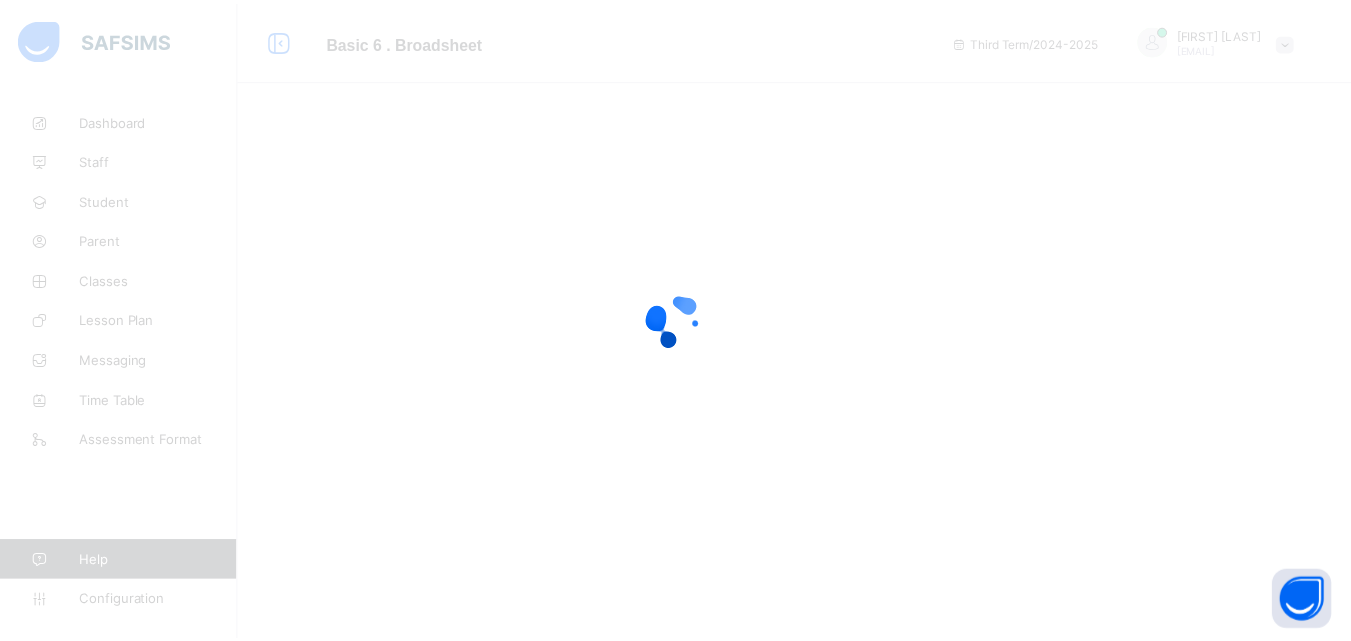 scroll, scrollTop: 0, scrollLeft: 0, axis: both 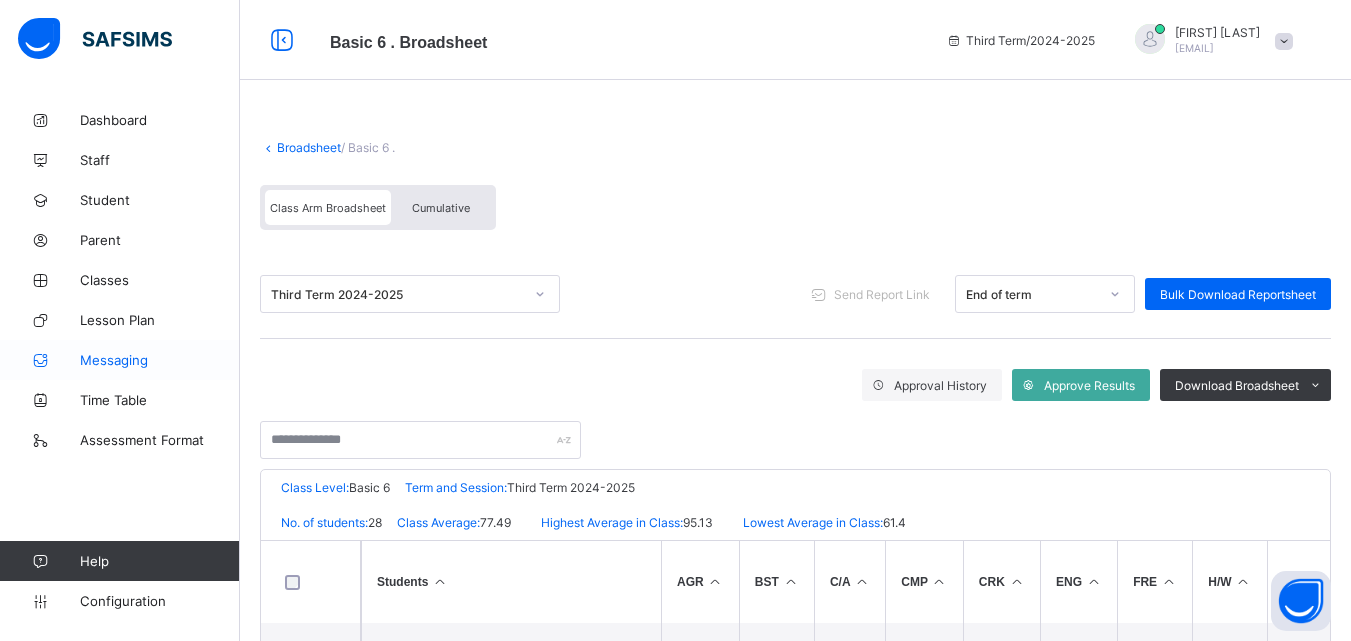 click on "Messaging" at bounding box center [160, 360] 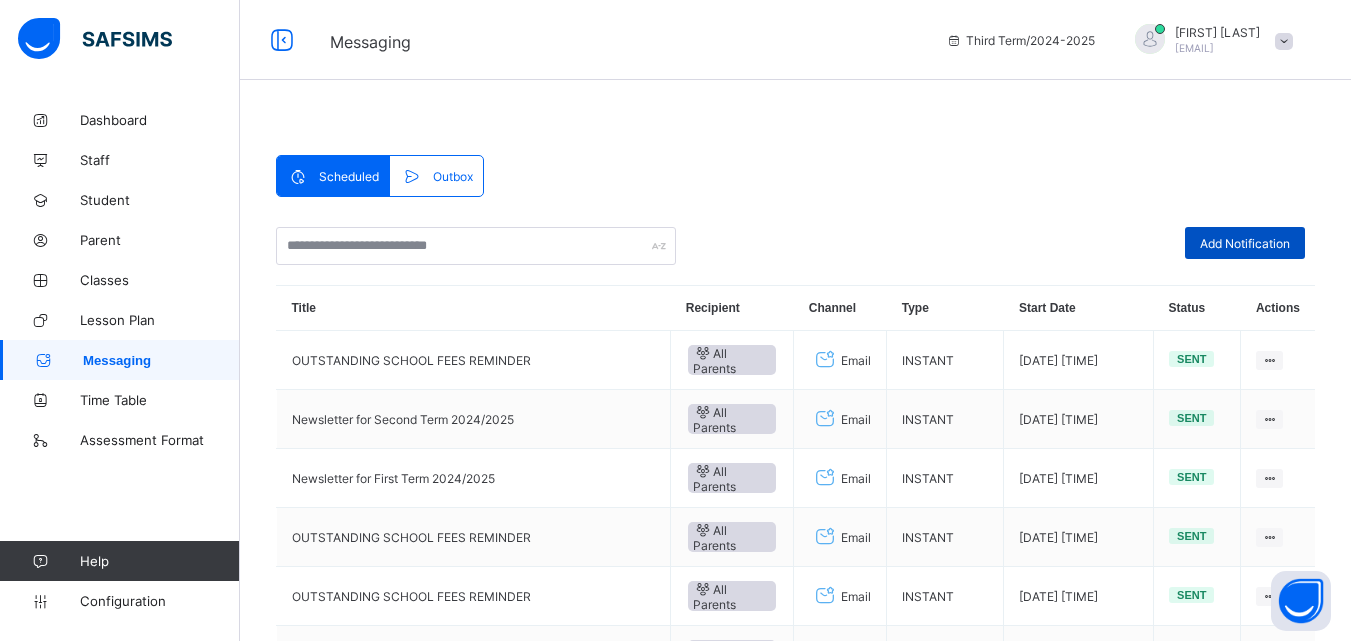 click on "Add Notification" at bounding box center [1245, 243] 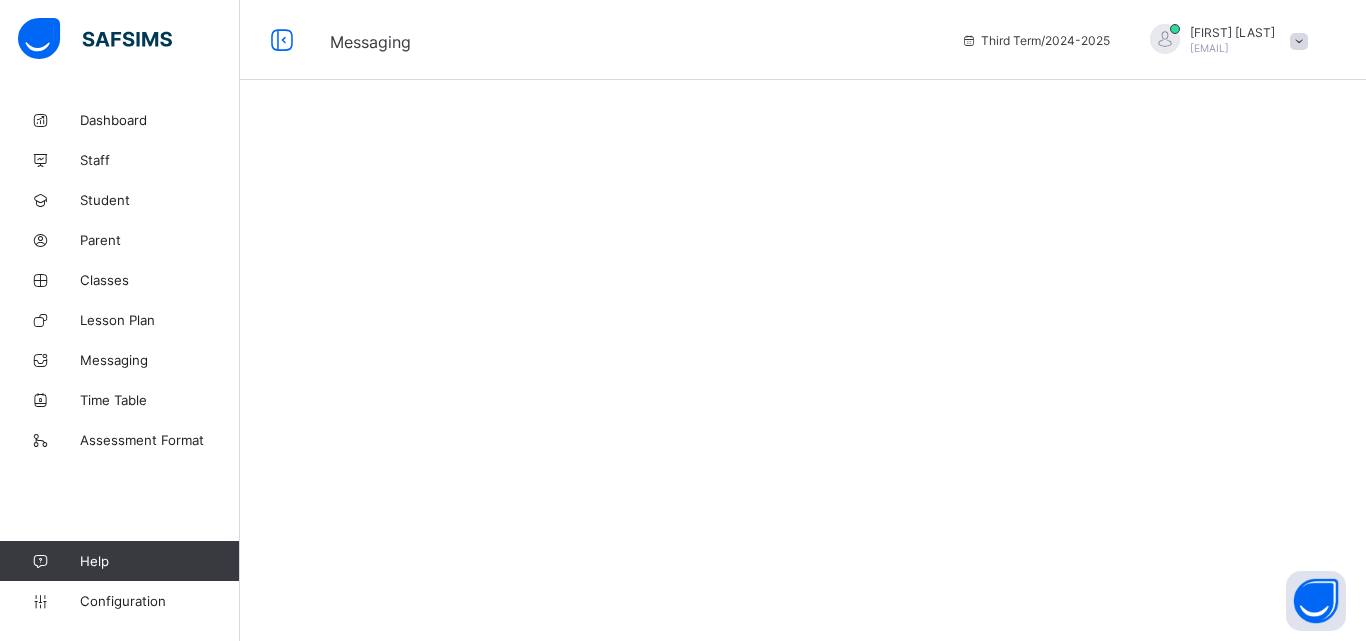 select on "****" 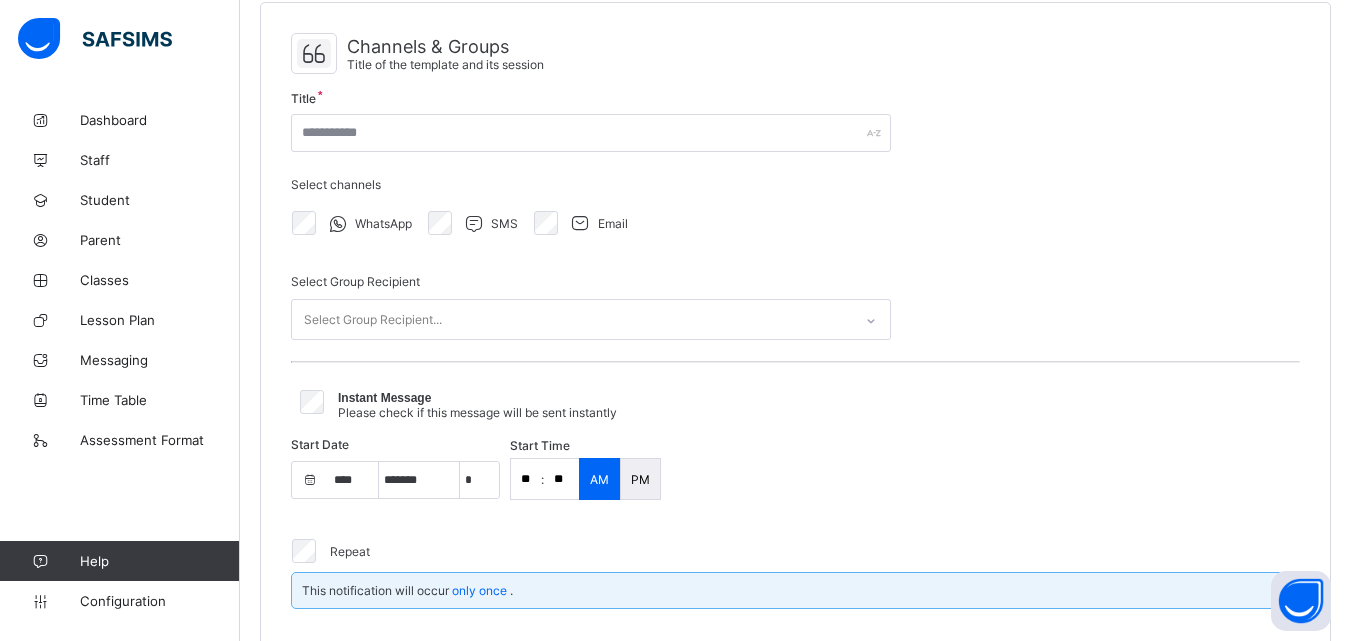 scroll, scrollTop: 148, scrollLeft: 0, axis: vertical 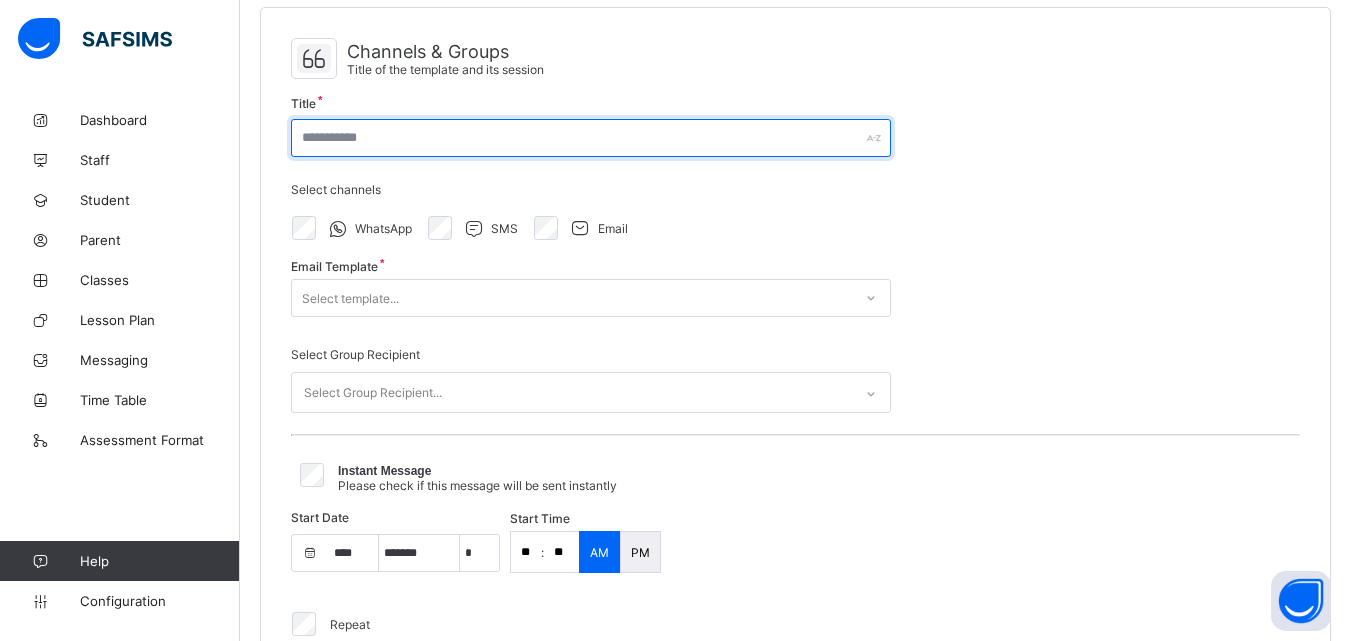click at bounding box center (591, 138) 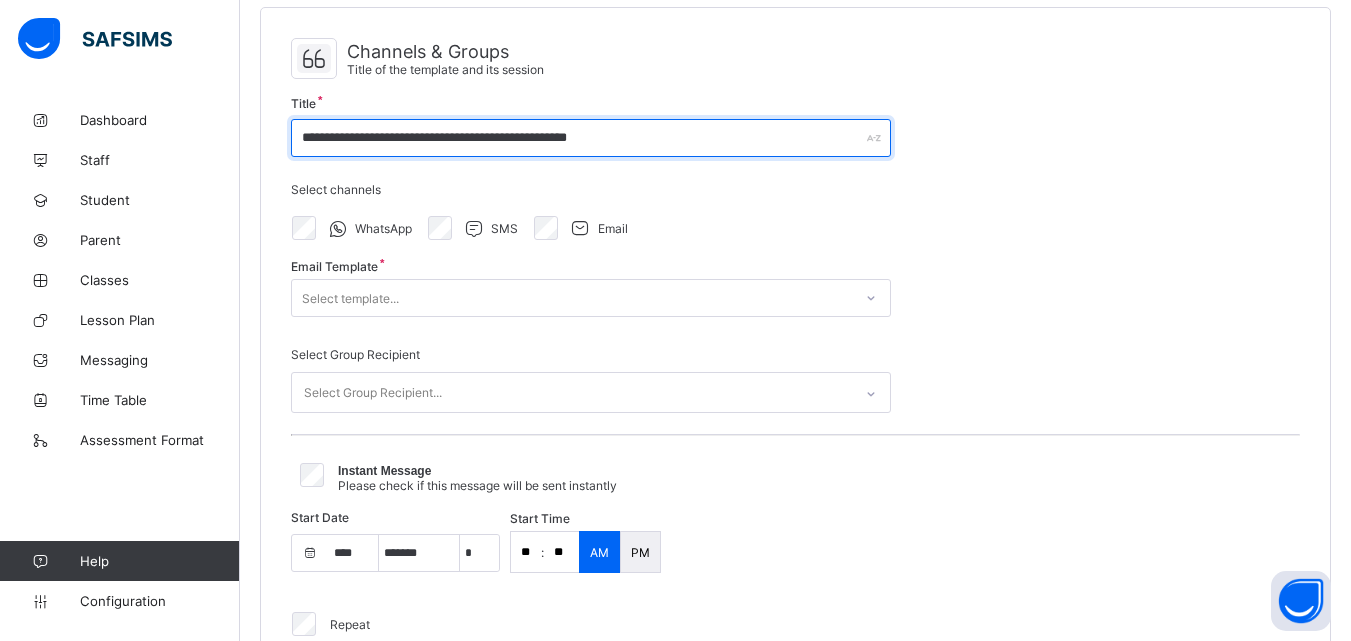 type on "**********" 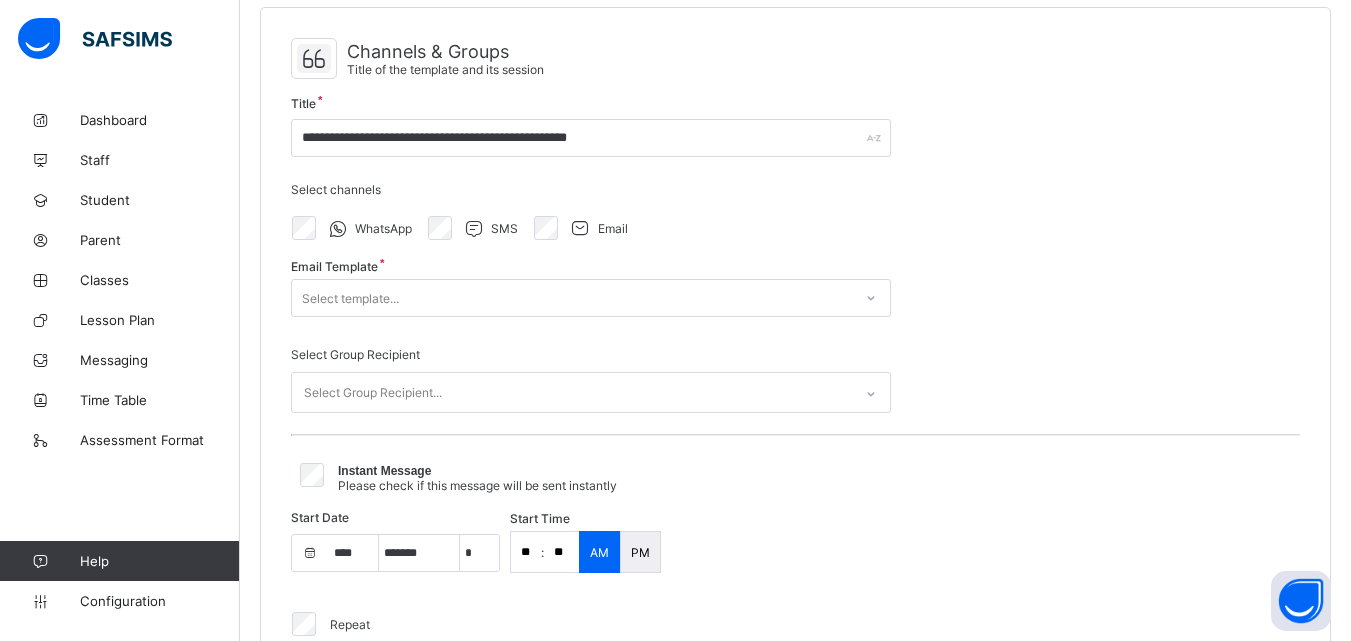 click on "Email Template Select template..." at bounding box center [591, 298] 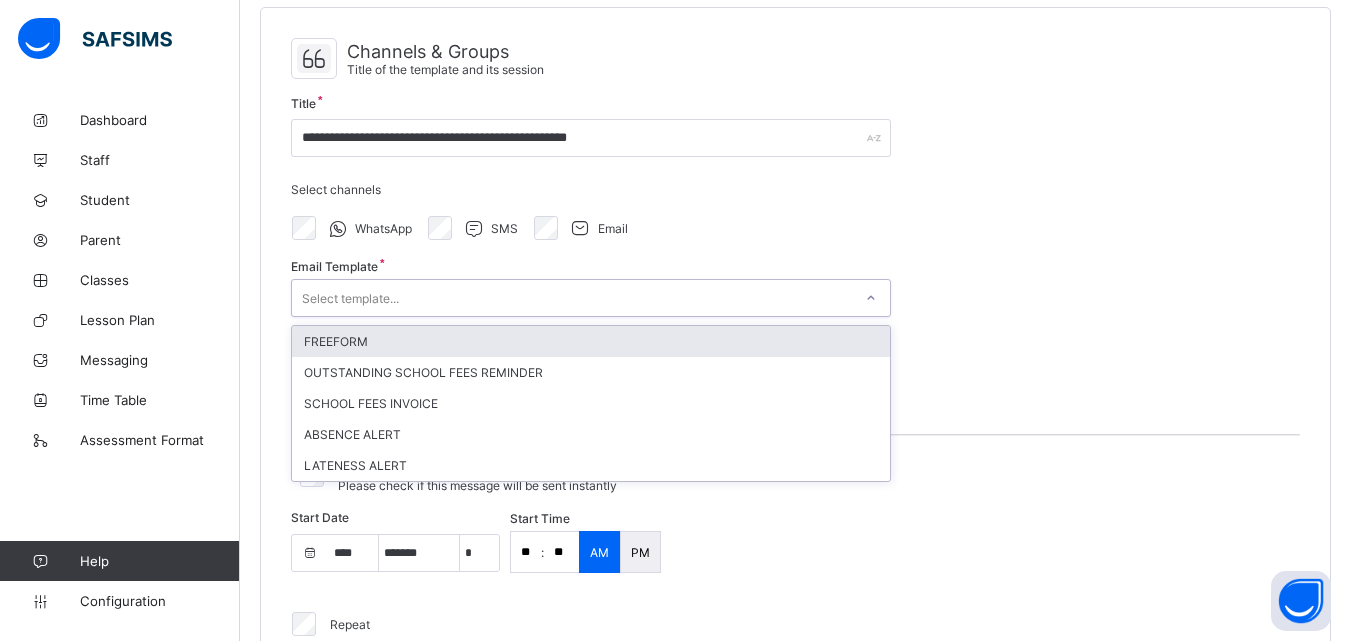 click on "FREEFORM" at bounding box center [591, 341] 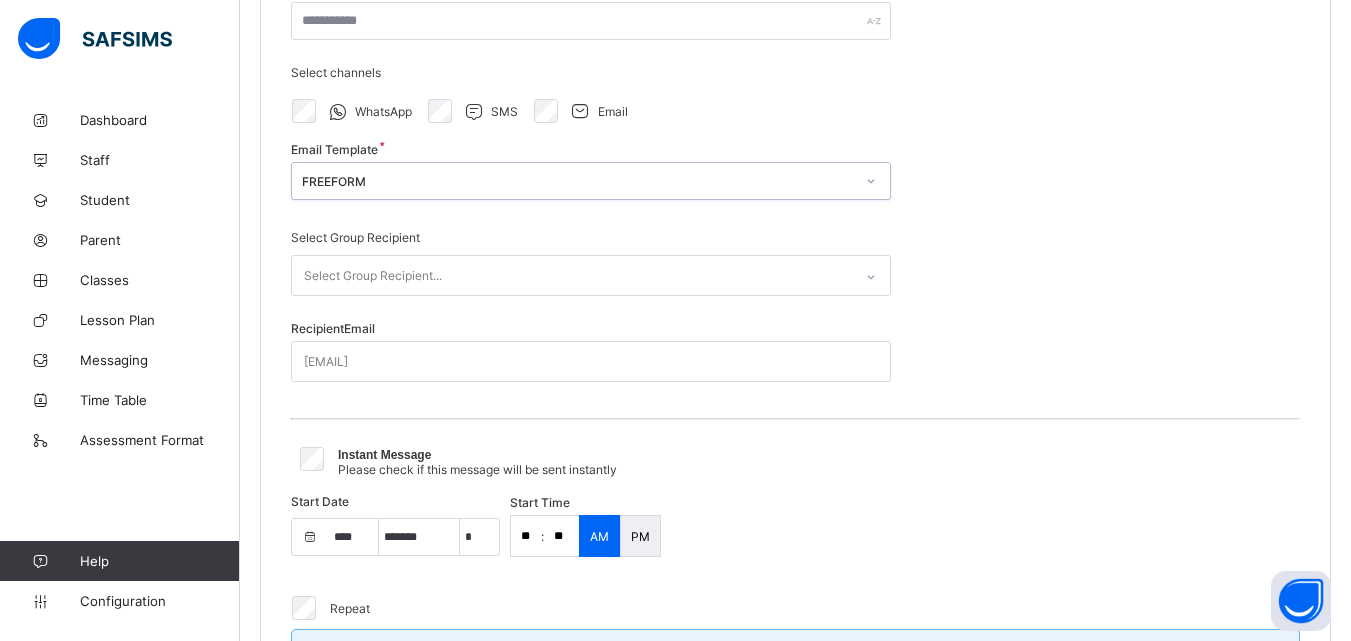 scroll, scrollTop: 272, scrollLeft: 0, axis: vertical 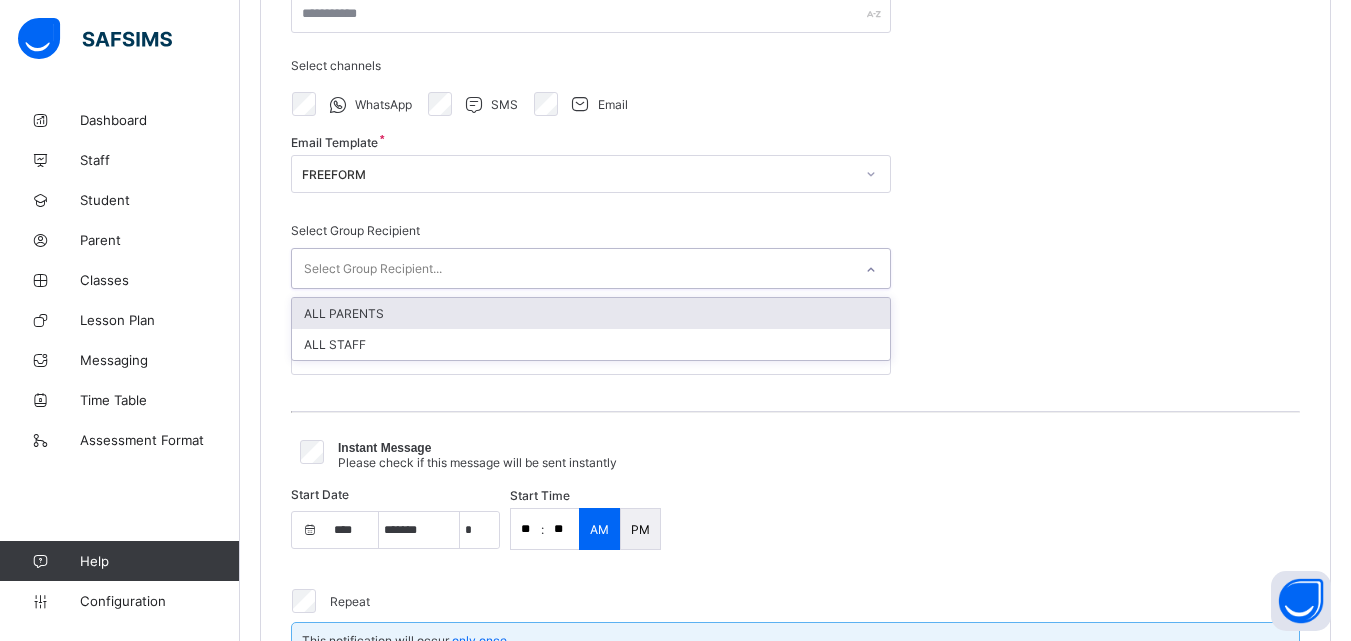 click on "ALL PARENTS" at bounding box center (591, 313) 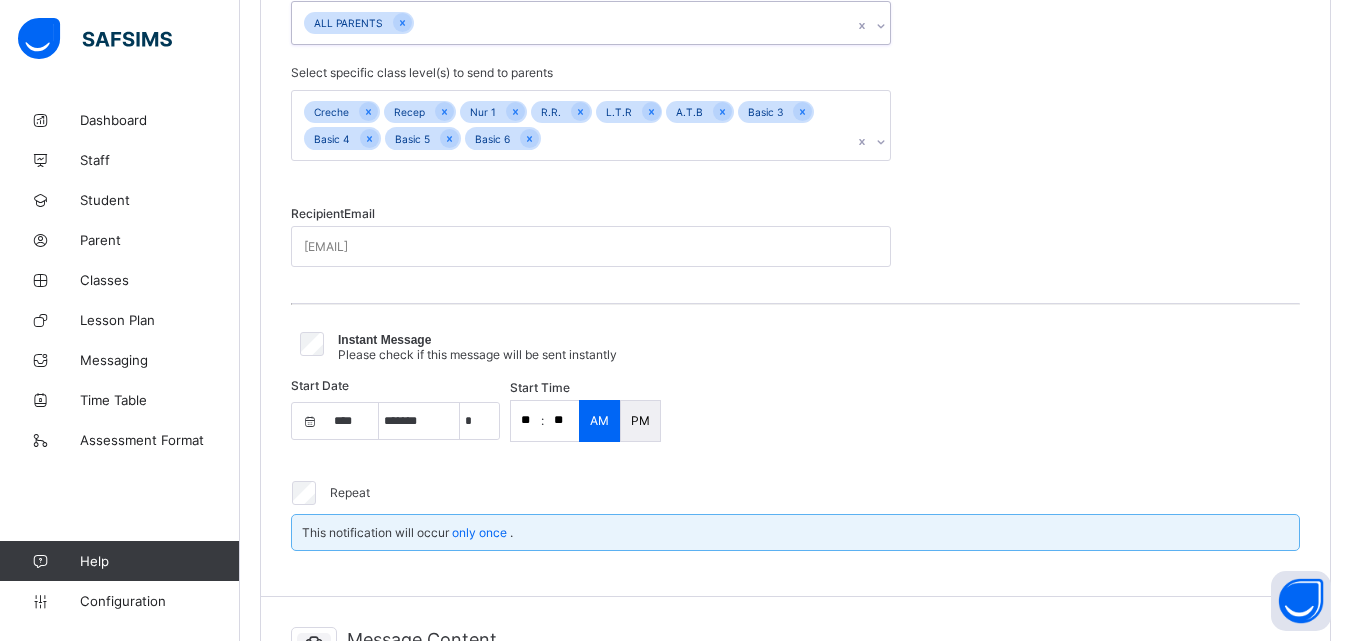 scroll, scrollTop: 526, scrollLeft: 0, axis: vertical 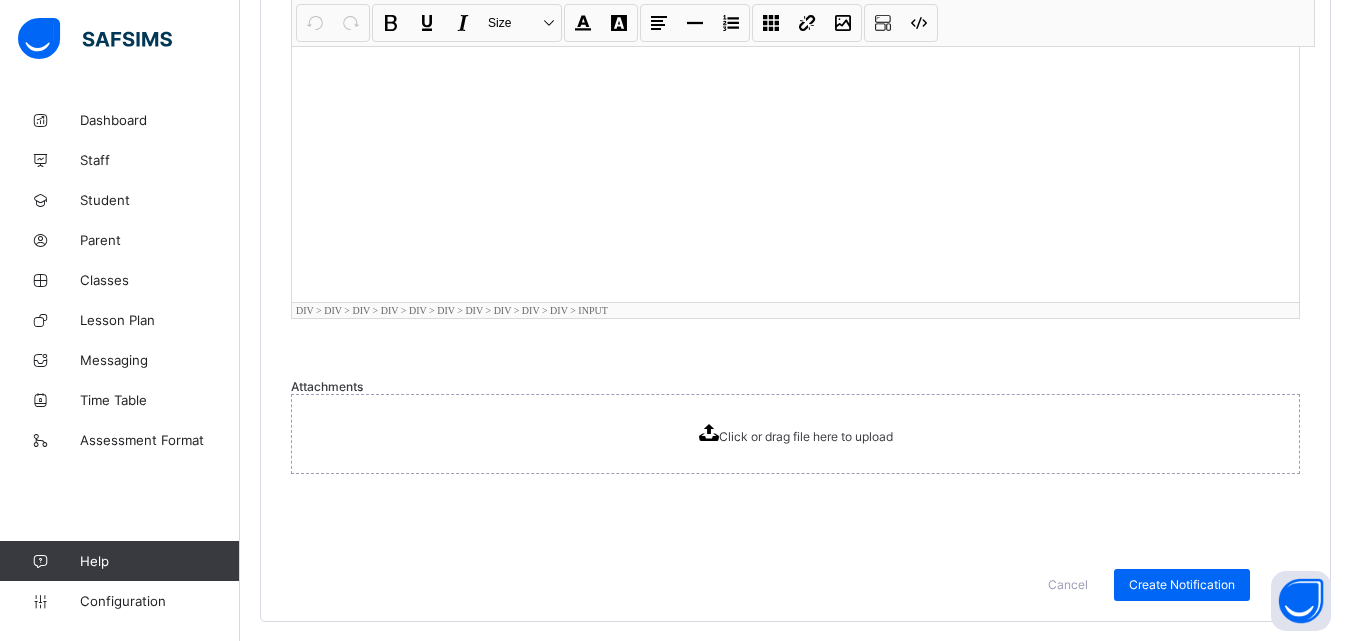 click on "Click or drag file here to upload" at bounding box center (795, 434) 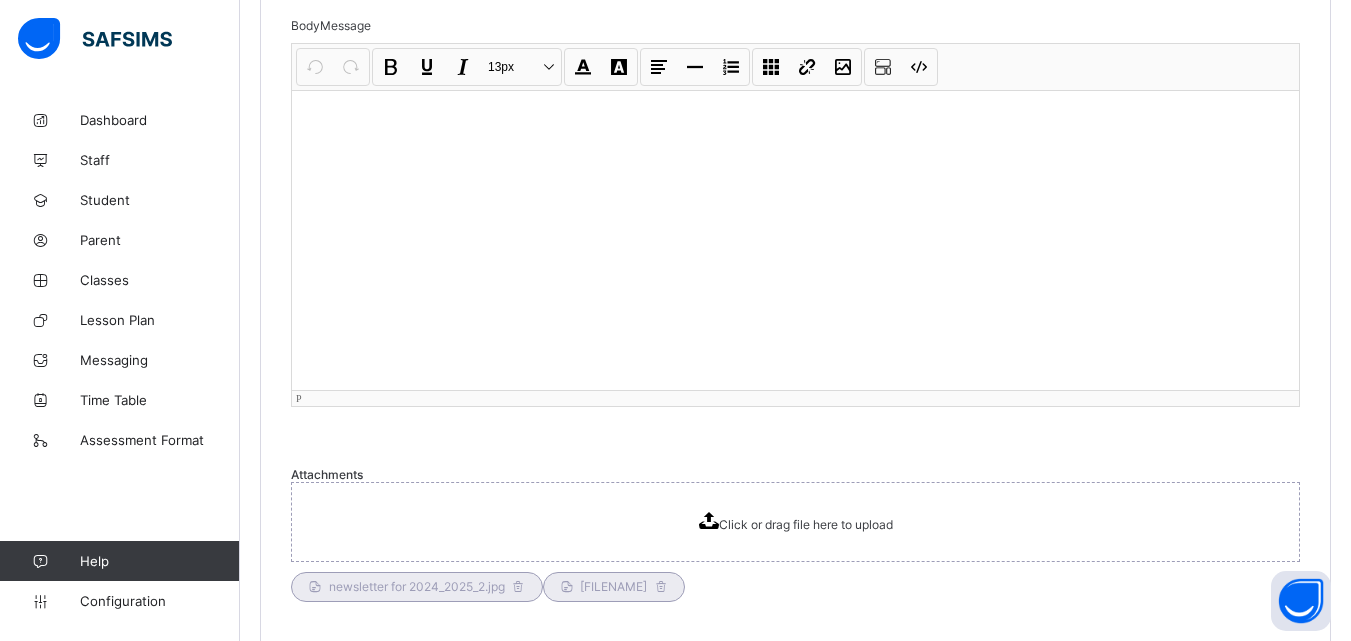 scroll, scrollTop: 956, scrollLeft: 0, axis: vertical 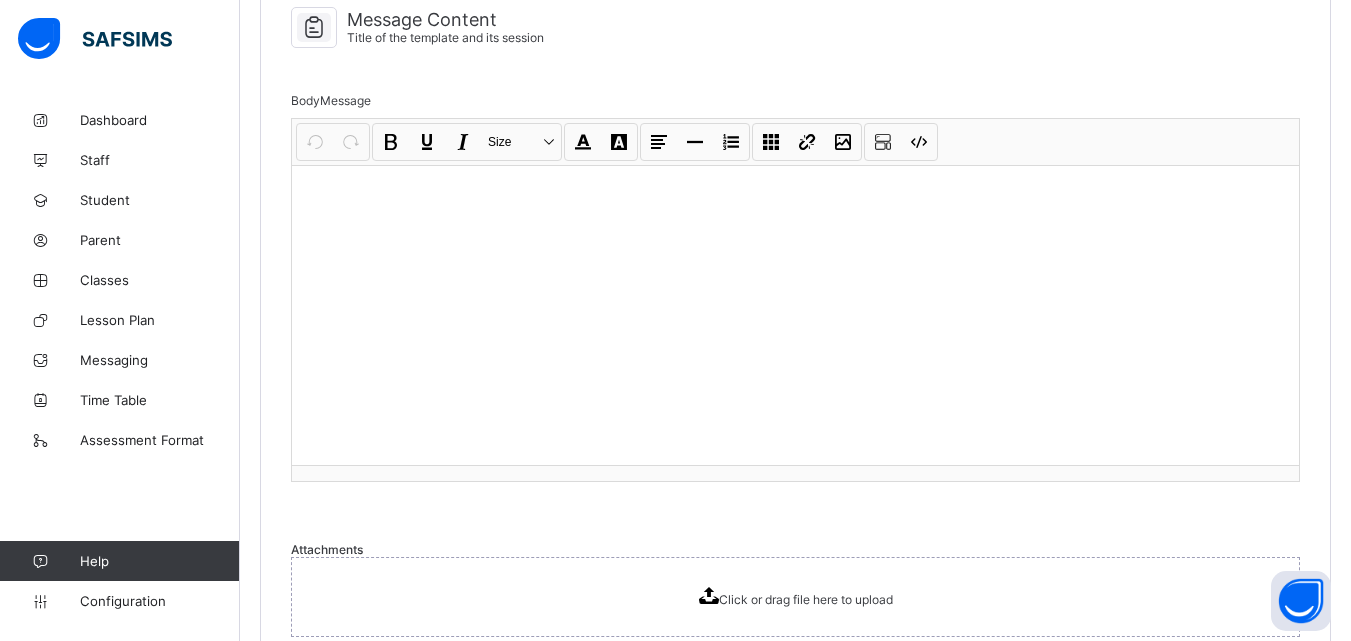 click at bounding box center (795, 315) 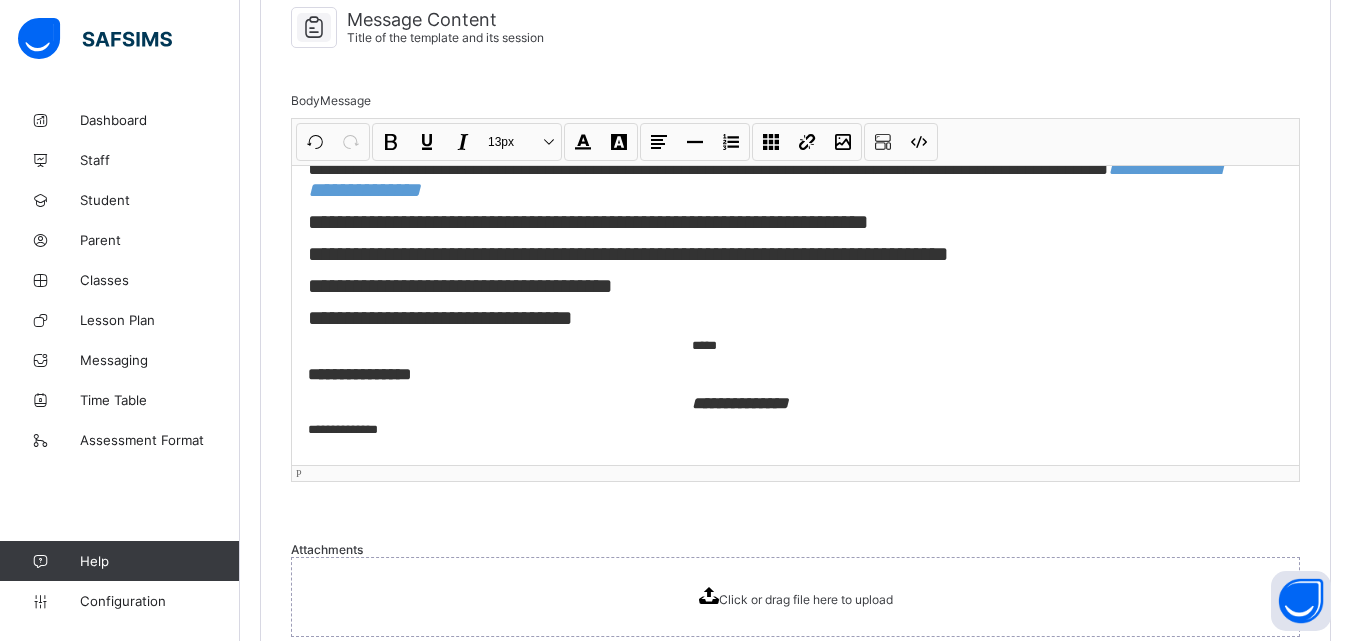 scroll, scrollTop: 1371, scrollLeft: 0, axis: vertical 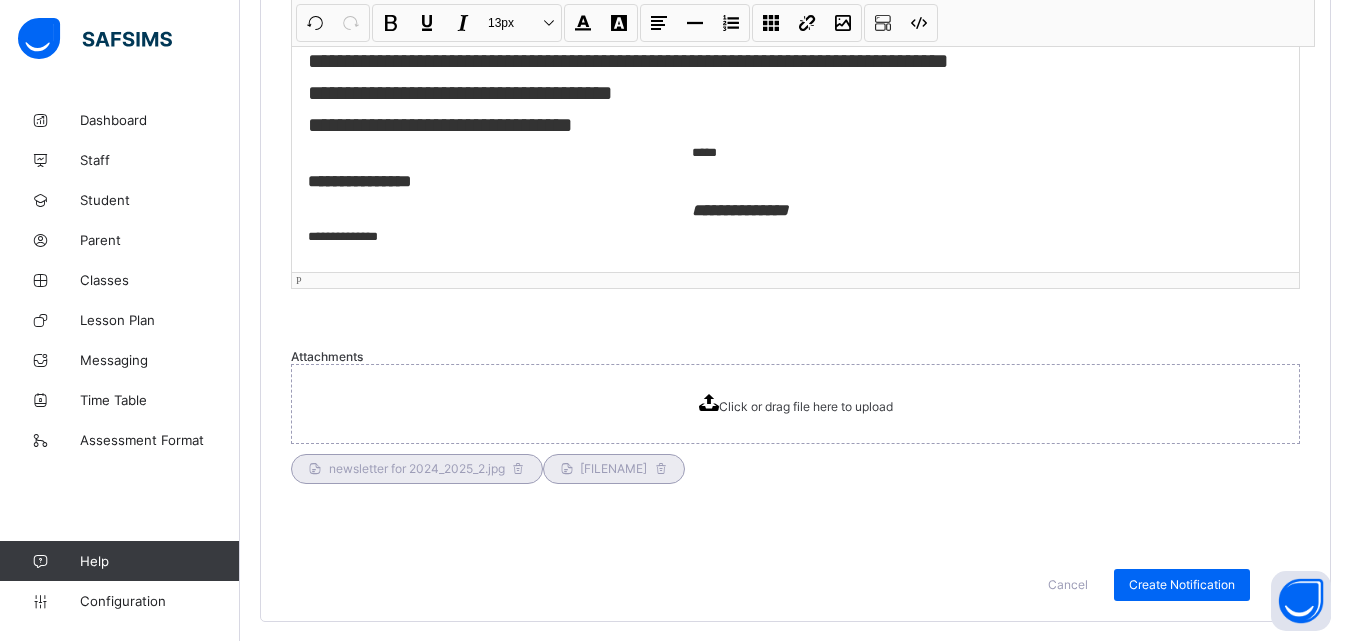 click on "**********" at bounding box center (803, 122) 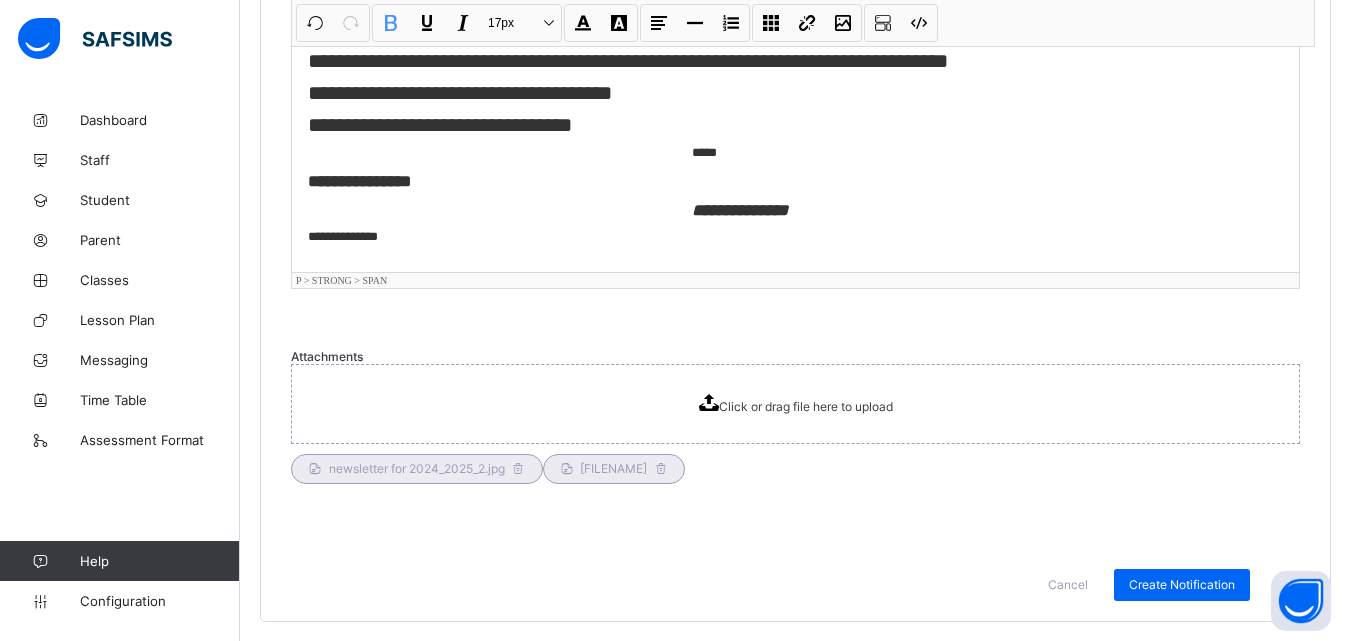 click on "**********" at bounding box center (803, 122) 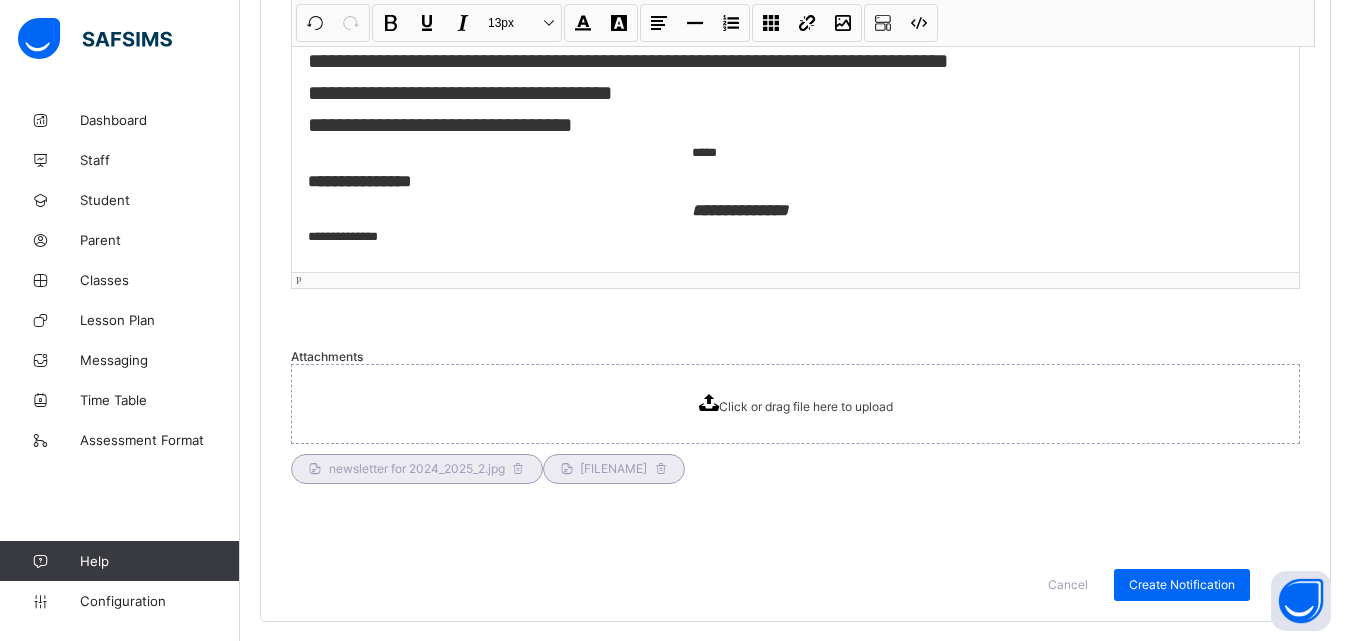 click on "**********" at bounding box center [803, 122] 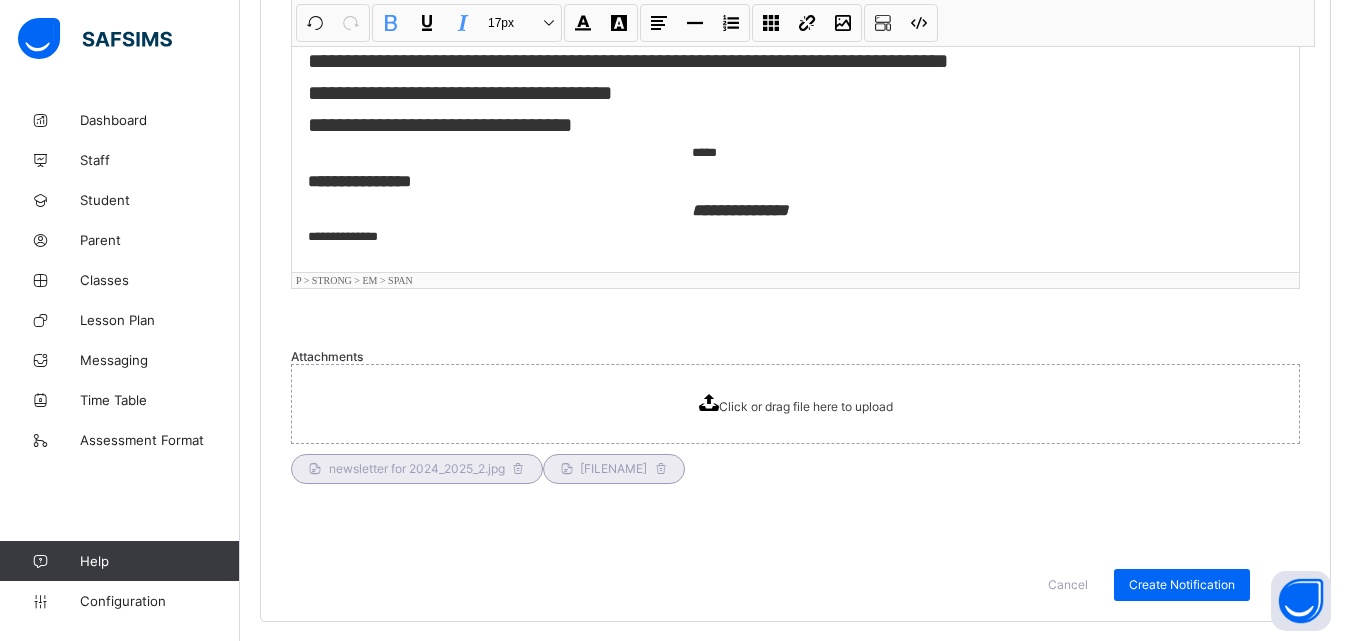 type 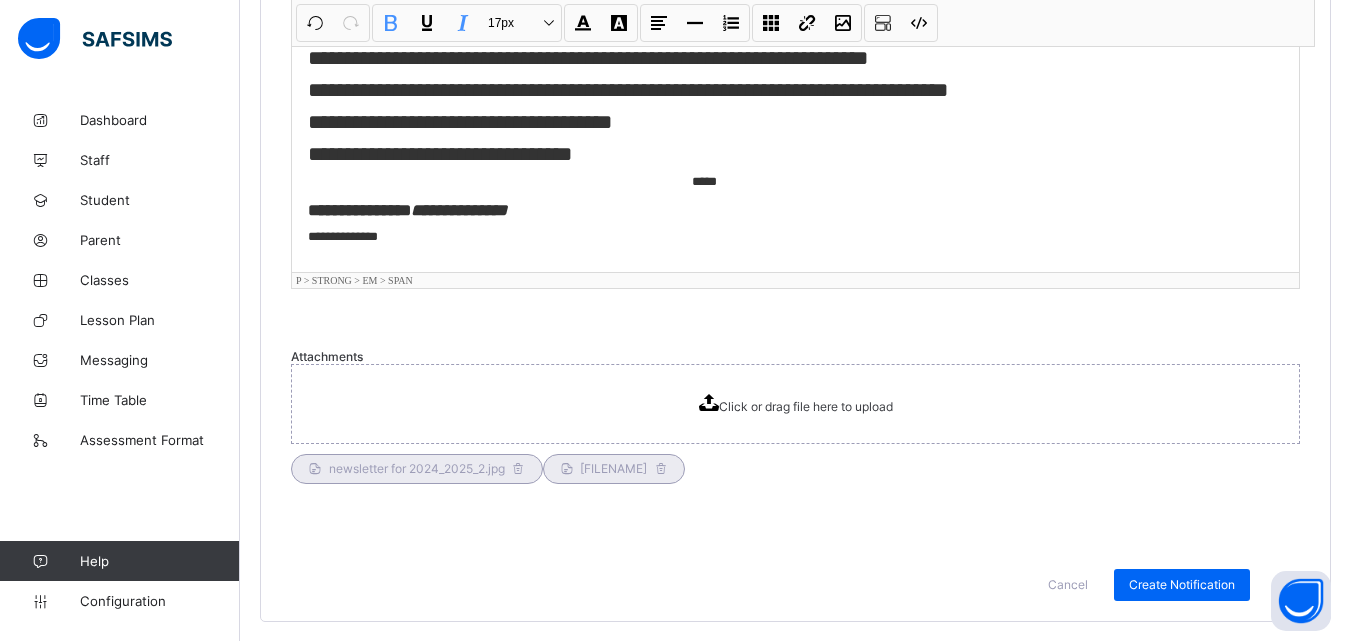 scroll, scrollTop: 1341, scrollLeft: 0, axis: vertical 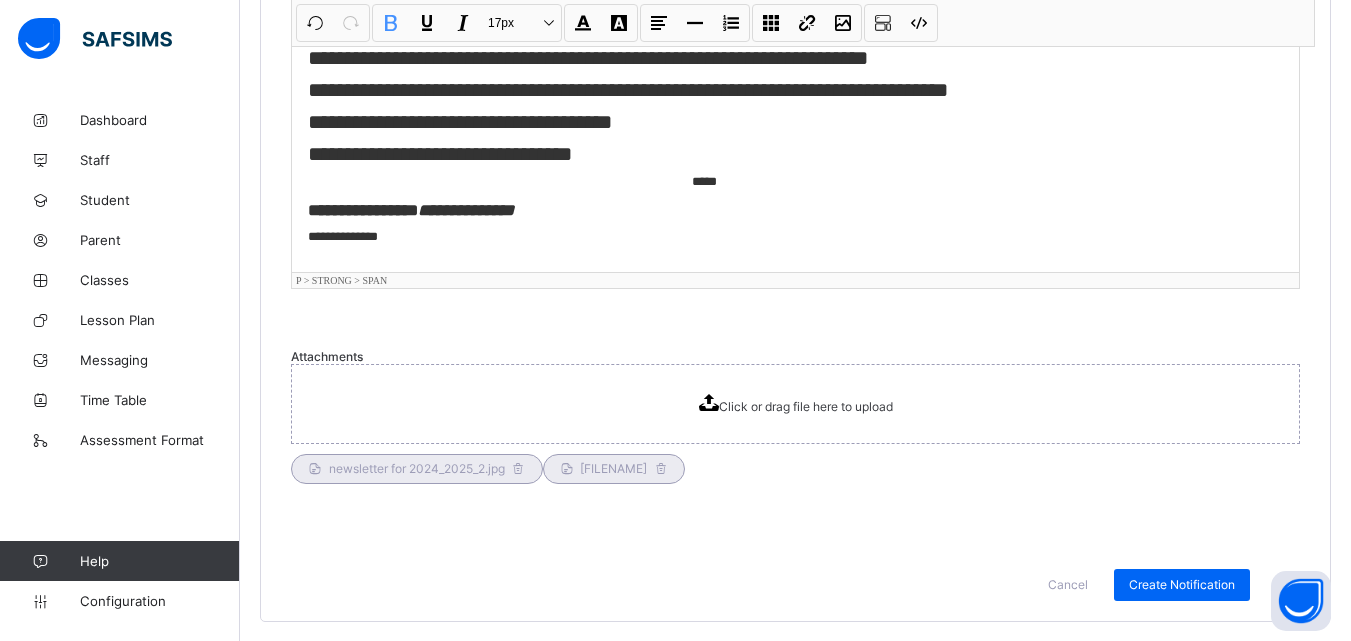 click on "**********" at bounding box center (764, 238) 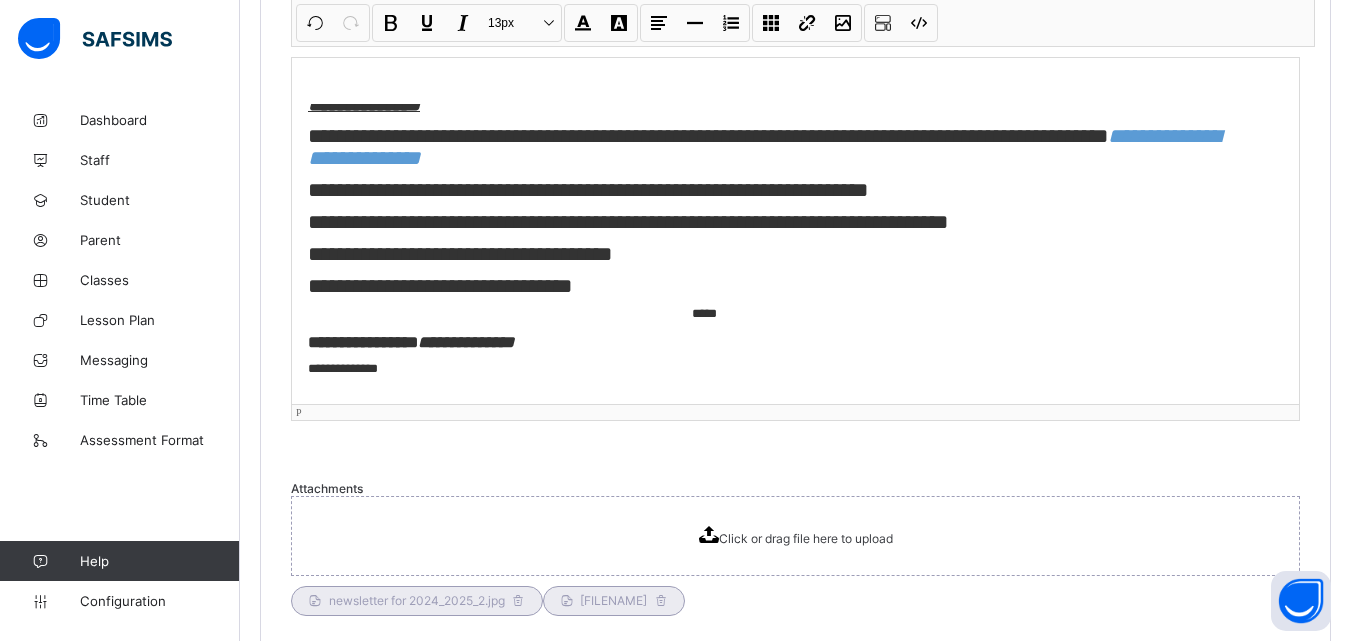 scroll, scrollTop: 1149, scrollLeft: 0, axis: vertical 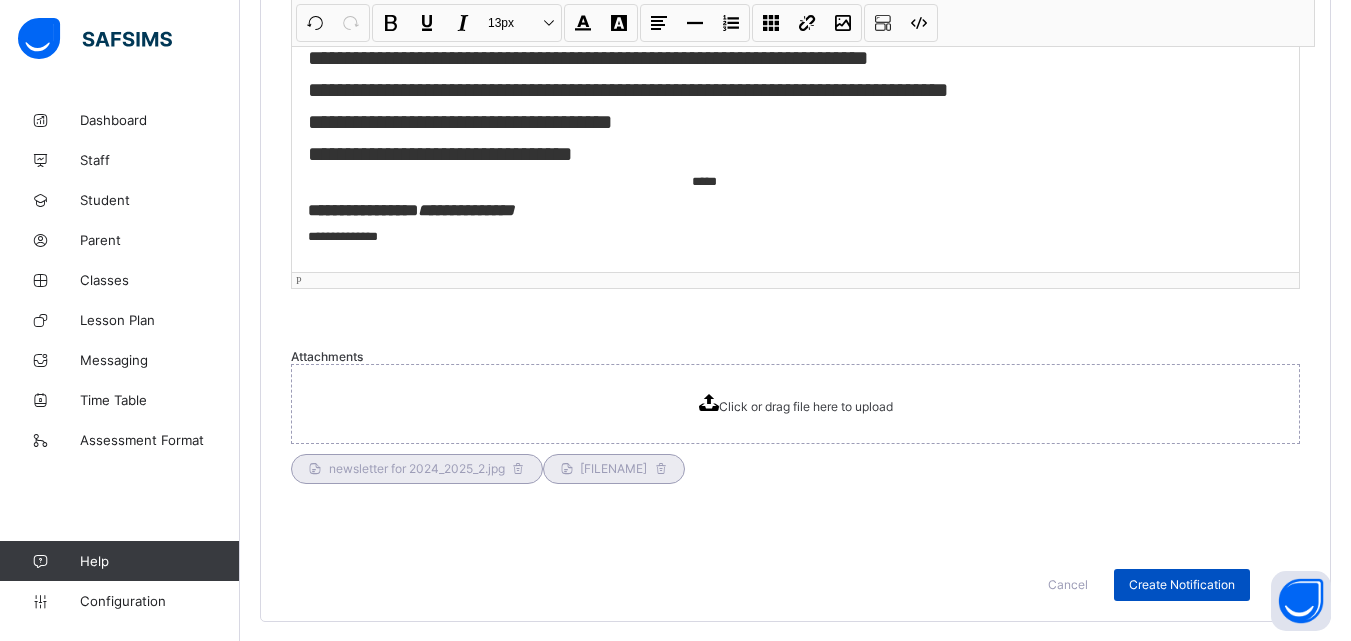 click on "Create Notification" at bounding box center [1182, 584] 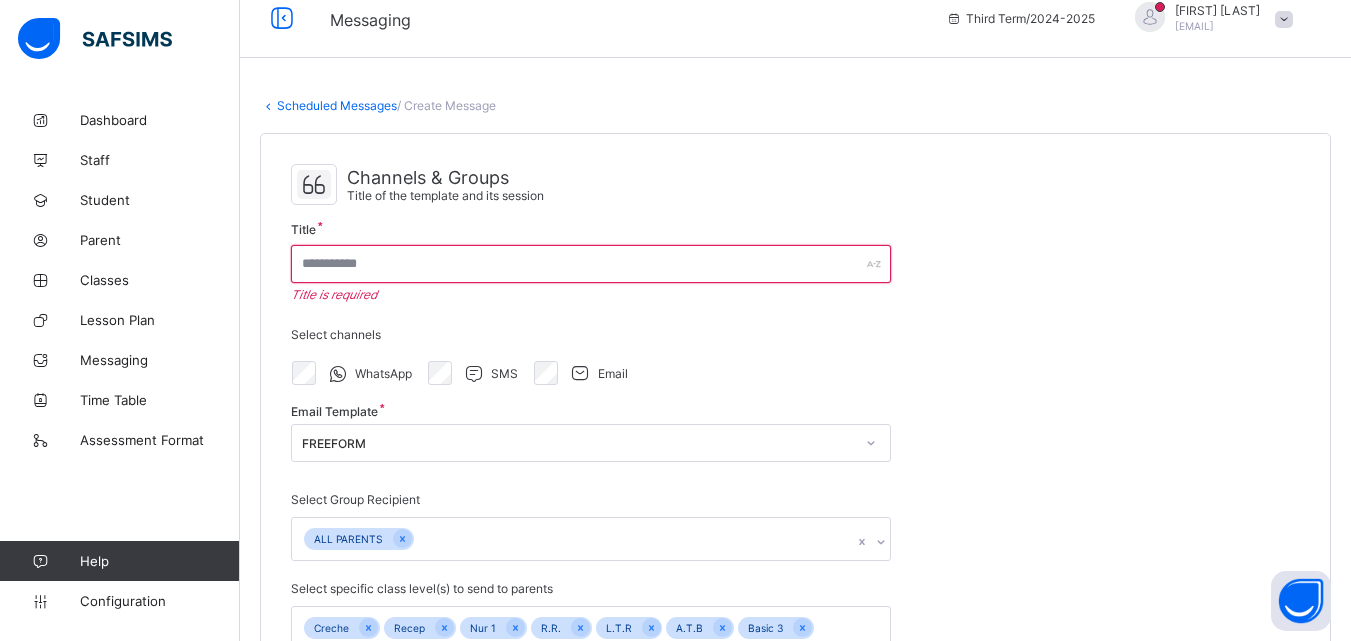 scroll, scrollTop: 0, scrollLeft: 0, axis: both 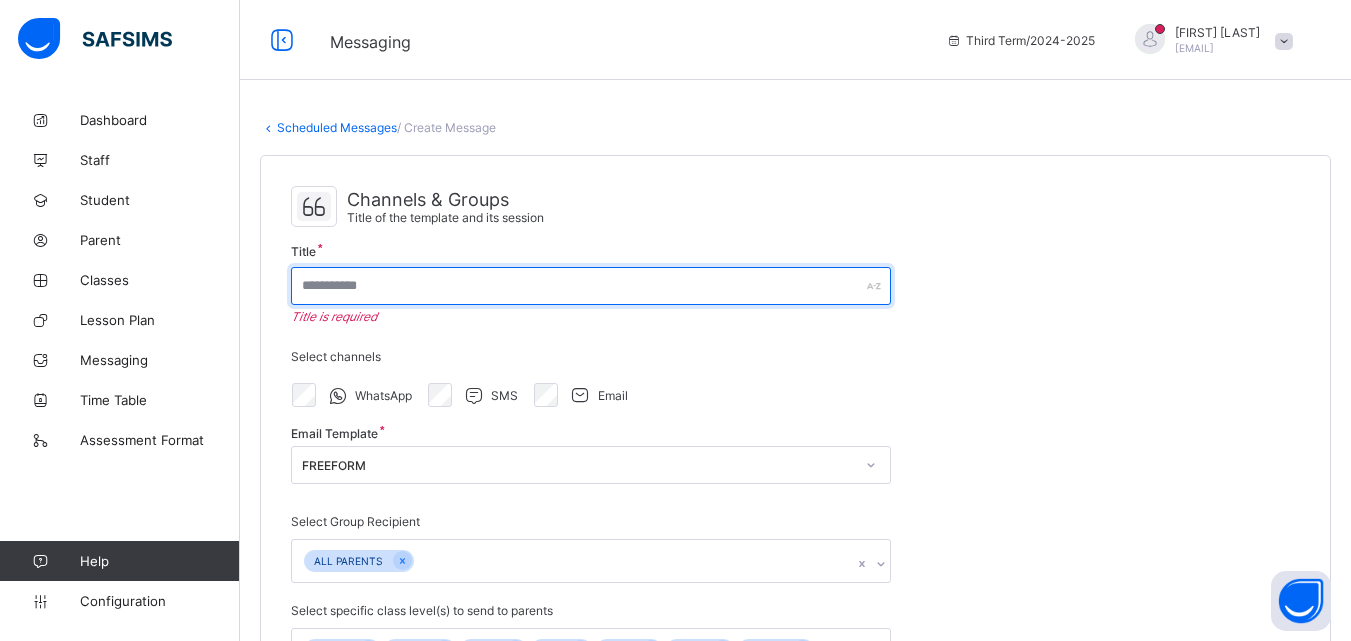 click at bounding box center (591, 286) 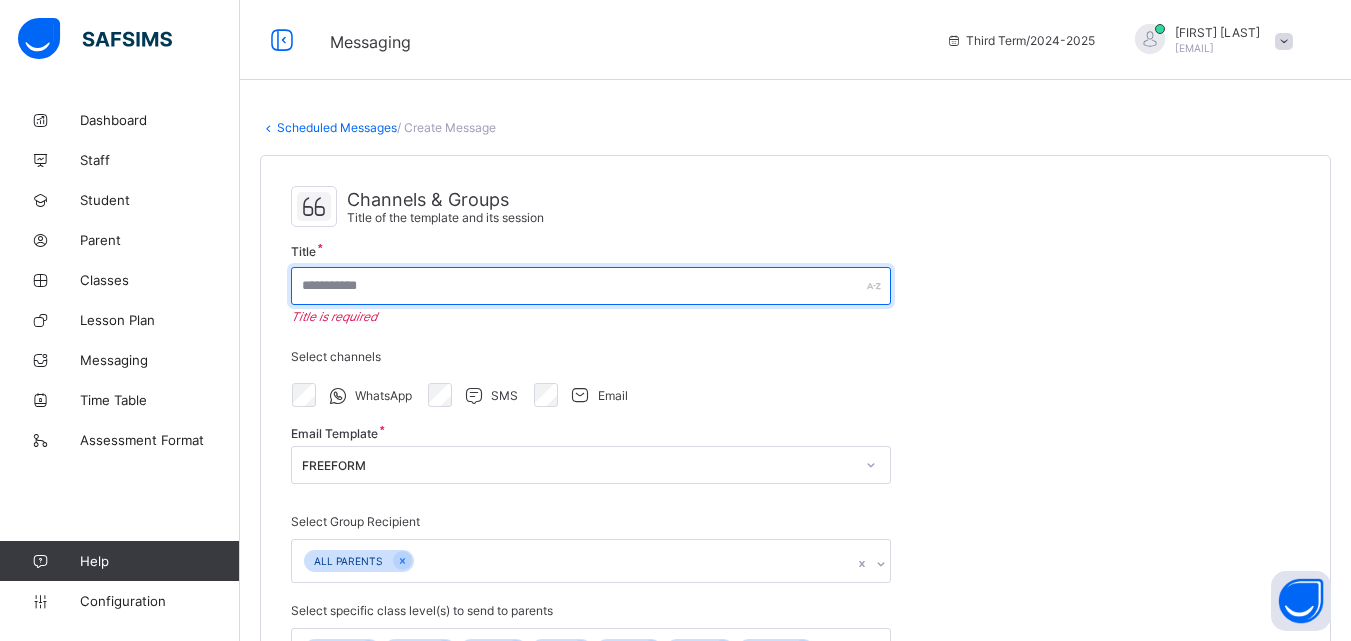 paste on "**********" 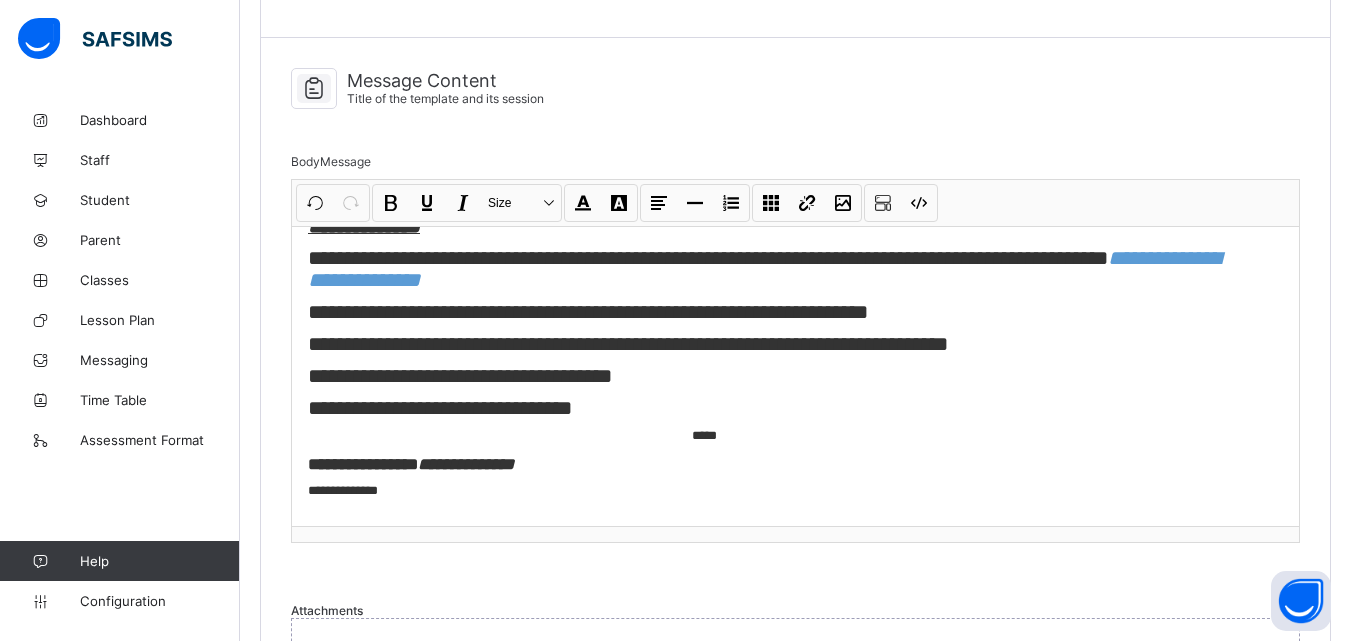 scroll, scrollTop: 1149, scrollLeft: 0, axis: vertical 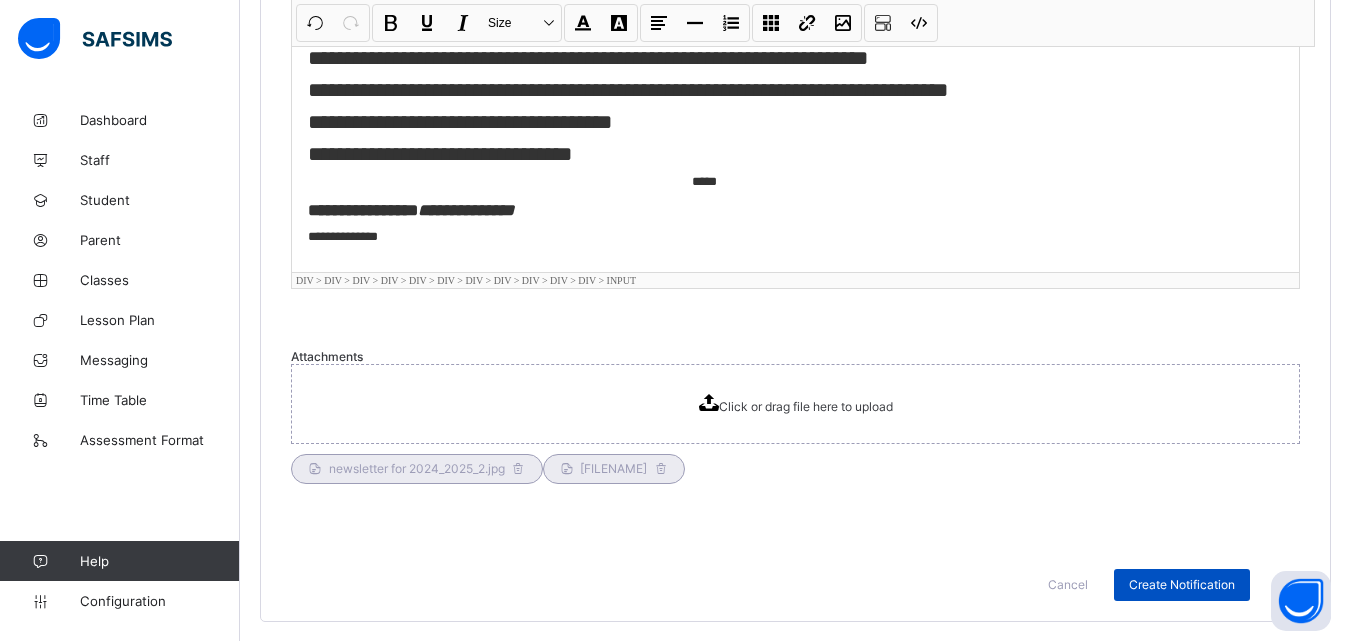 type on "**********" 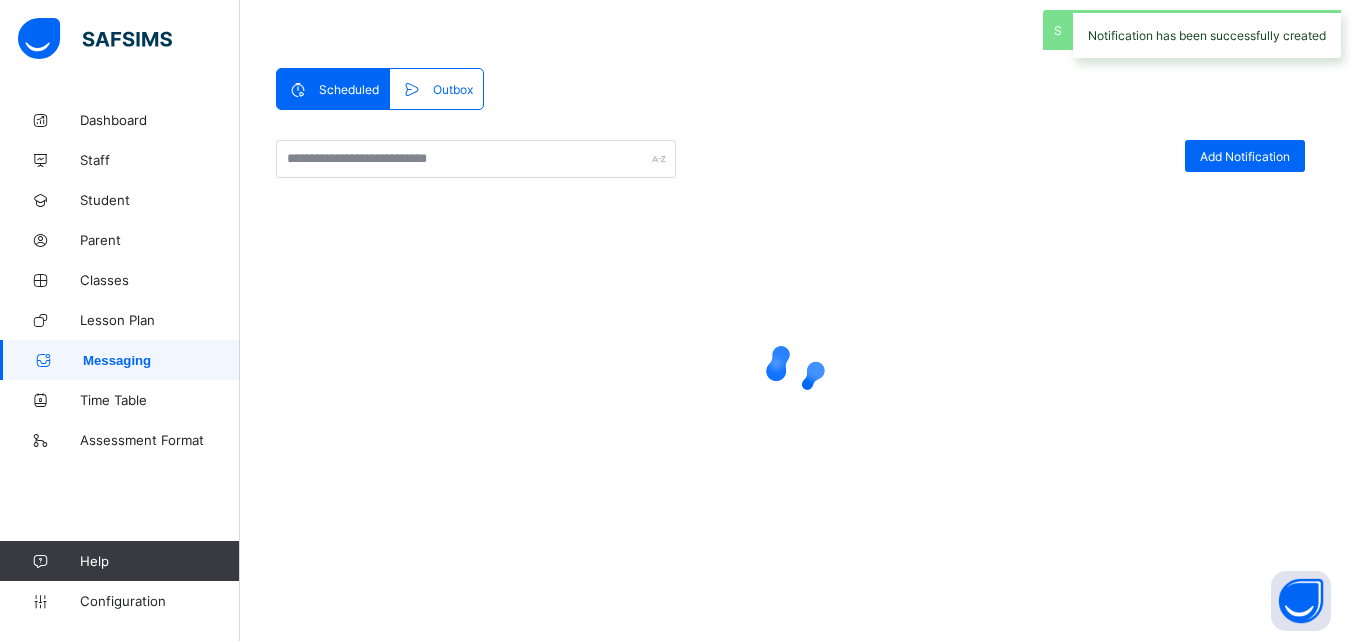 scroll, scrollTop: 0, scrollLeft: 0, axis: both 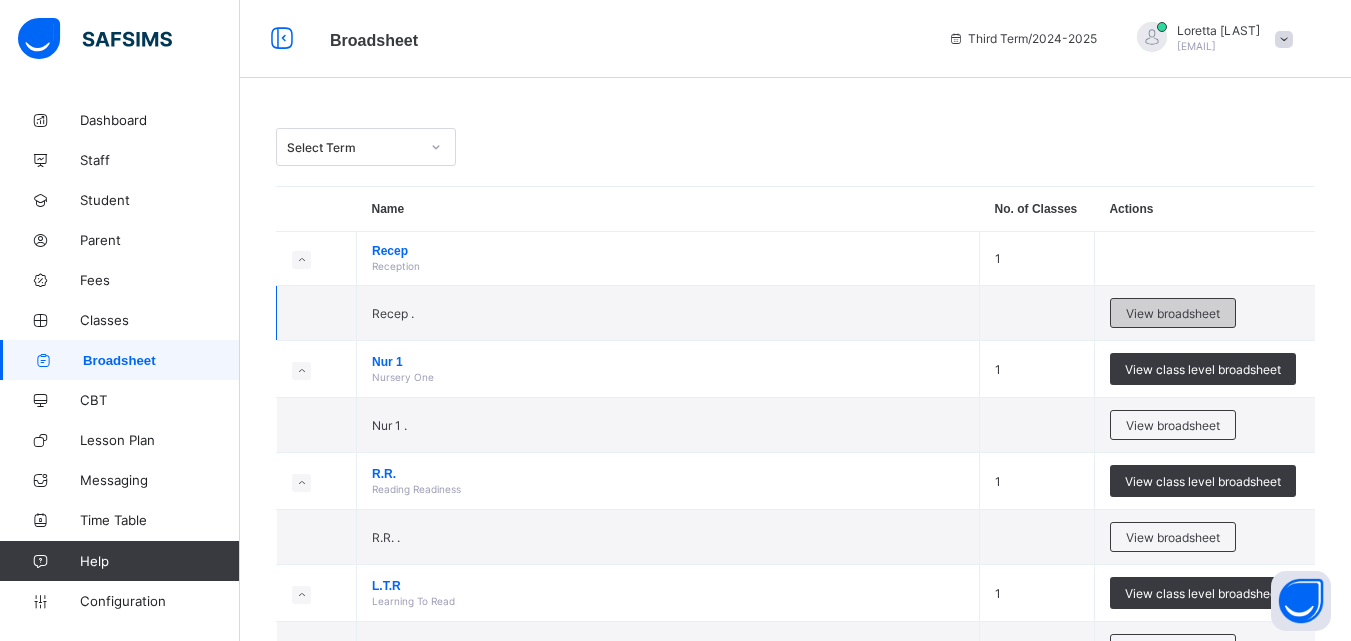 click on "View broadsheet" at bounding box center (1173, 313) 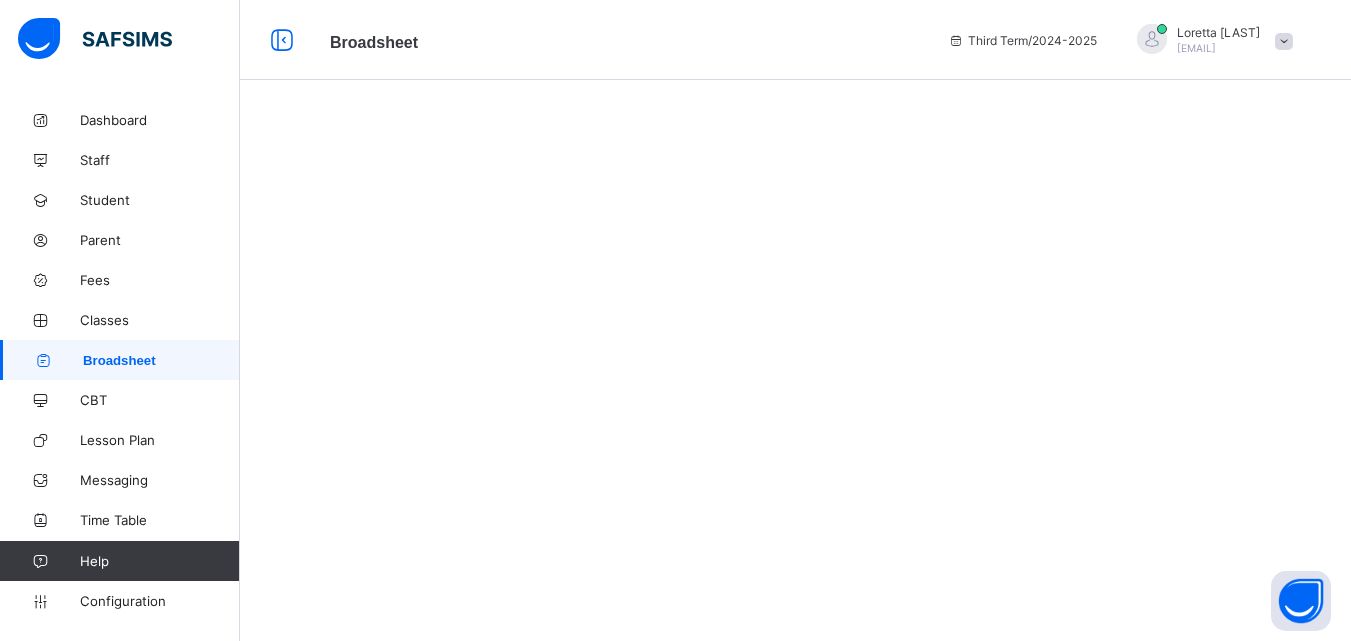 scroll, scrollTop: 0, scrollLeft: 0, axis: both 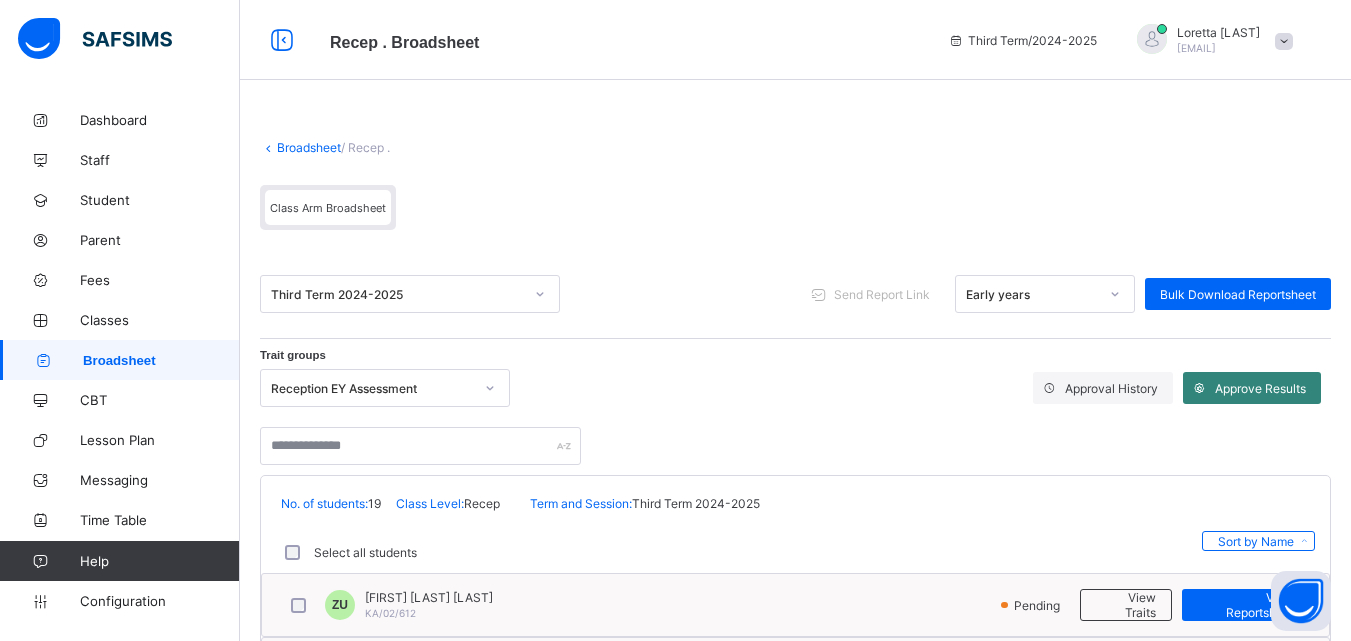 click on "Approve Results" at bounding box center [1260, 388] 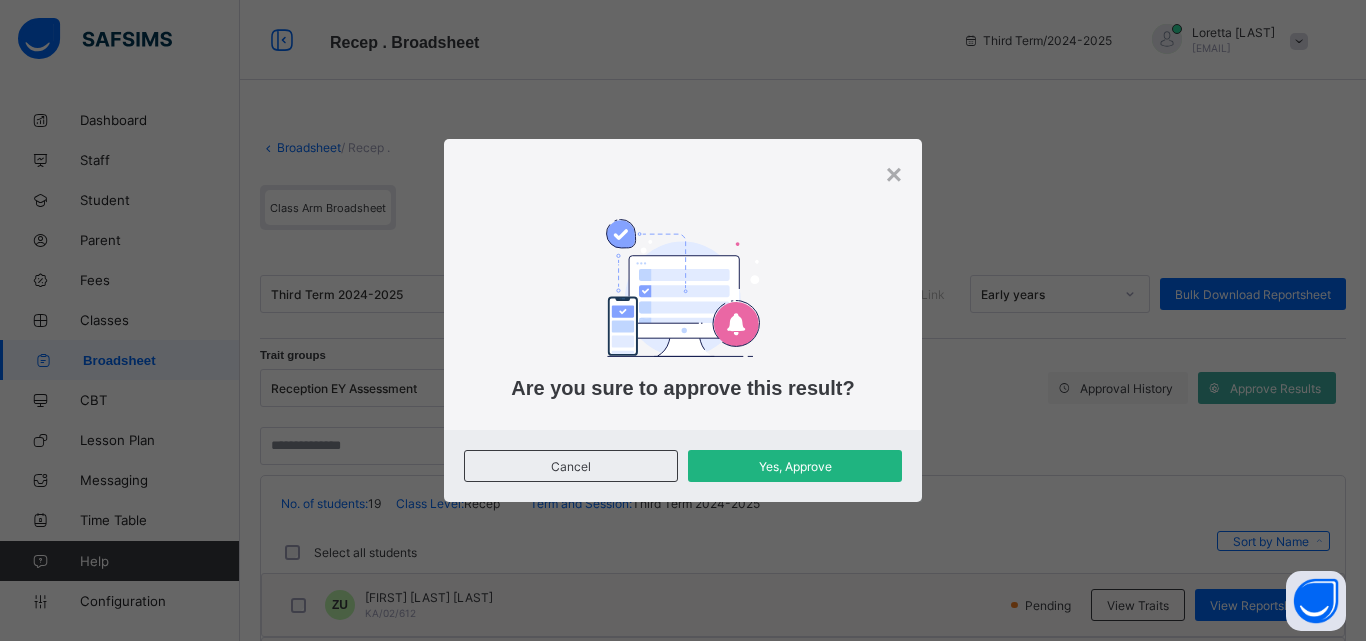 click on "Yes, Approve" at bounding box center (795, 466) 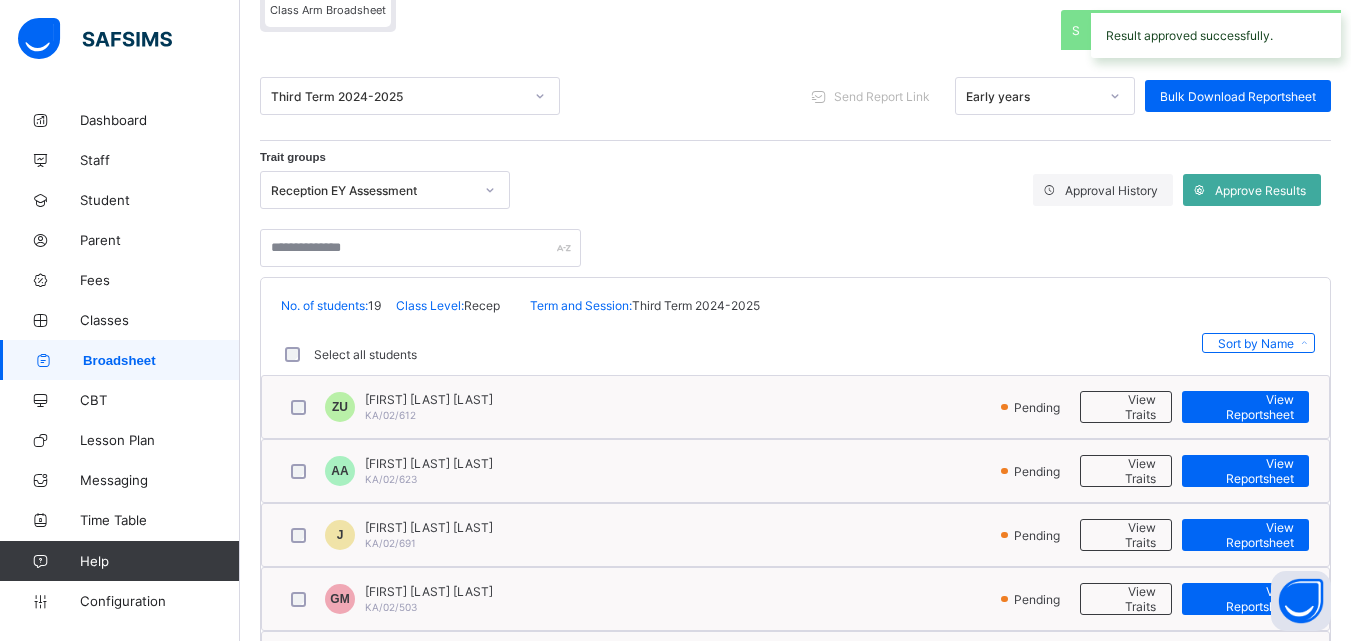 scroll, scrollTop: 213, scrollLeft: 0, axis: vertical 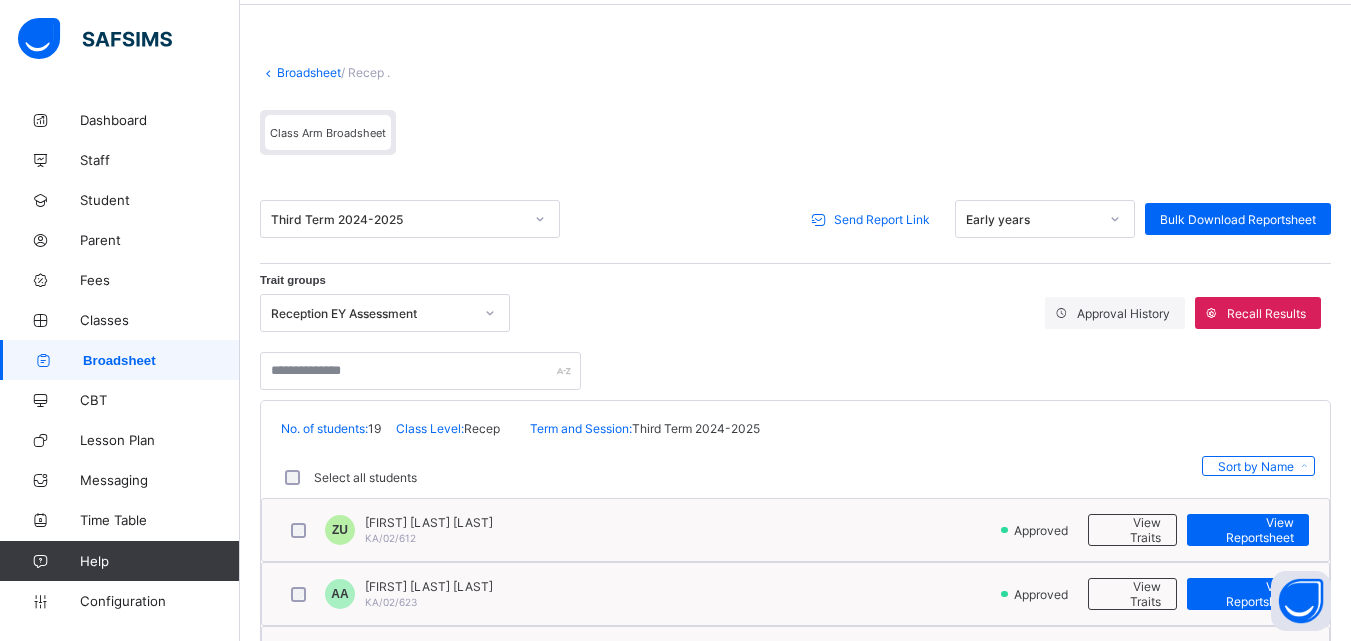 click on "Send Report Link" at bounding box center (873, 219) 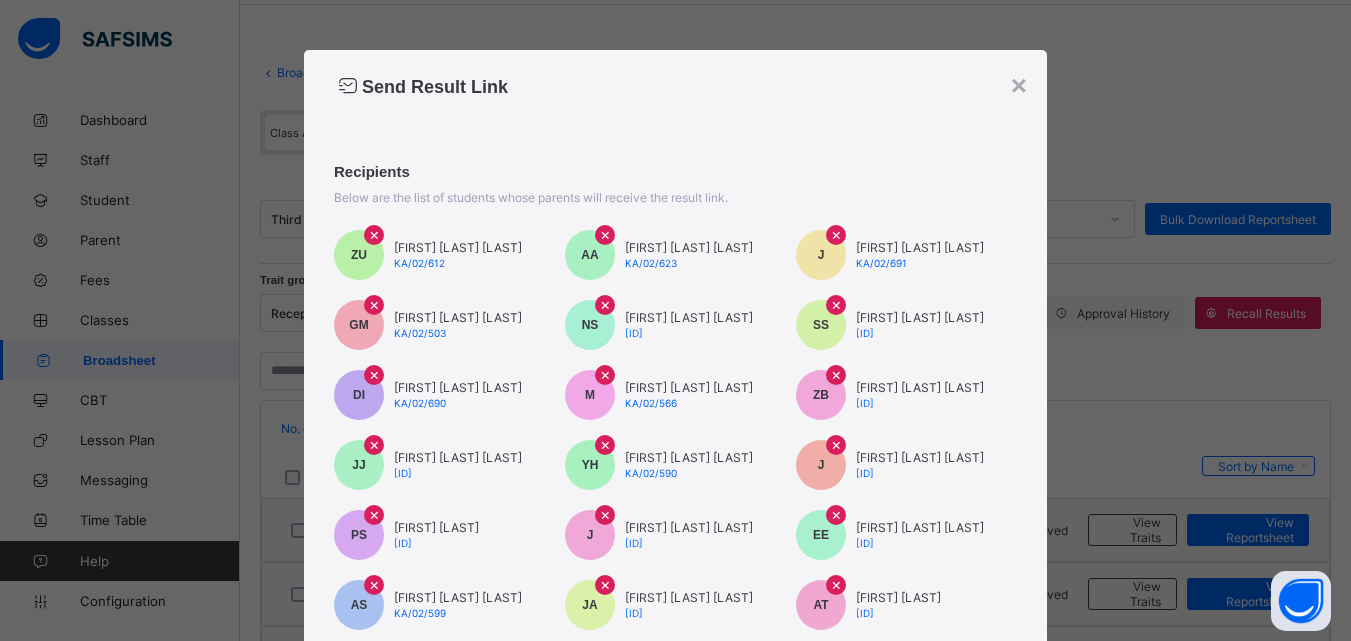 scroll, scrollTop: 415, scrollLeft: 0, axis: vertical 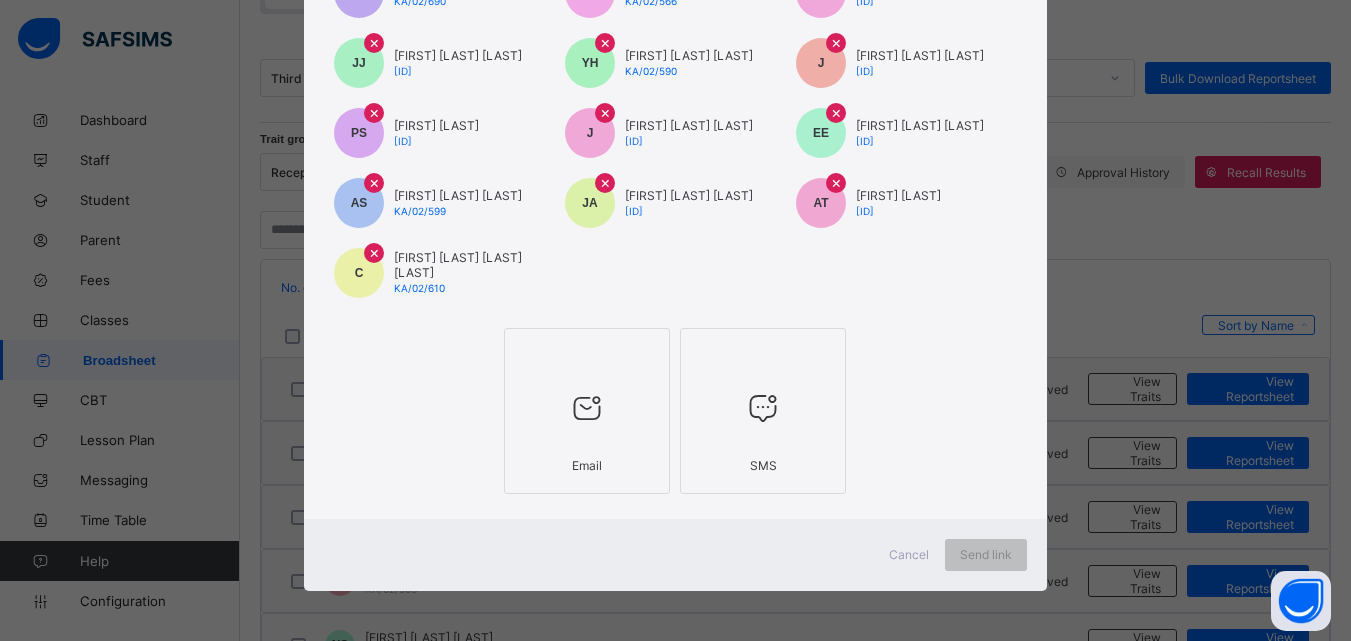 click at bounding box center (587, 408) 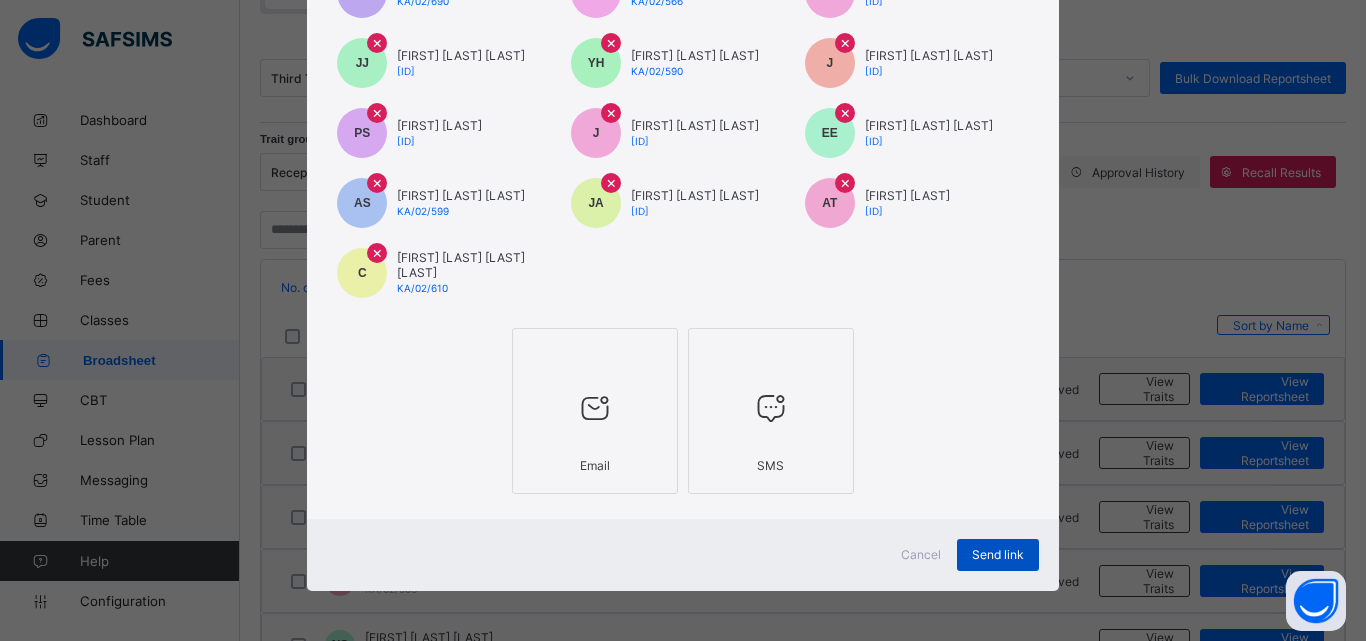 click on "Send link" at bounding box center (998, 554) 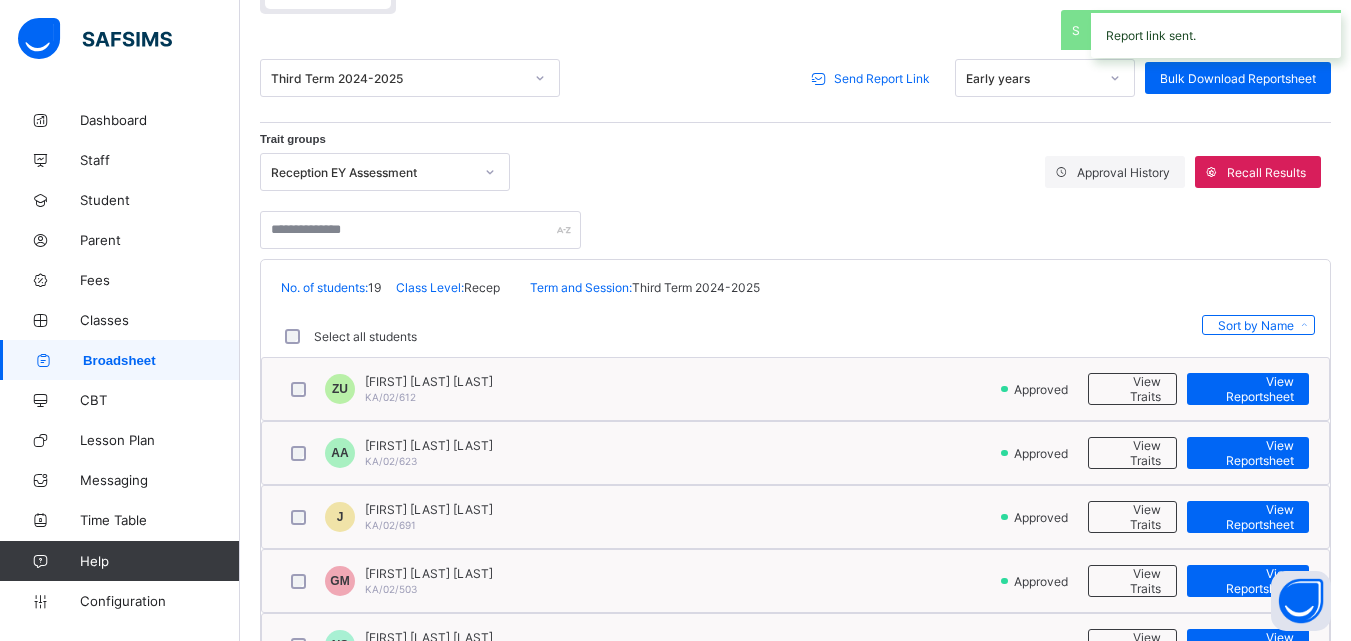 scroll, scrollTop: 0, scrollLeft: 0, axis: both 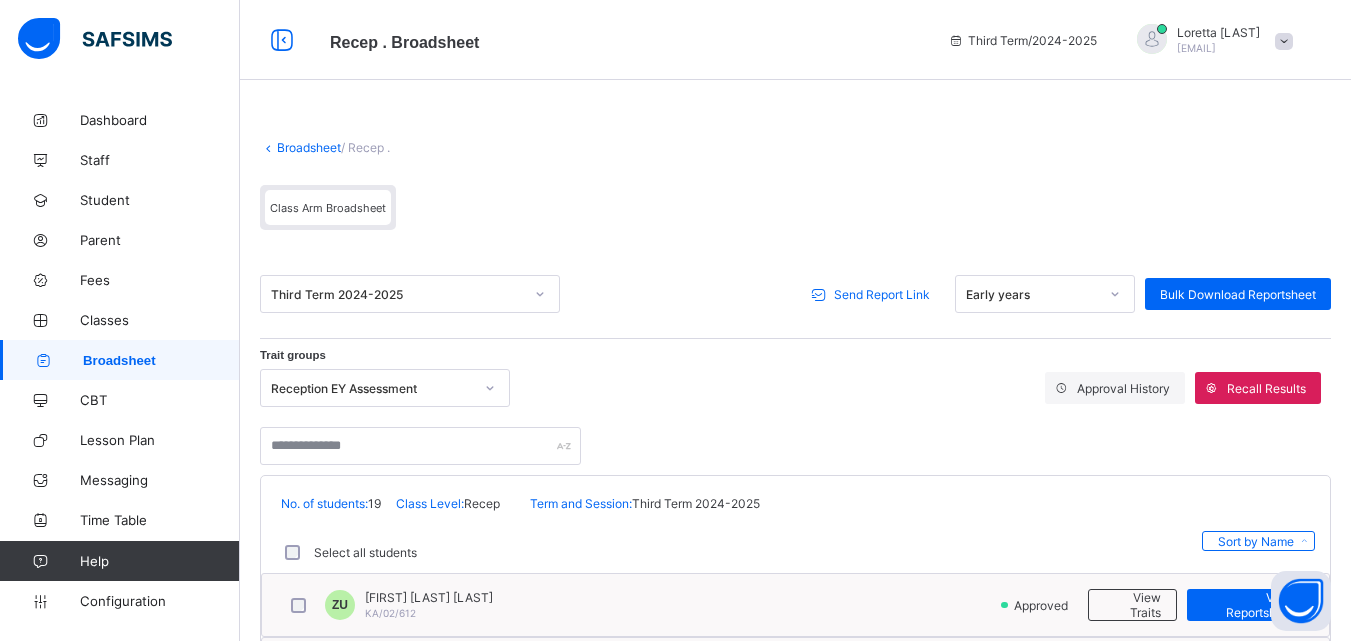 click on "Broadsheet" at bounding box center [309, 147] 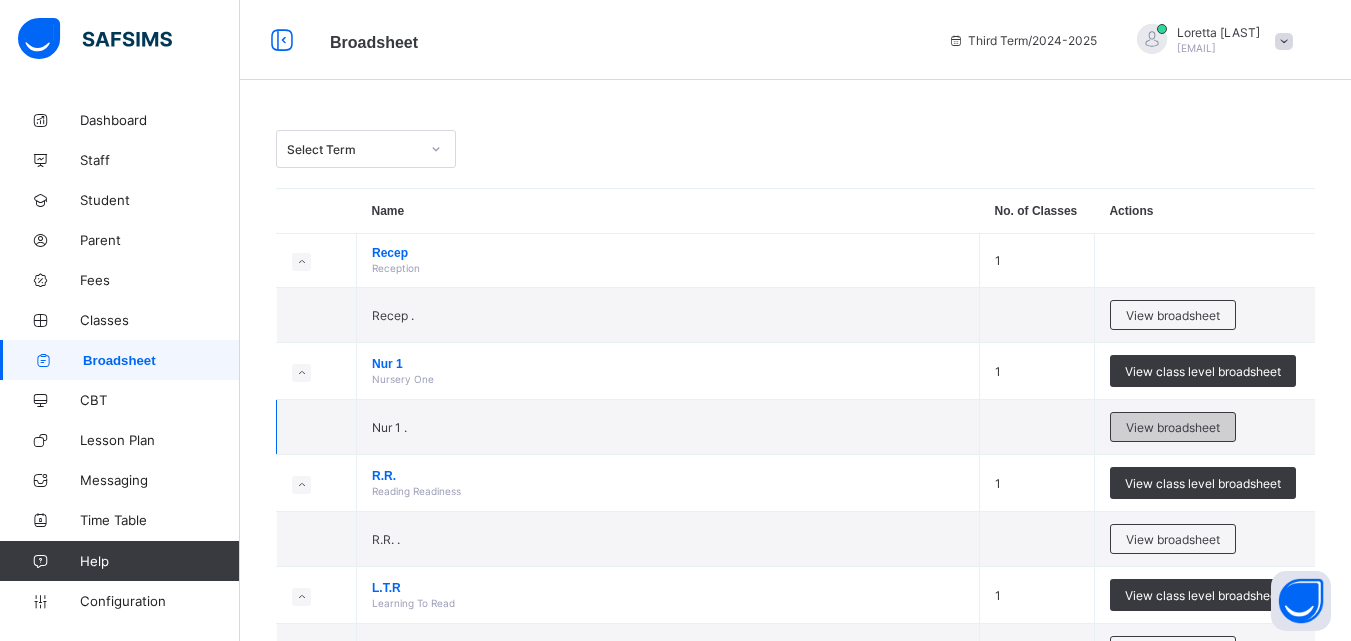 click on "View broadsheet" at bounding box center (1173, 427) 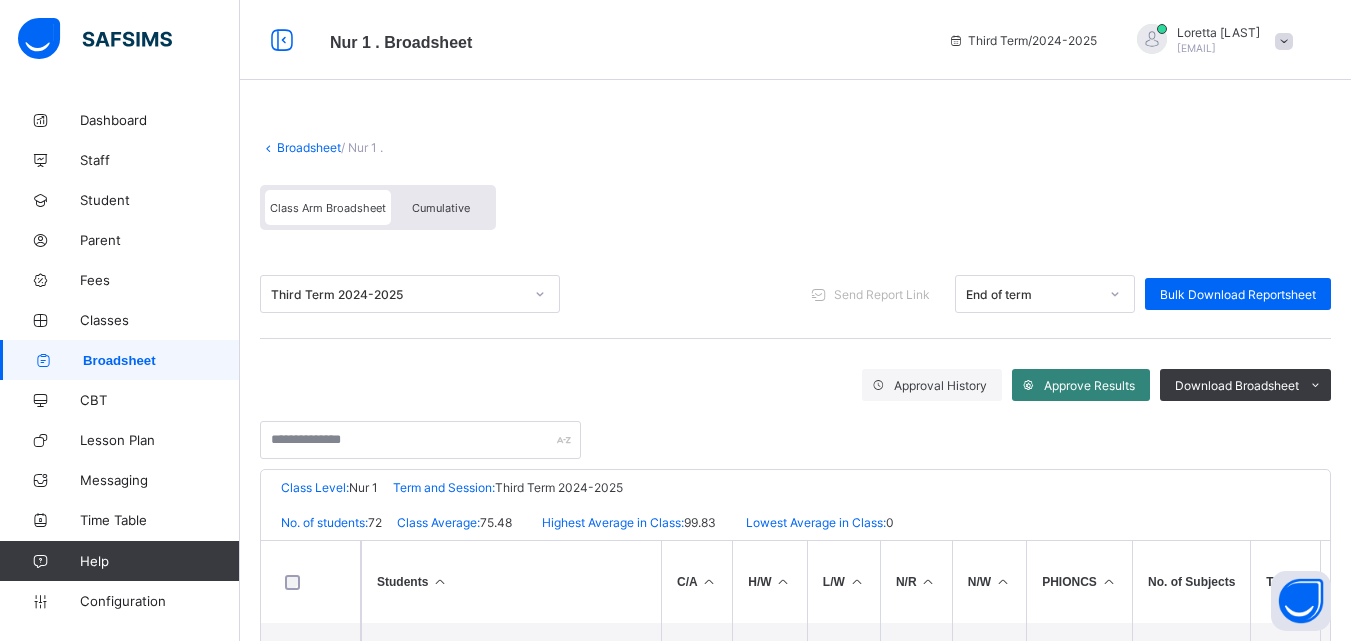 click on "Approve Results" at bounding box center [1089, 385] 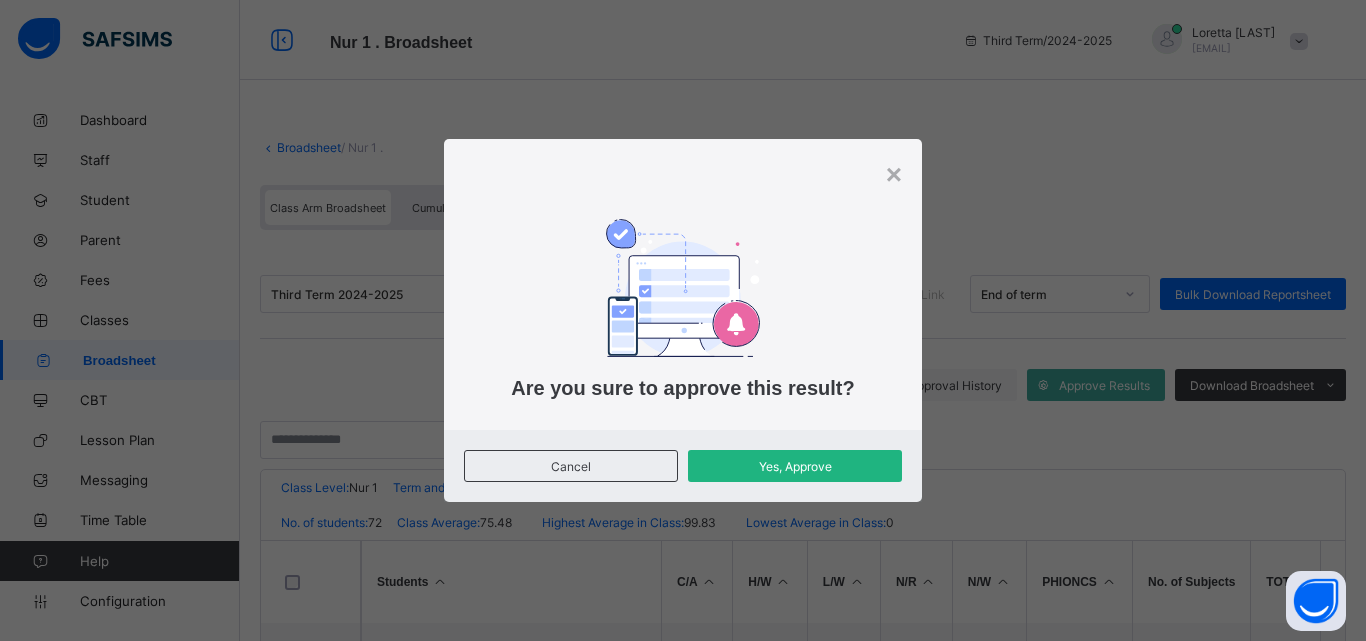 click on "Yes, Approve" at bounding box center (795, 466) 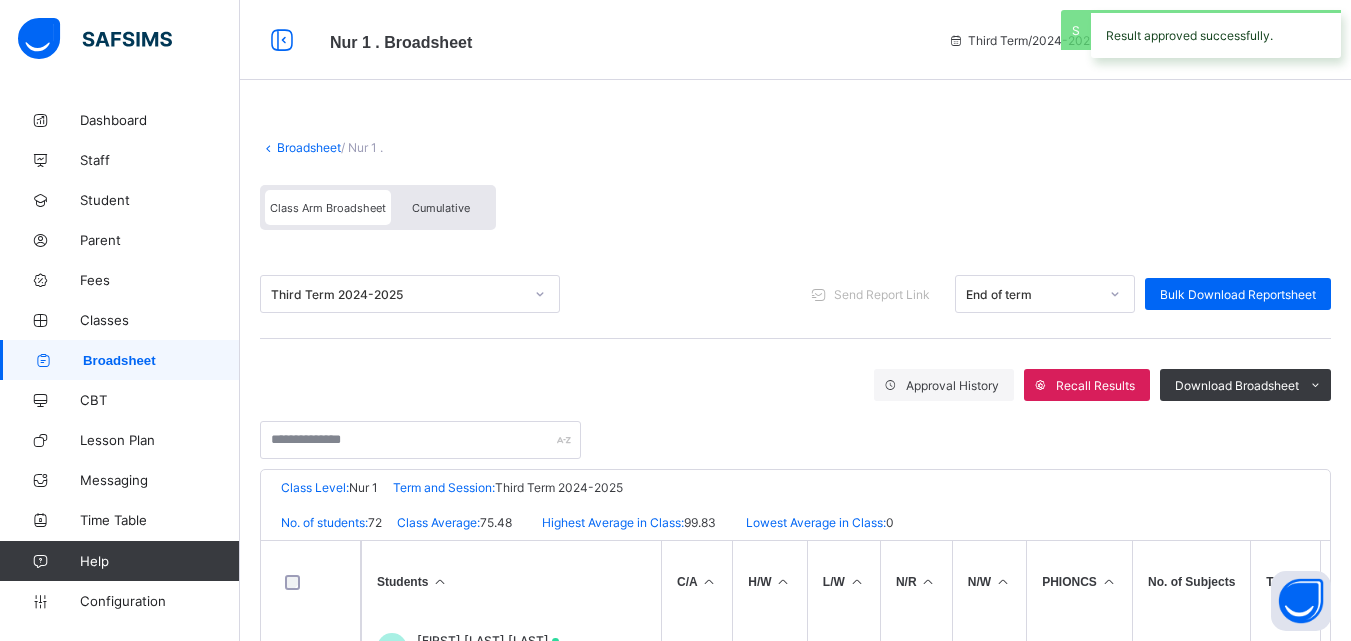 scroll, scrollTop: 236, scrollLeft: 0, axis: vertical 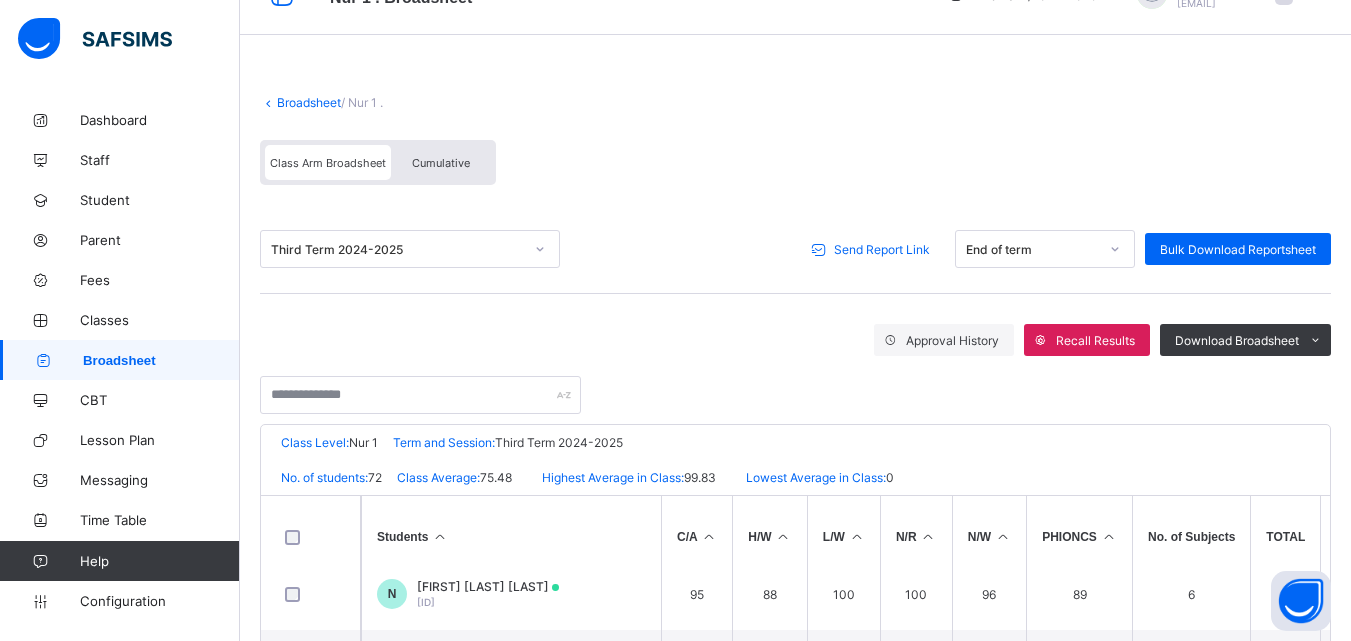 click on "Send Report Link" at bounding box center [882, 249] 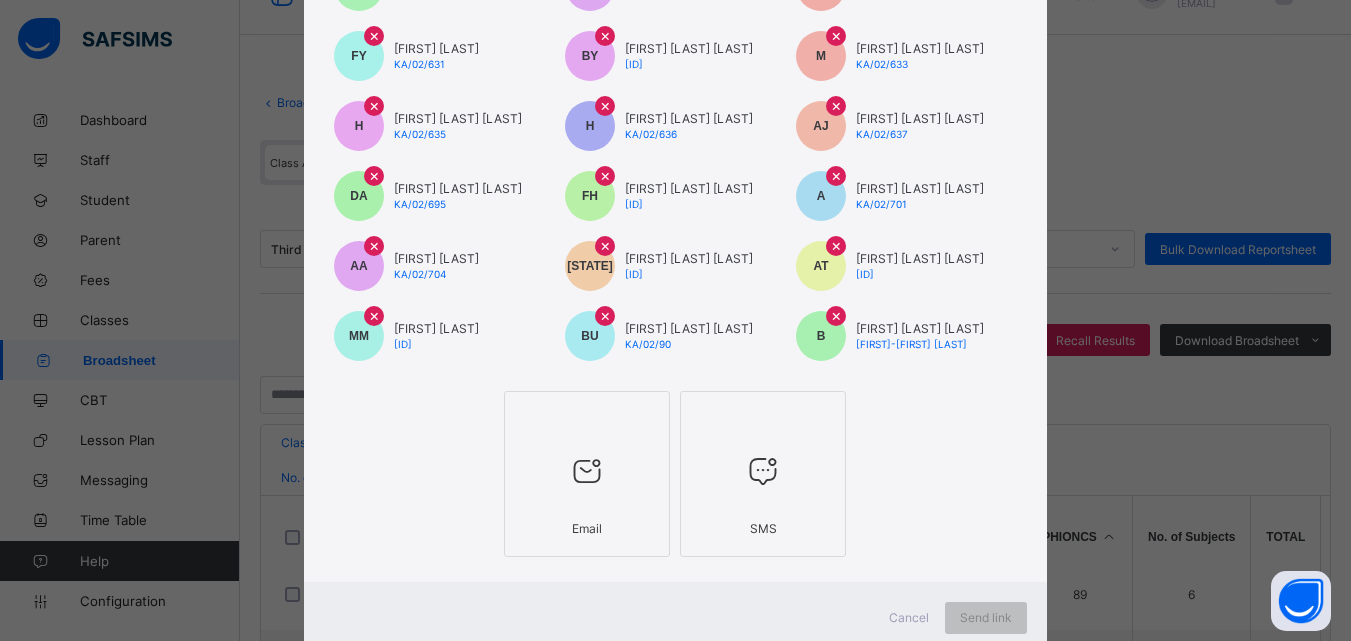 scroll, scrollTop: 1595, scrollLeft: 0, axis: vertical 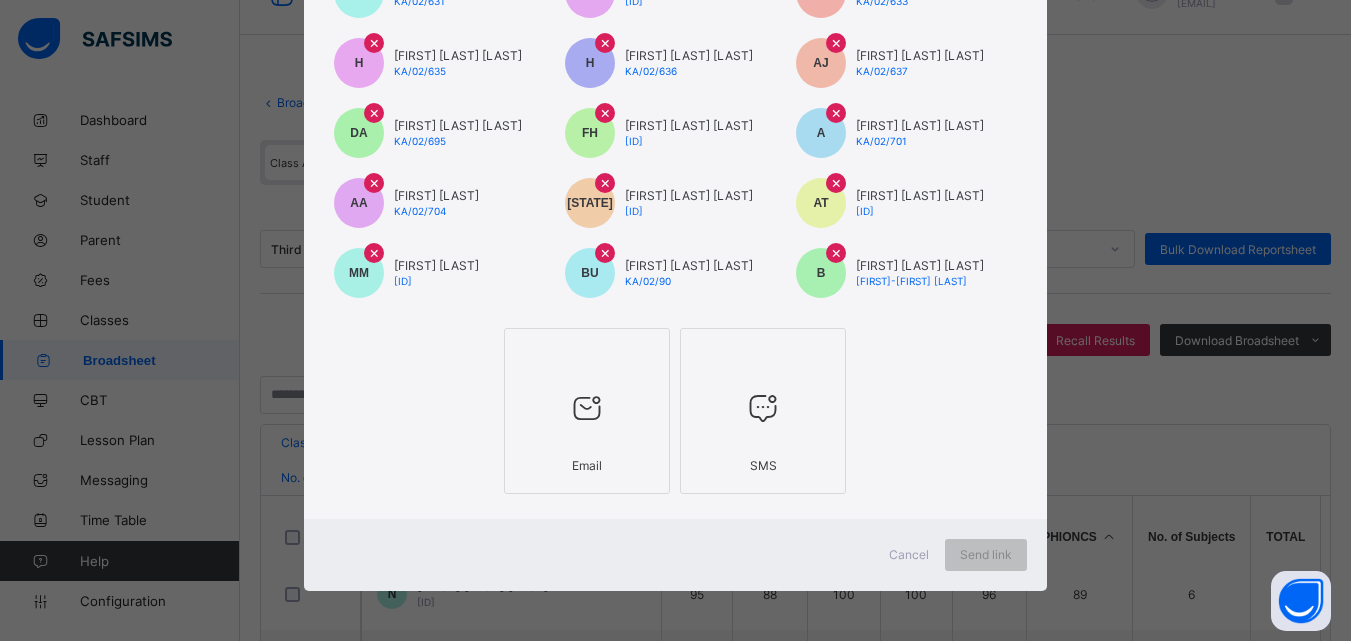 click at bounding box center [587, 408] 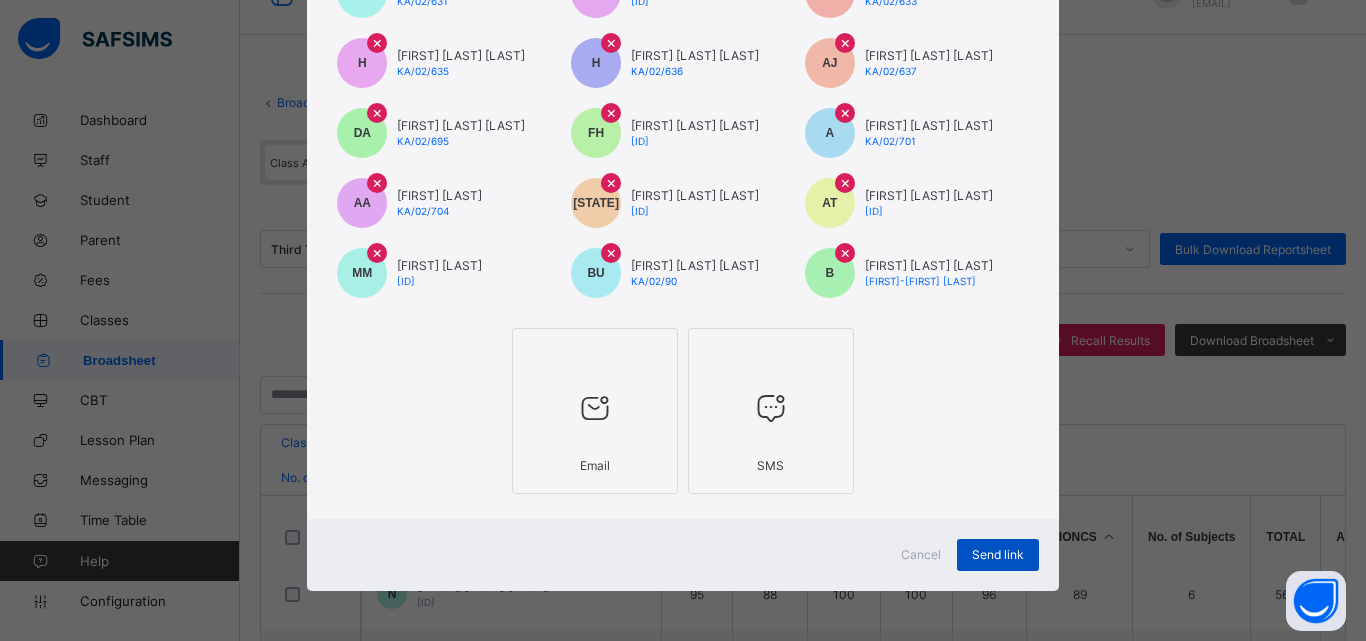 click on "Send link" at bounding box center [998, 554] 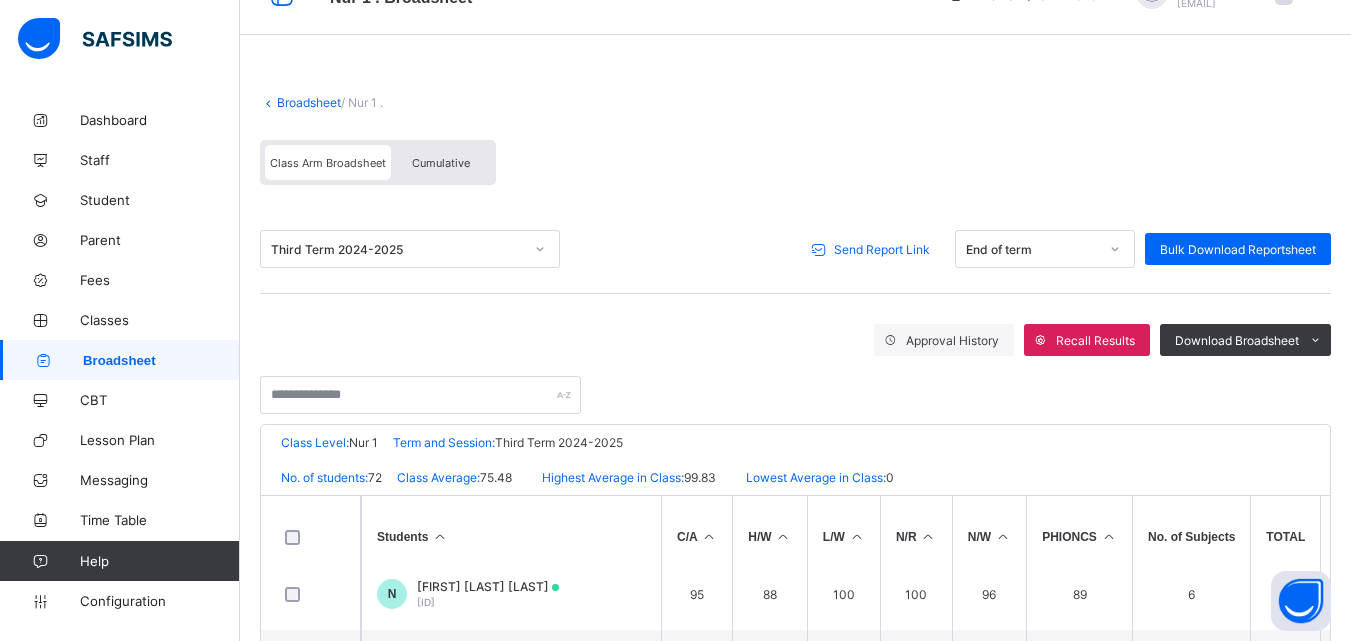 click on "Broadsheet" at bounding box center (309, 102) 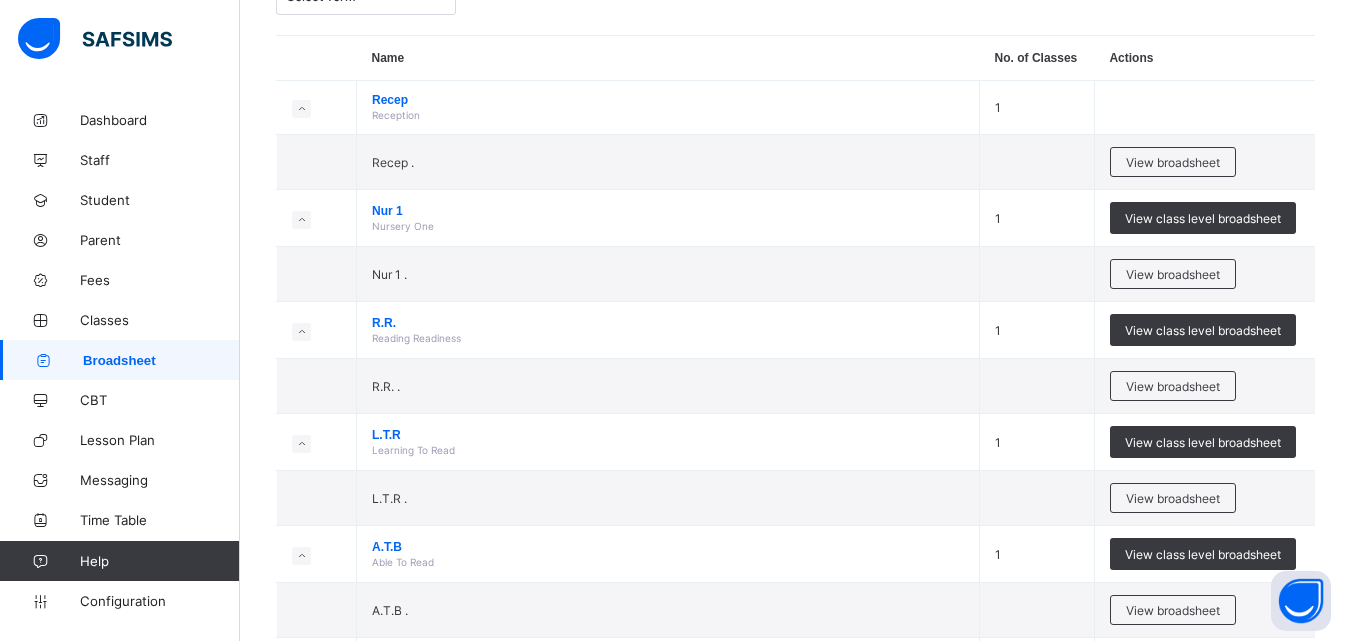 scroll, scrollTop: 166, scrollLeft: 0, axis: vertical 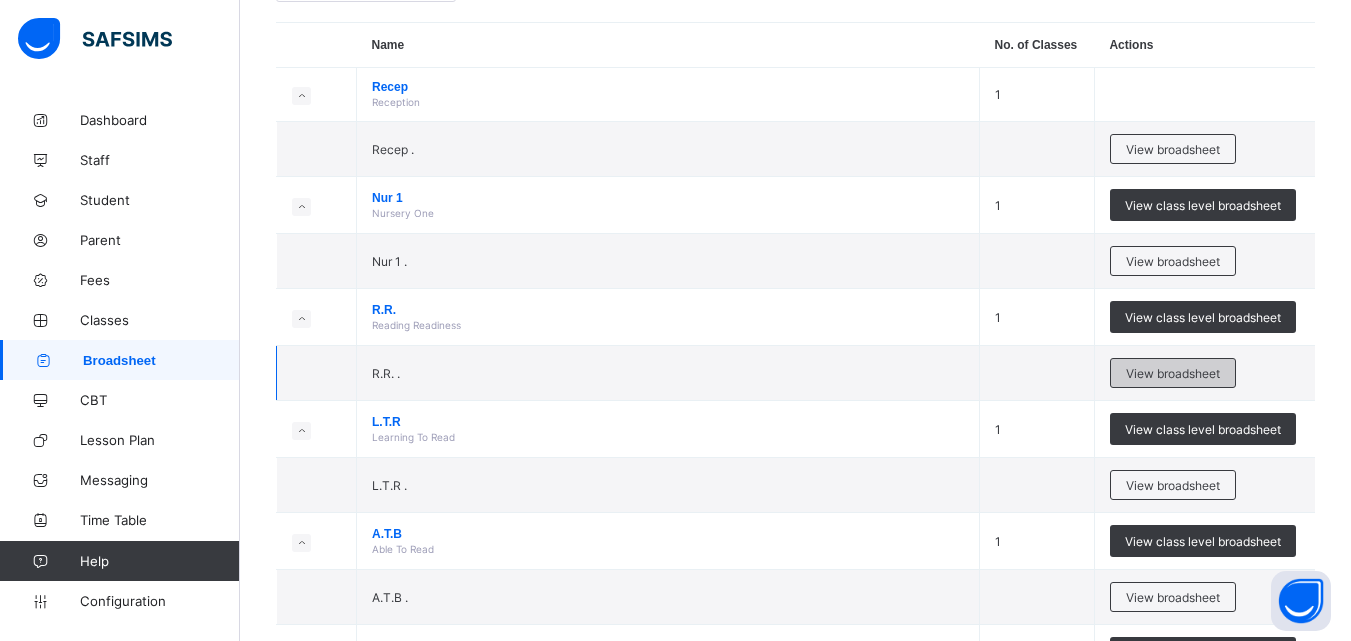 click on "View broadsheet" at bounding box center (1173, 373) 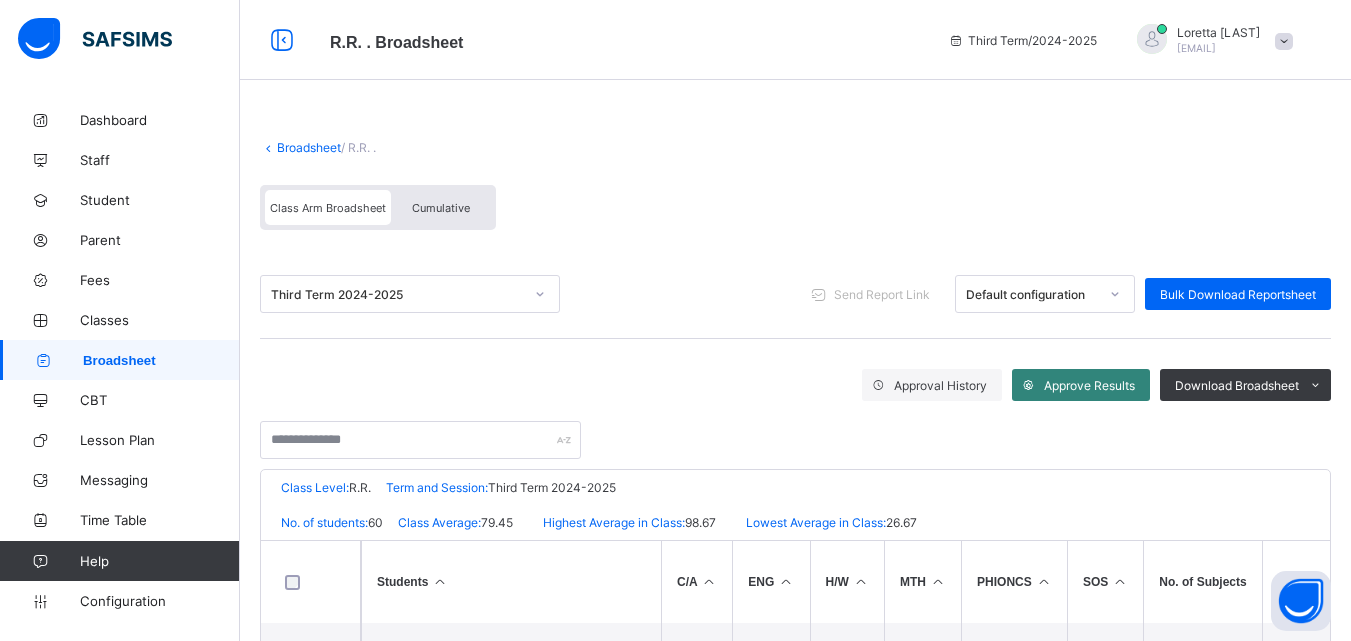 click on "Approve Results" at bounding box center [1089, 385] 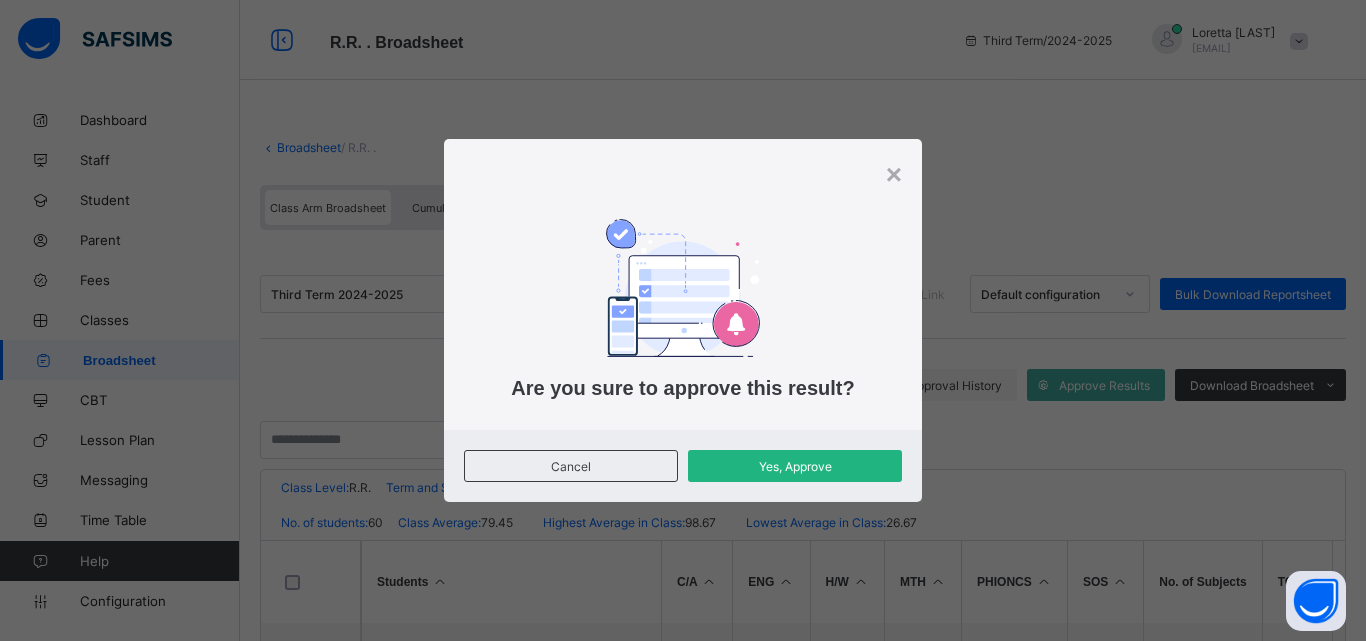 click on "Yes, Approve" at bounding box center (795, 466) 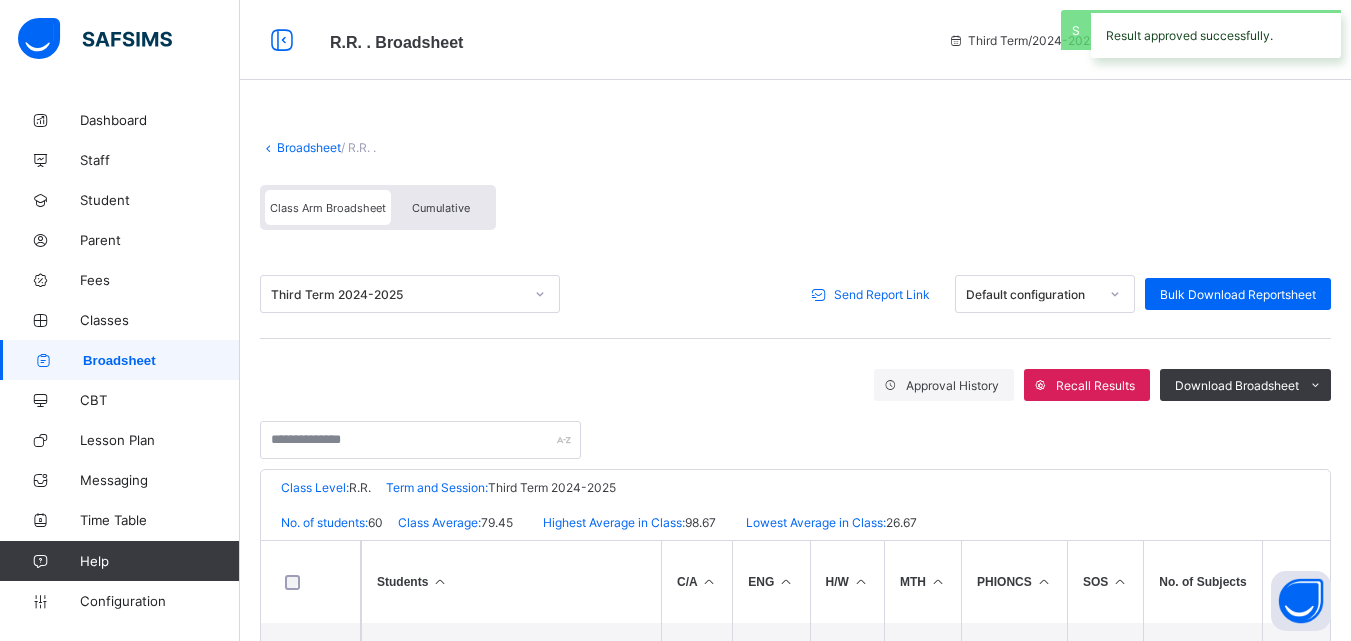 click on "Send Report Link" at bounding box center [882, 294] 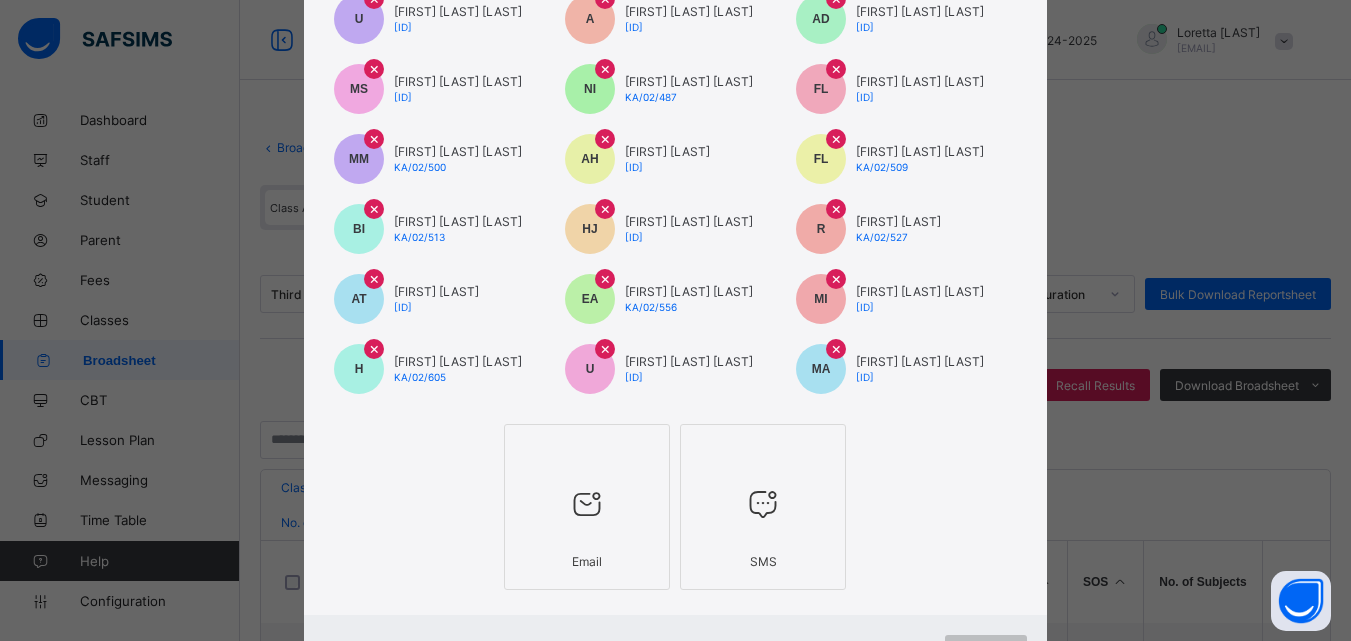 scroll, scrollTop: 1325, scrollLeft: 0, axis: vertical 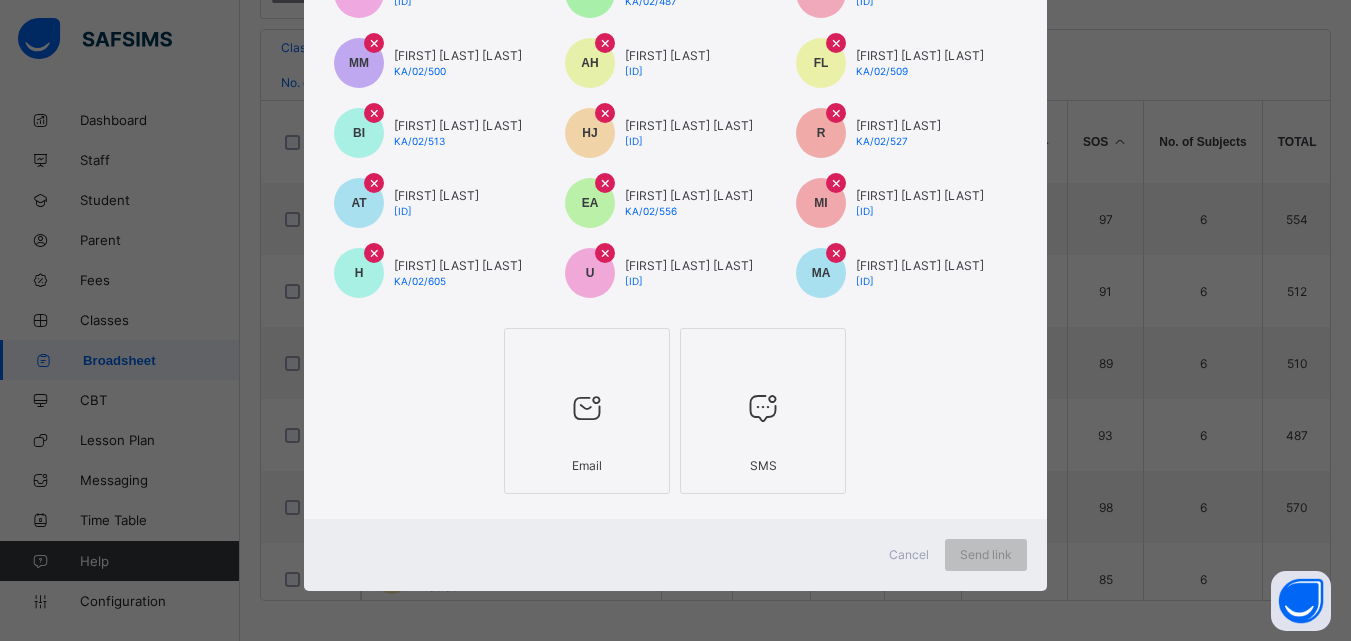 click at bounding box center (587, 408) 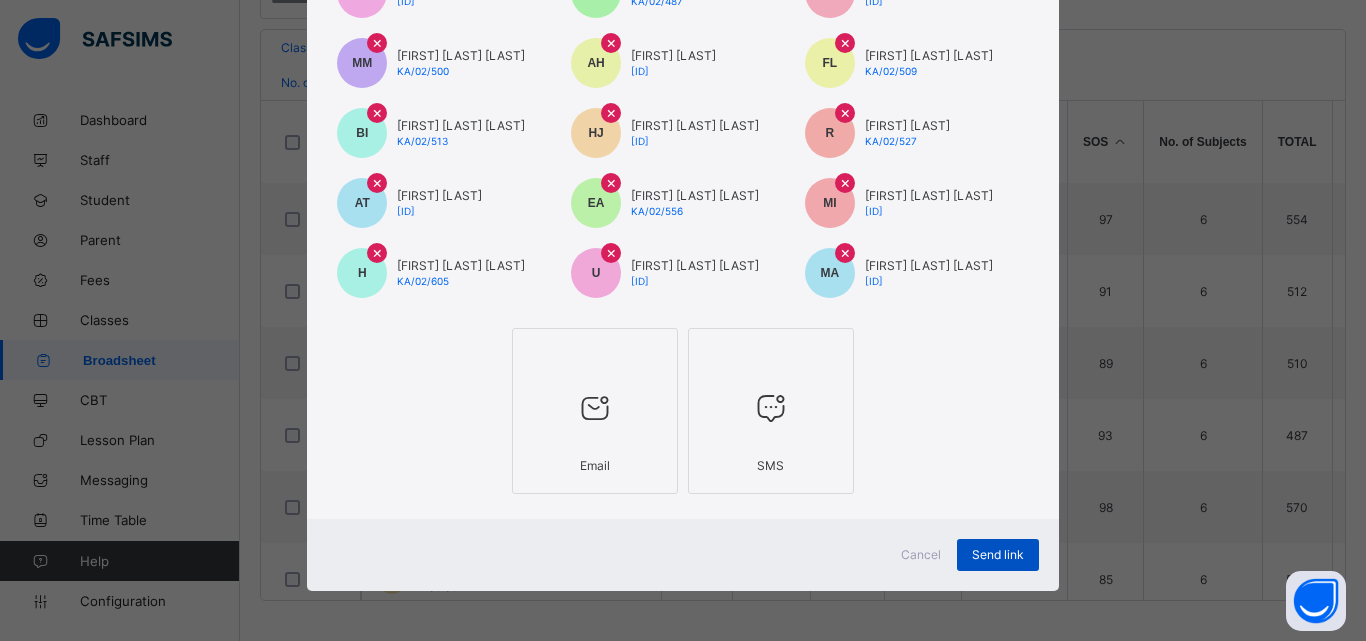 click on "Send link" at bounding box center [998, 554] 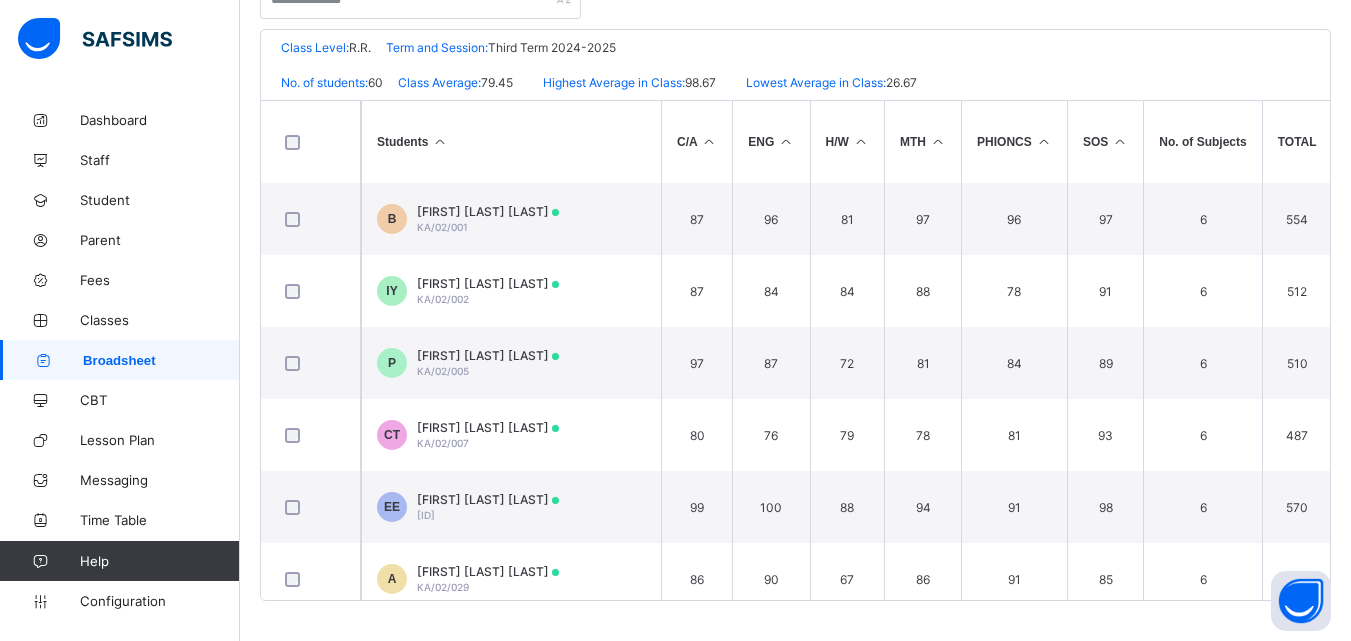 scroll, scrollTop: 0, scrollLeft: 0, axis: both 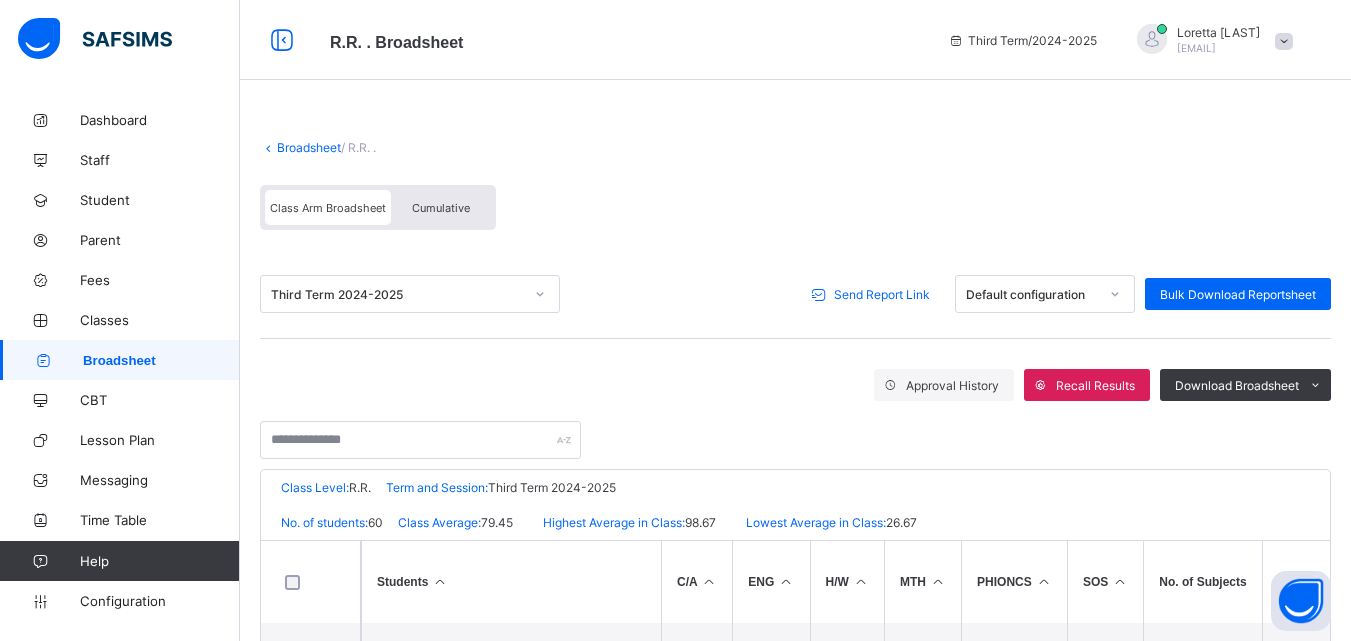 click on "Broadsheet" at bounding box center [309, 147] 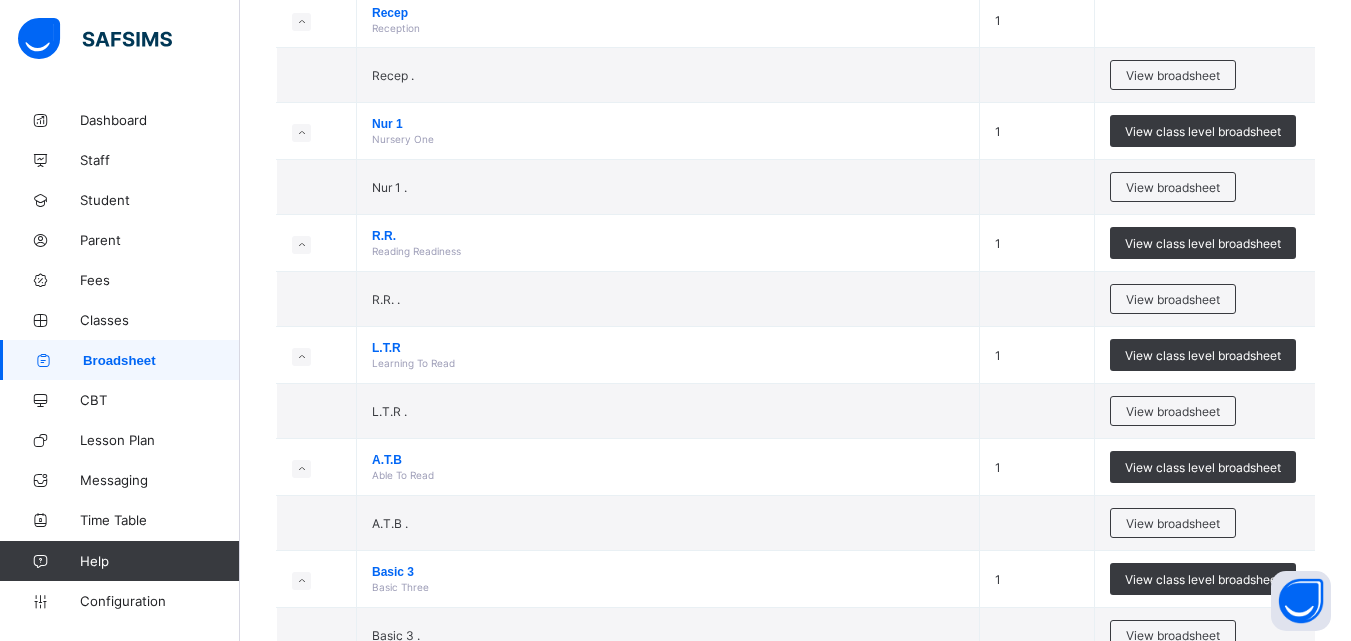 scroll, scrollTop: 253, scrollLeft: 0, axis: vertical 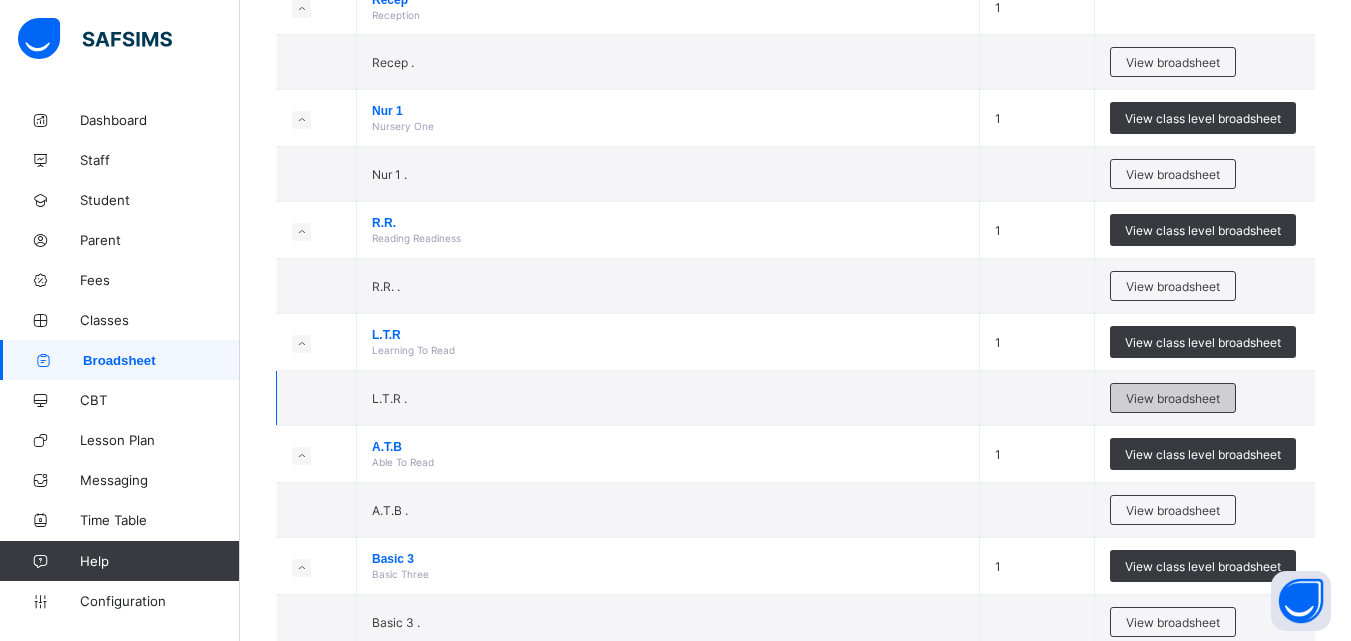 click on "View broadsheet" at bounding box center (1173, 398) 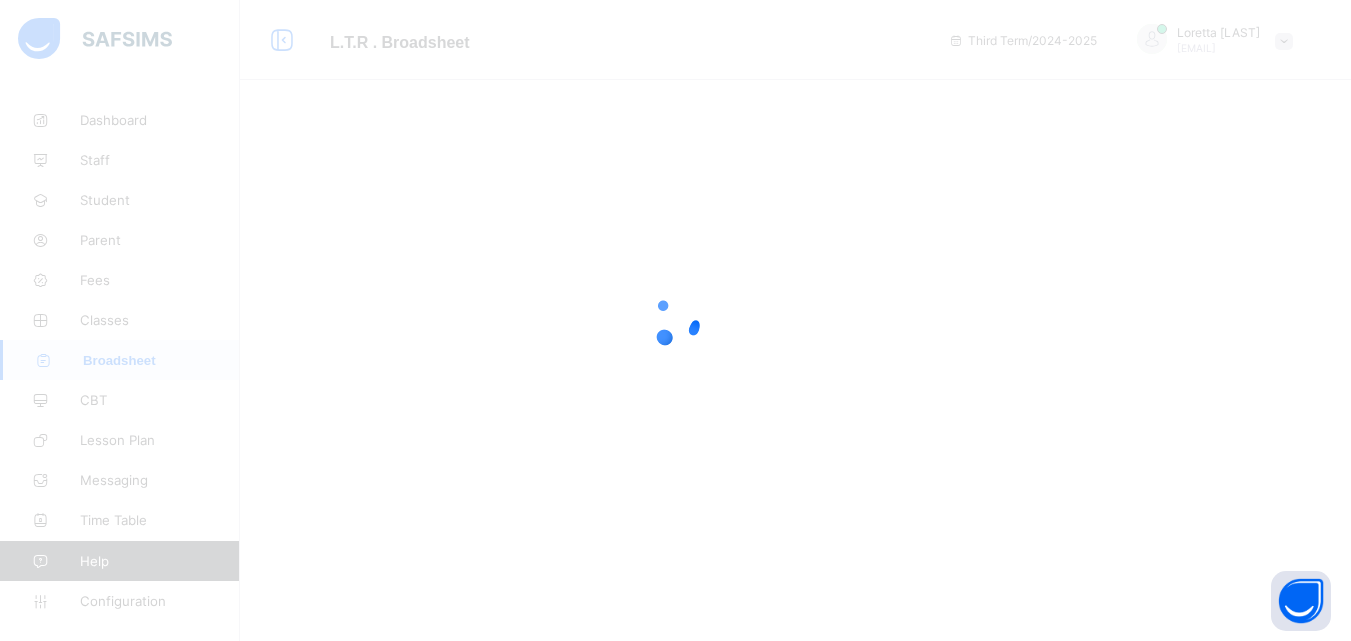 scroll, scrollTop: 0, scrollLeft: 0, axis: both 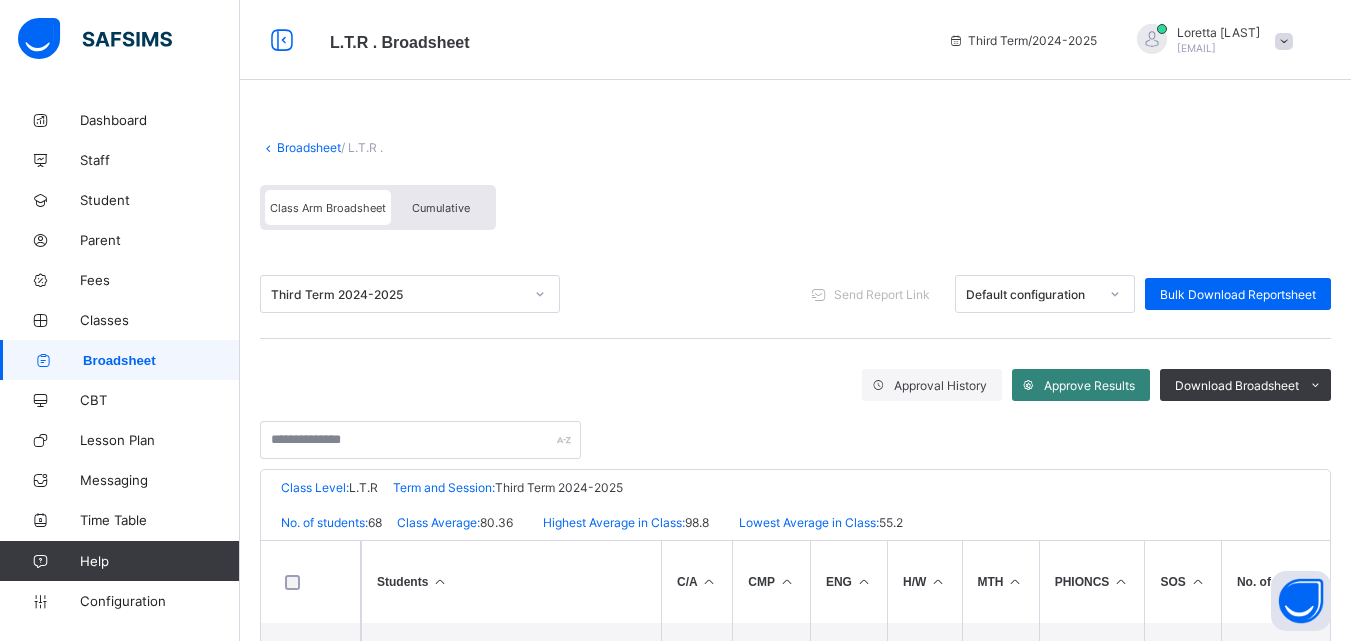 click on "Approve Results" at bounding box center [1089, 385] 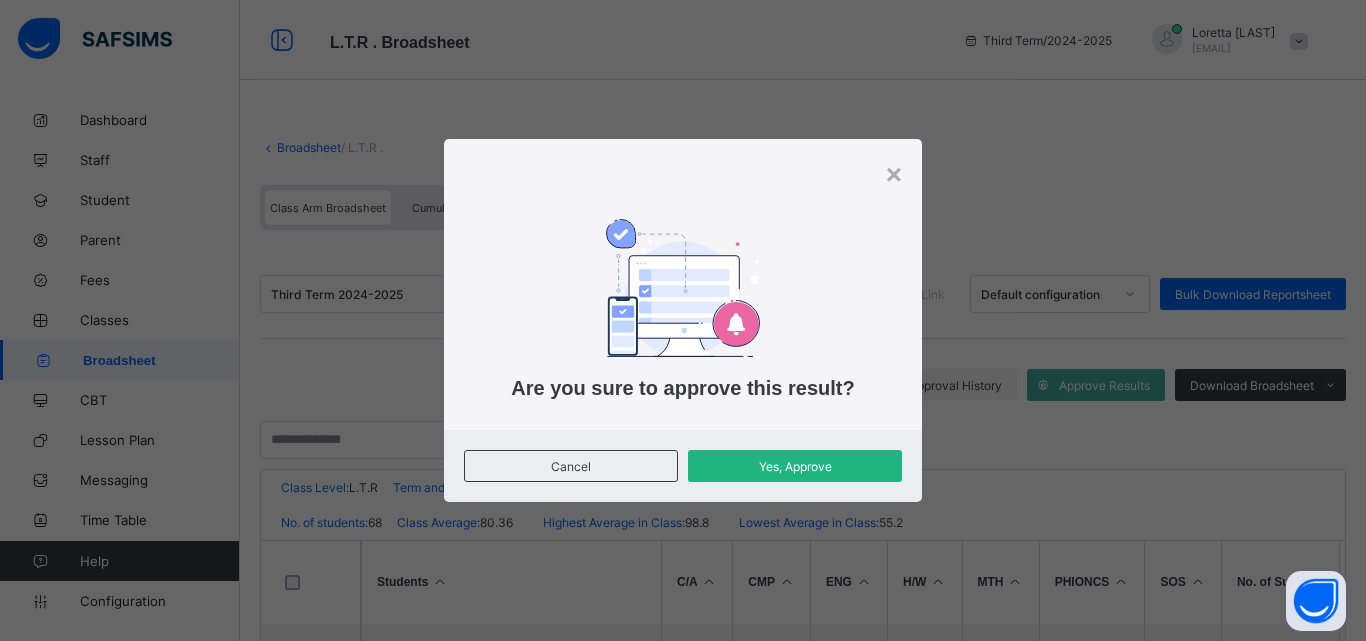 click on "Yes, Approve" at bounding box center (795, 466) 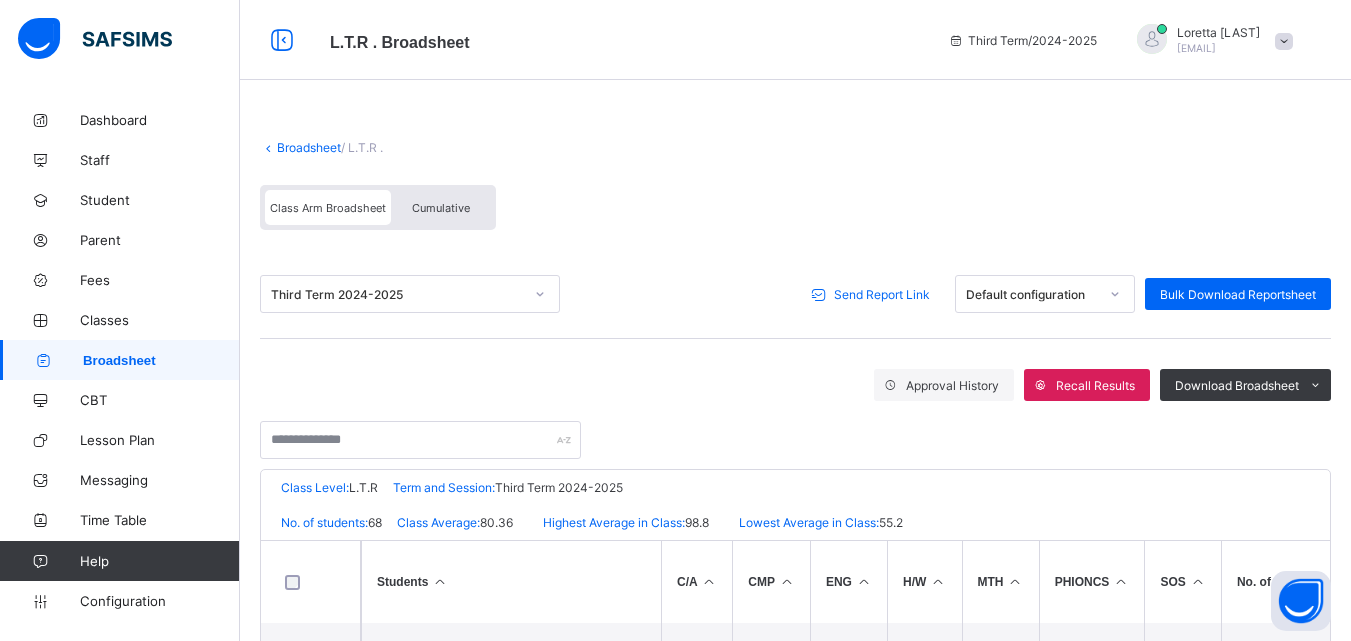 click on "Send Report Link" at bounding box center [882, 294] 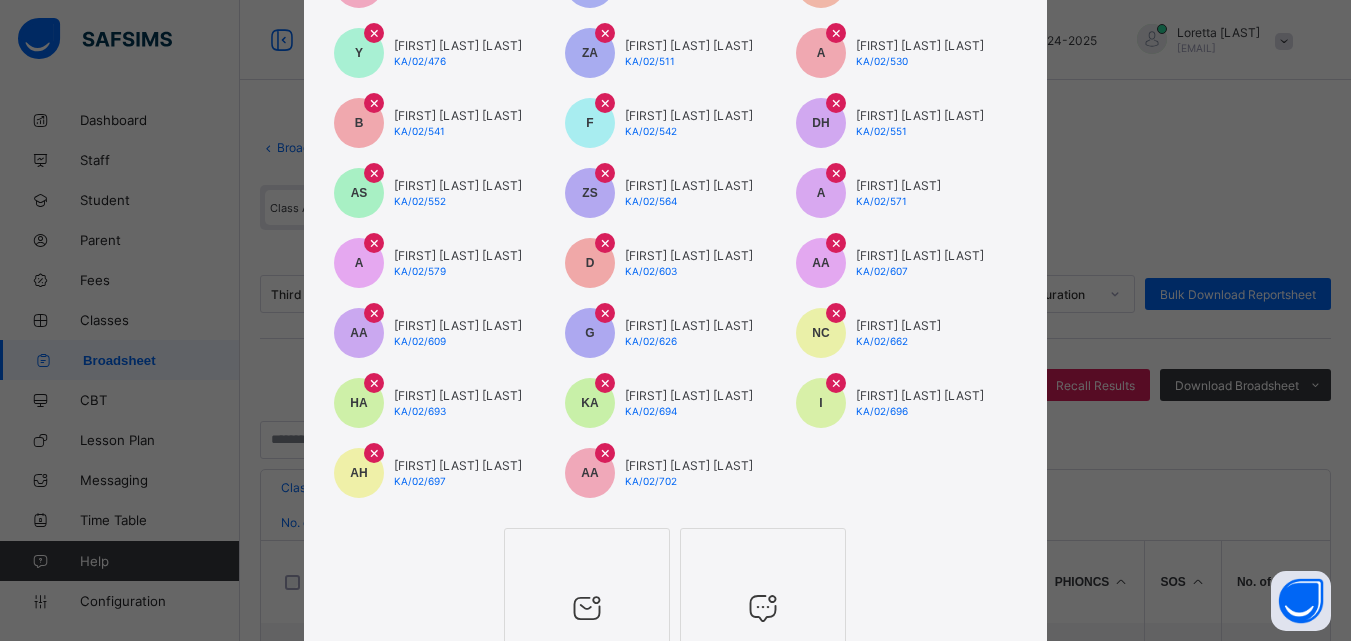 scroll, scrollTop: 1525, scrollLeft: 0, axis: vertical 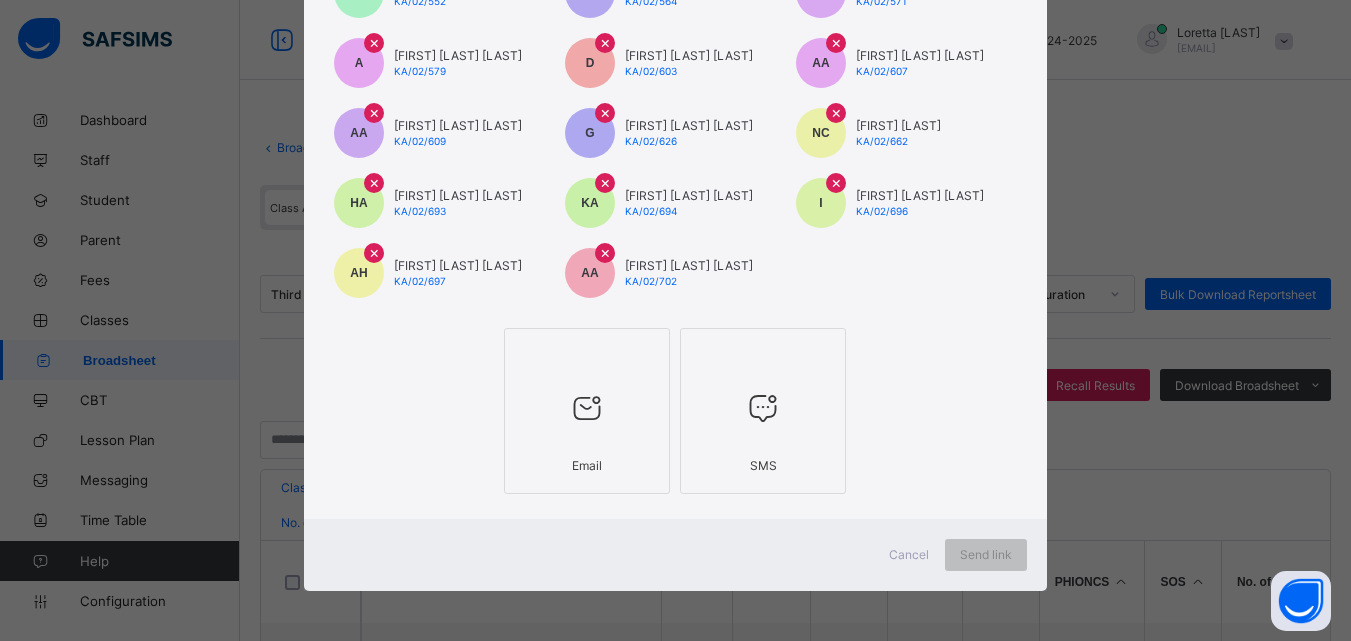 click on "Email" at bounding box center [587, 465] 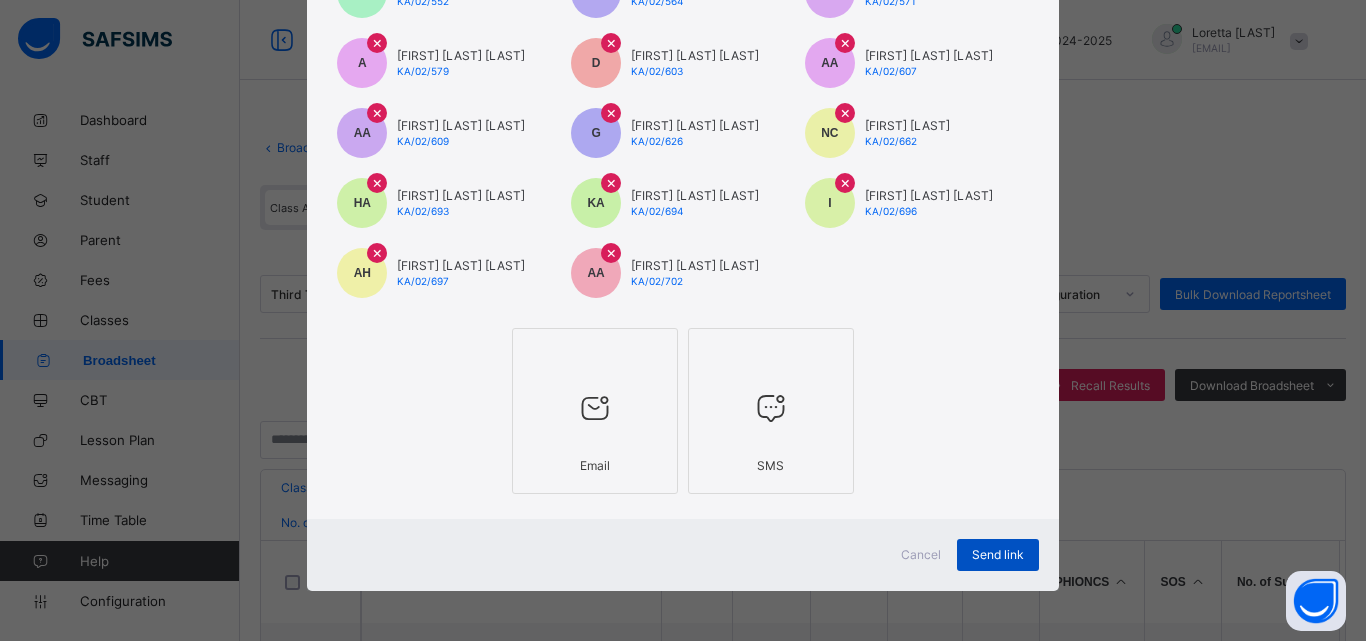 click on "Send link" at bounding box center [998, 554] 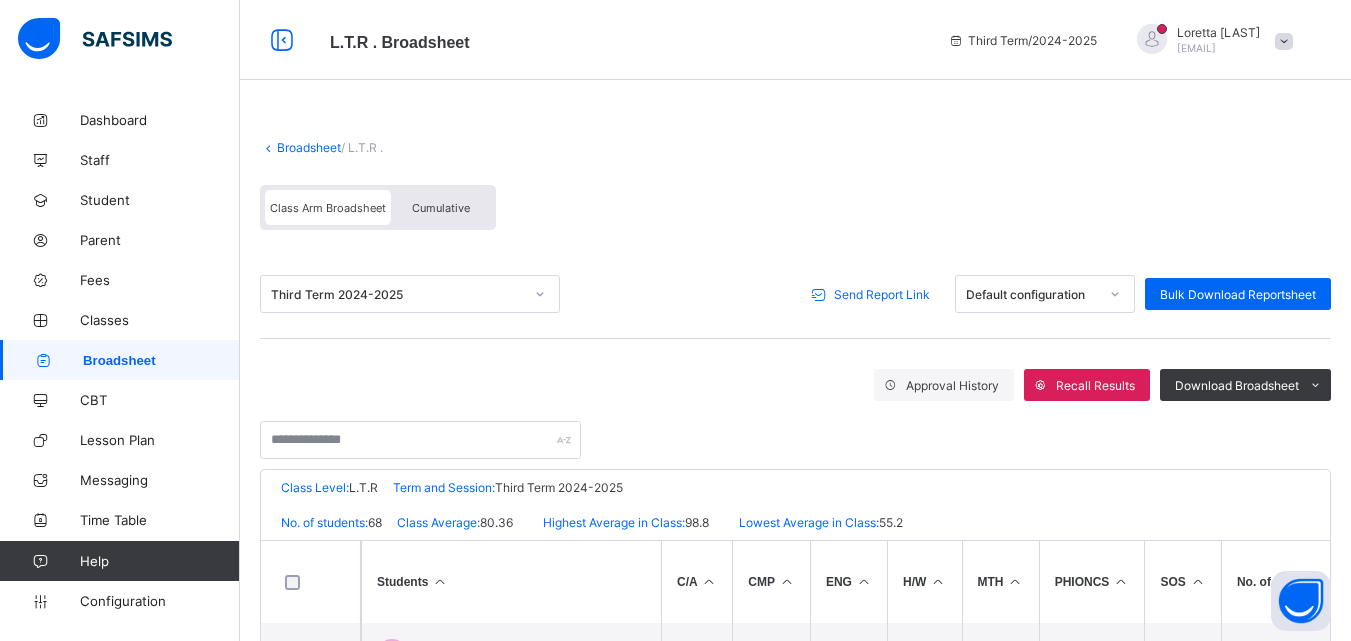 scroll, scrollTop: 297, scrollLeft: 0, axis: vertical 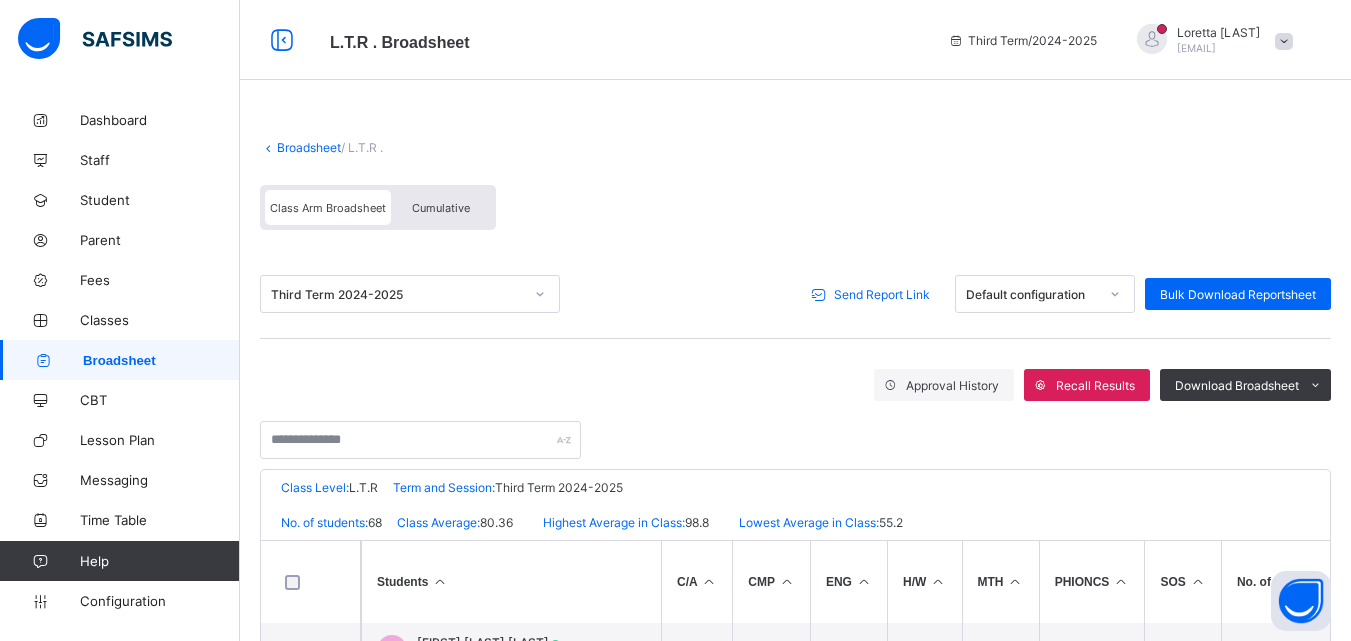 click on "Broadsheet" at bounding box center [309, 147] 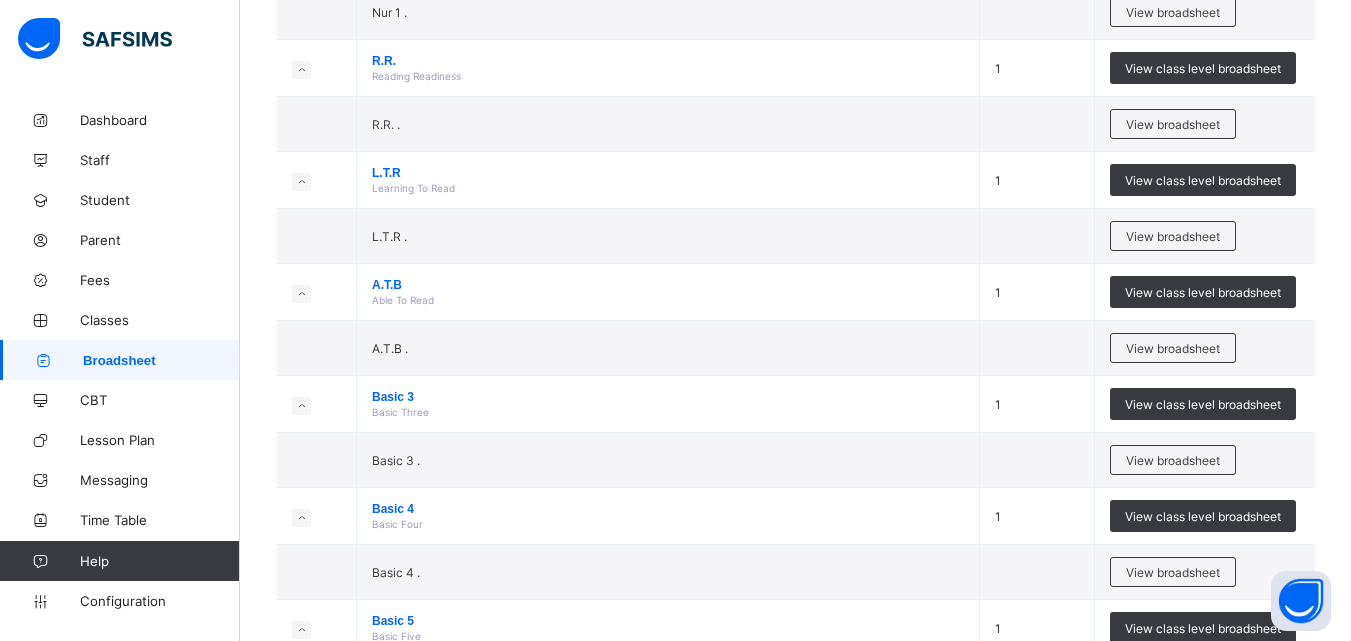 scroll, scrollTop: 435, scrollLeft: 0, axis: vertical 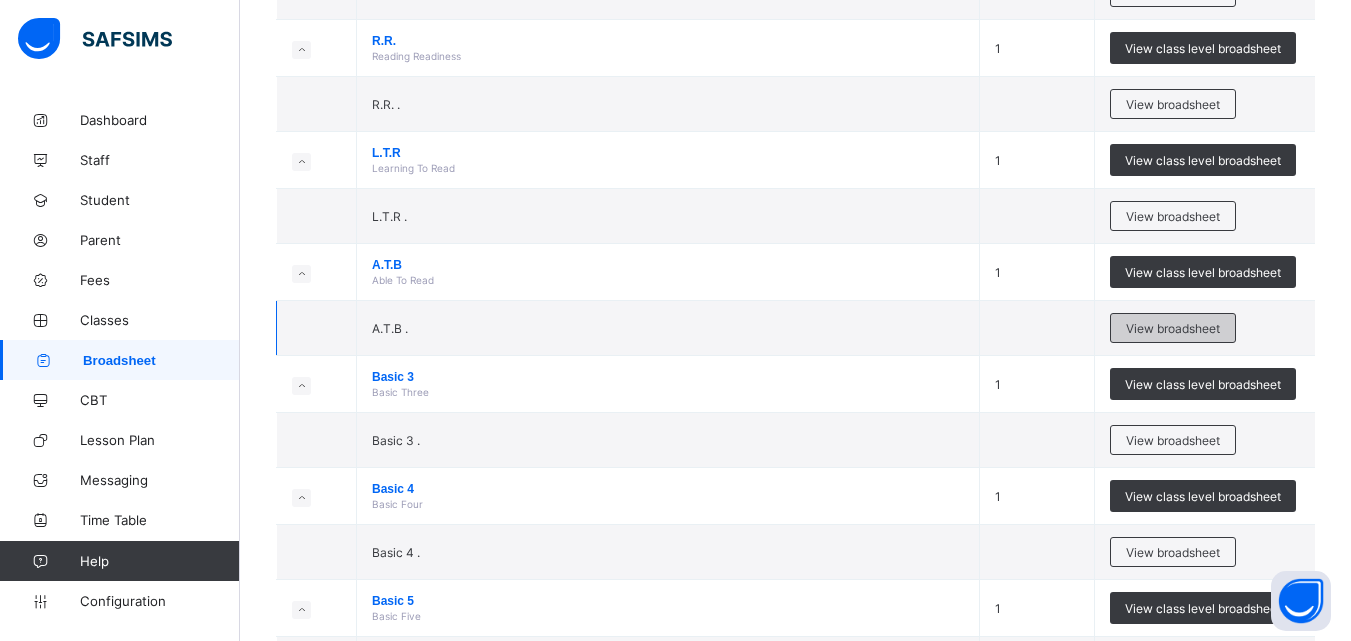 click on "View broadsheet" at bounding box center (1173, 328) 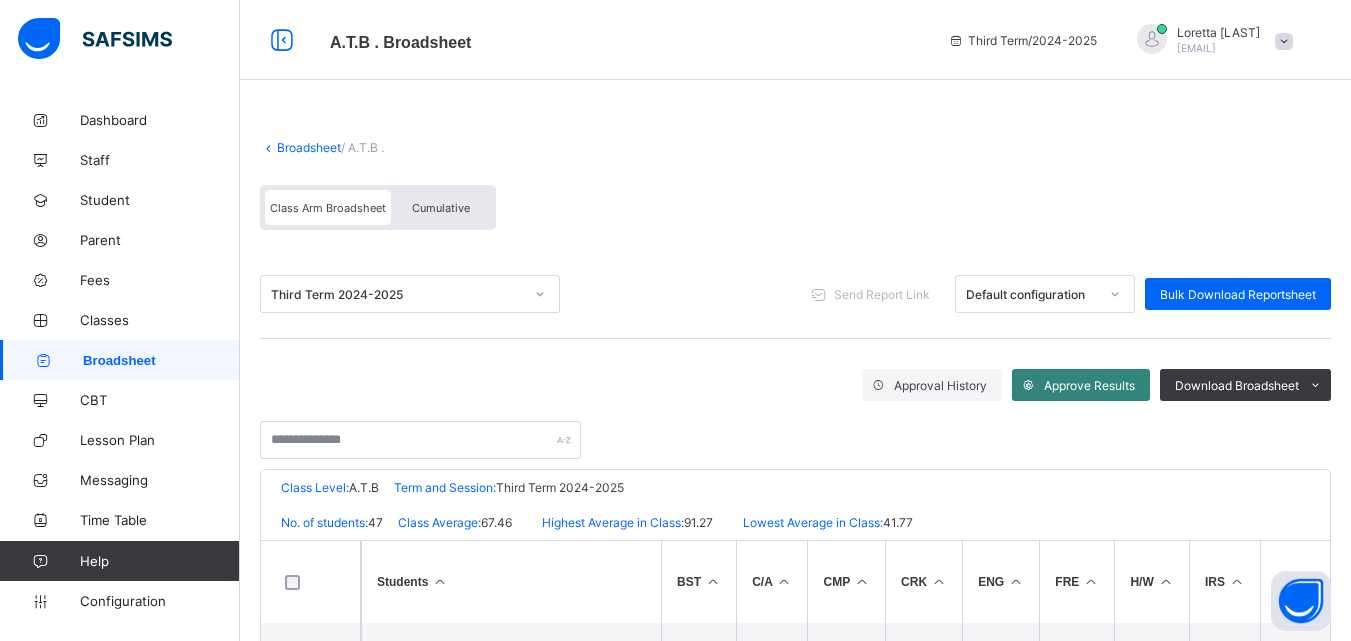 click on "Approve Results" at bounding box center [1089, 385] 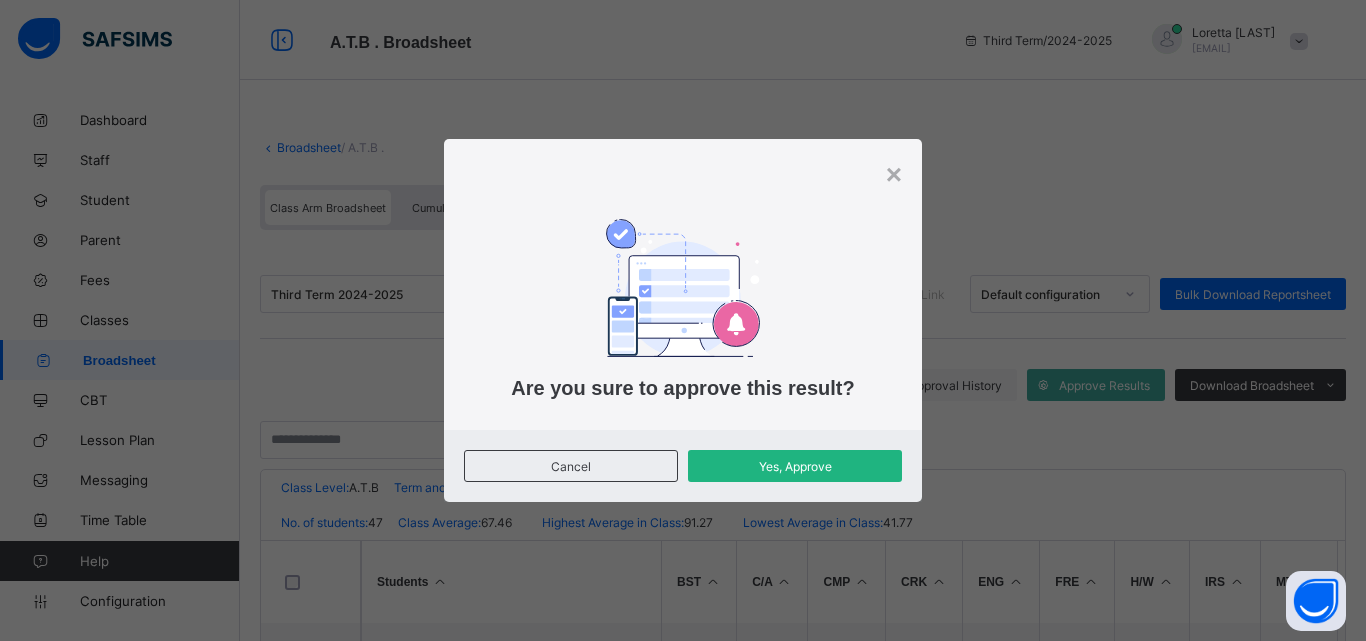 click on "Yes, Approve" at bounding box center [795, 466] 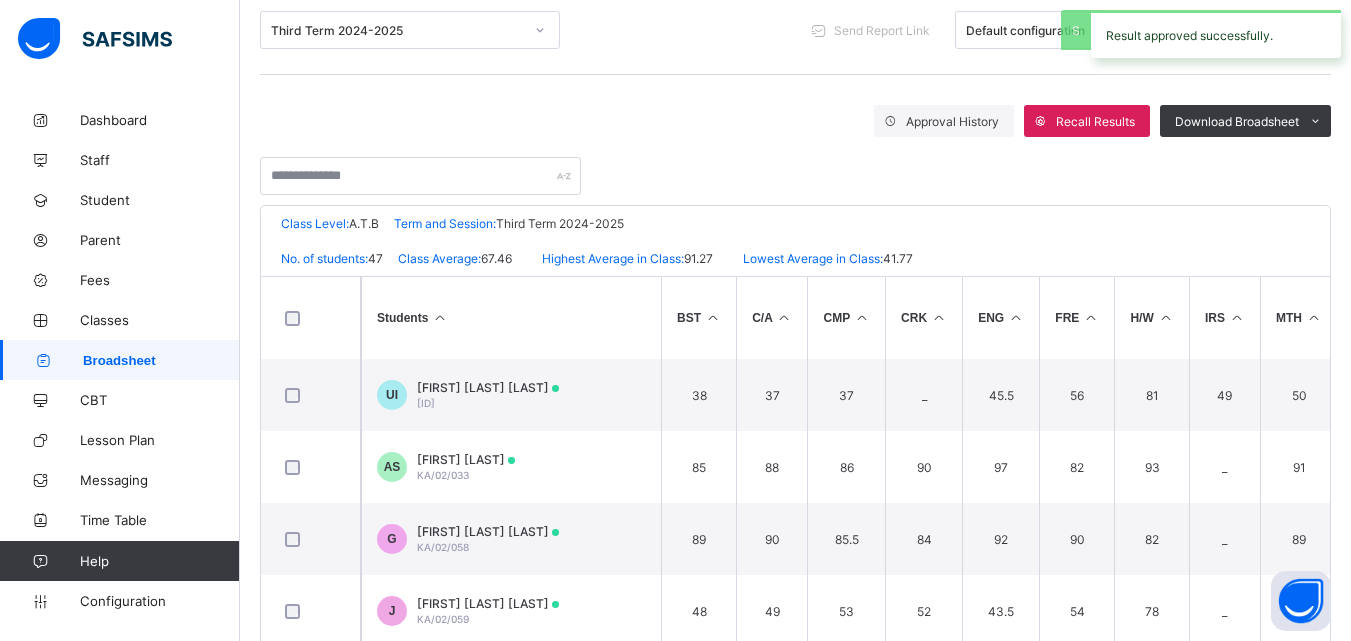 scroll, scrollTop: 268, scrollLeft: 0, axis: vertical 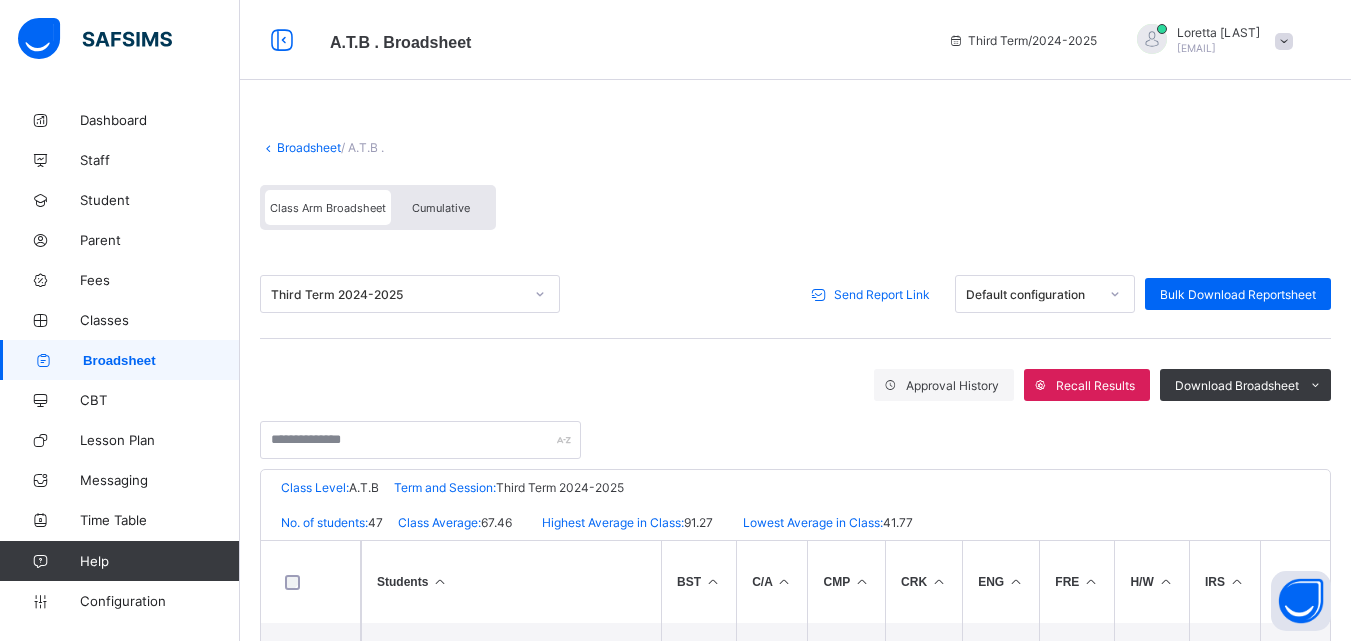 click on "Send Report Link" at bounding box center [882, 294] 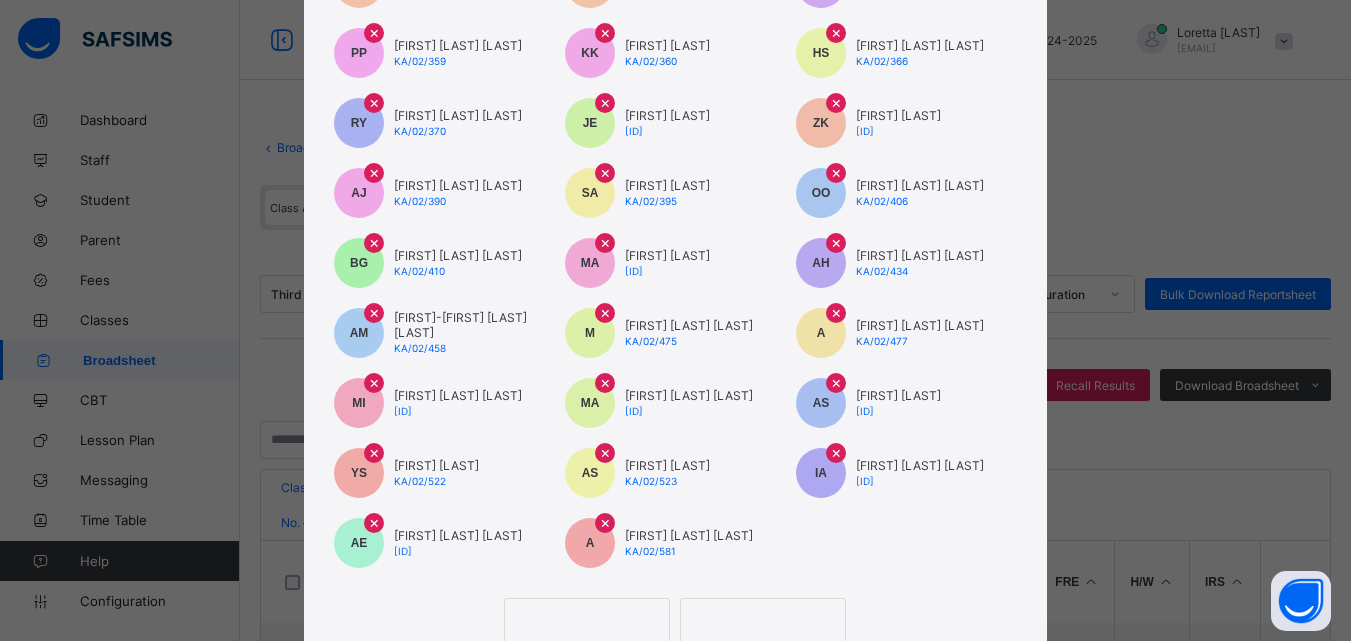 scroll, scrollTop: 1035, scrollLeft: 0, axis: vertical 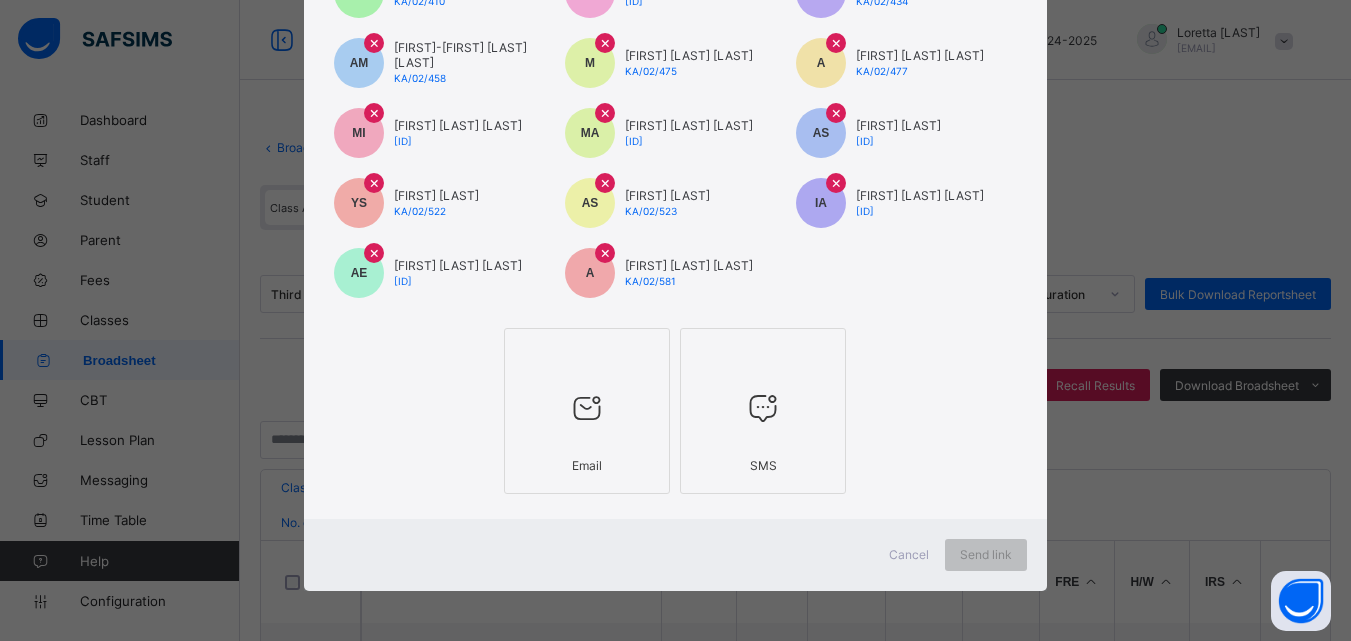 click on "Email" at bounding box center (587, 411) 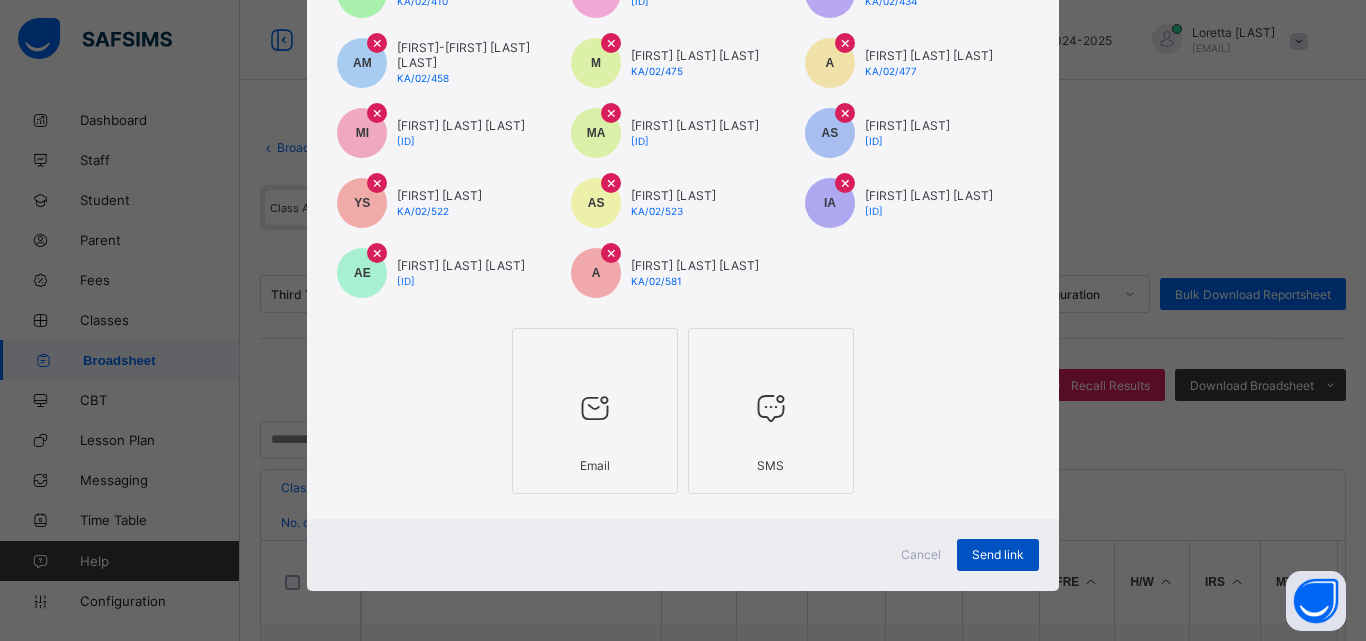click on "Send link" at bounding box center (998, 554) 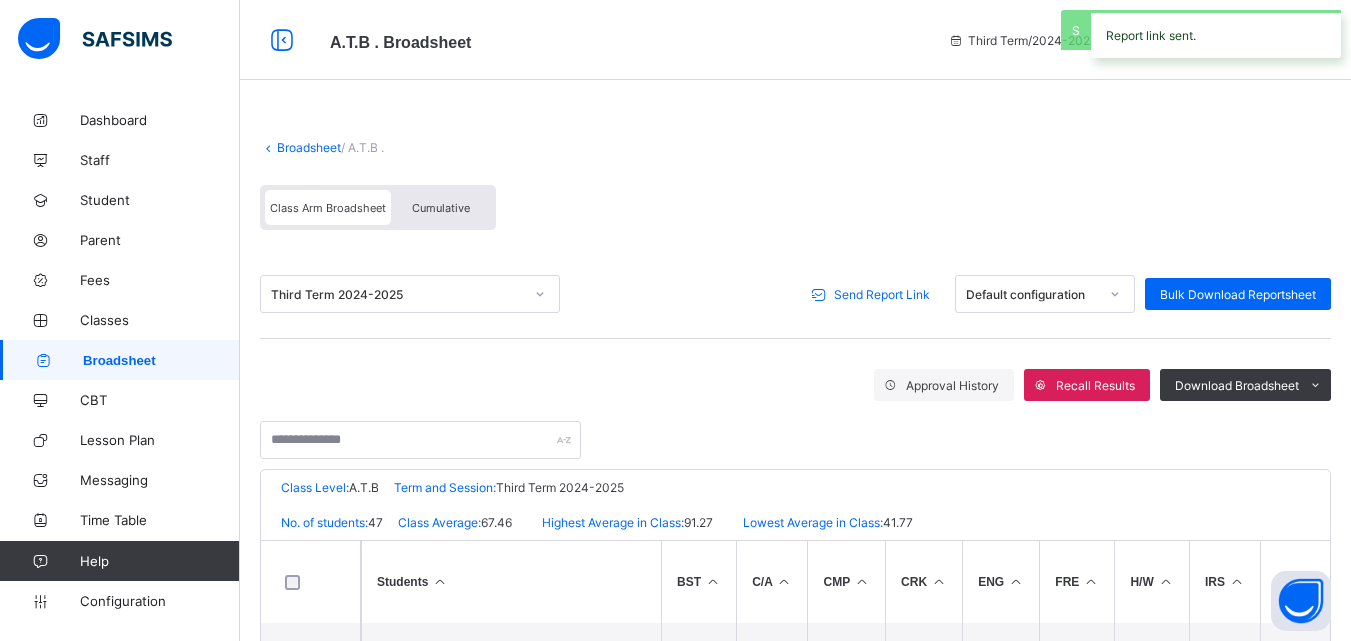 click on "Broadsheet" at bounding box center [309, 147] 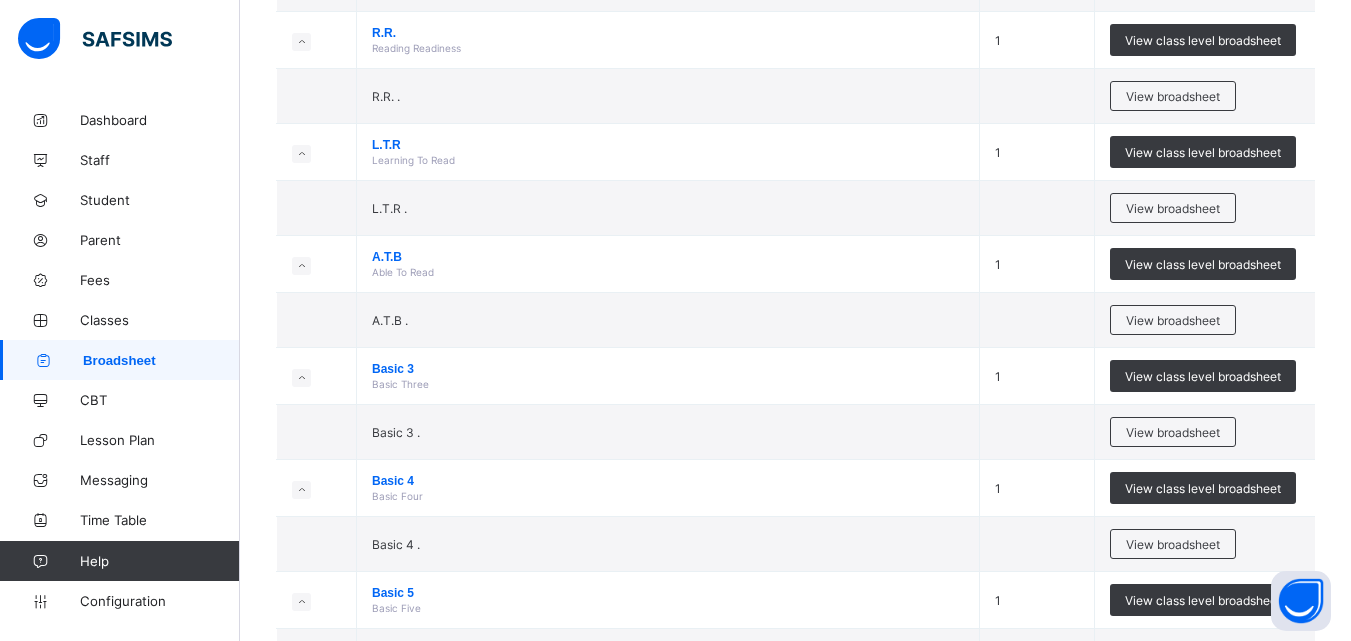 scroll, scrollTop: 457, scrollLeft: 0, axis: vertical 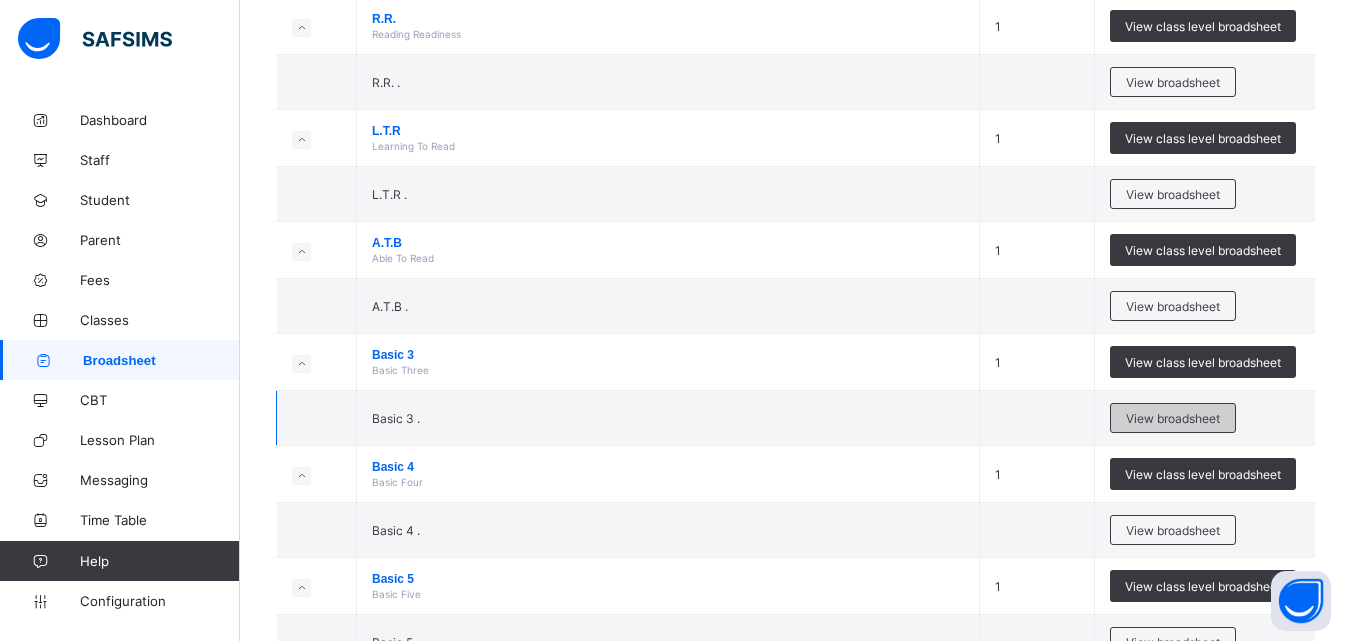 click on "View broadsheet" at bounding box center [1173, 418] 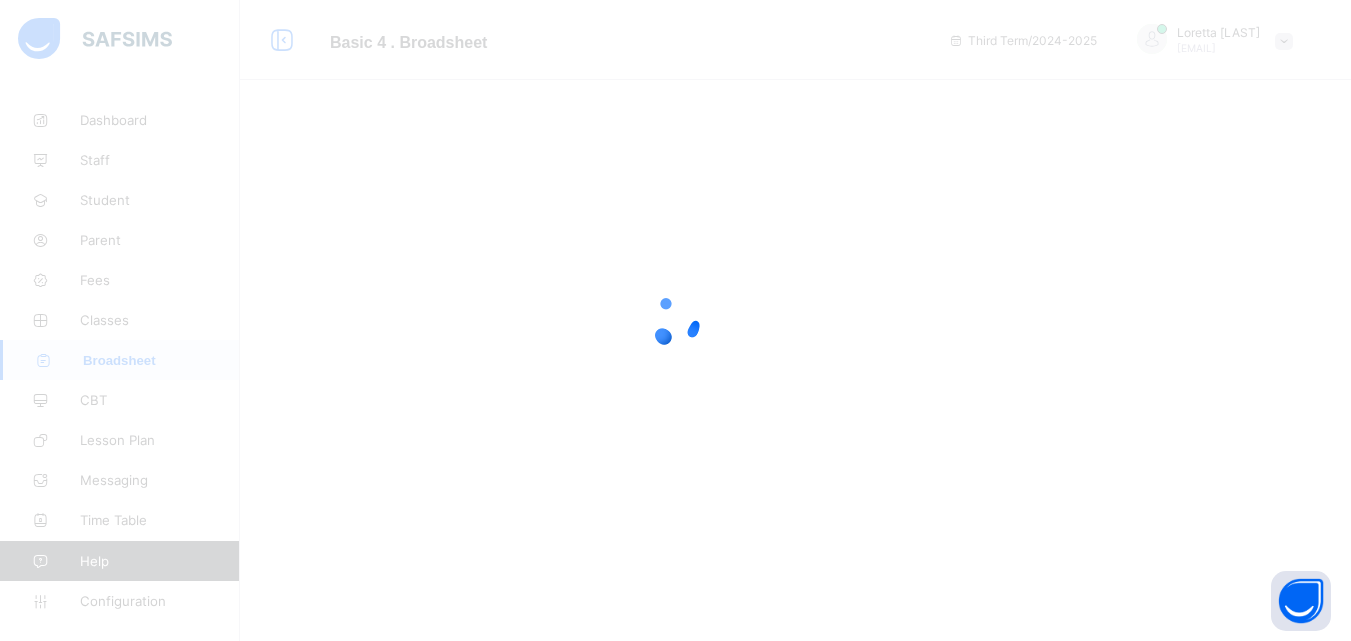 scroll, scrollTop: 0, scrollLeft: 0, axis: both 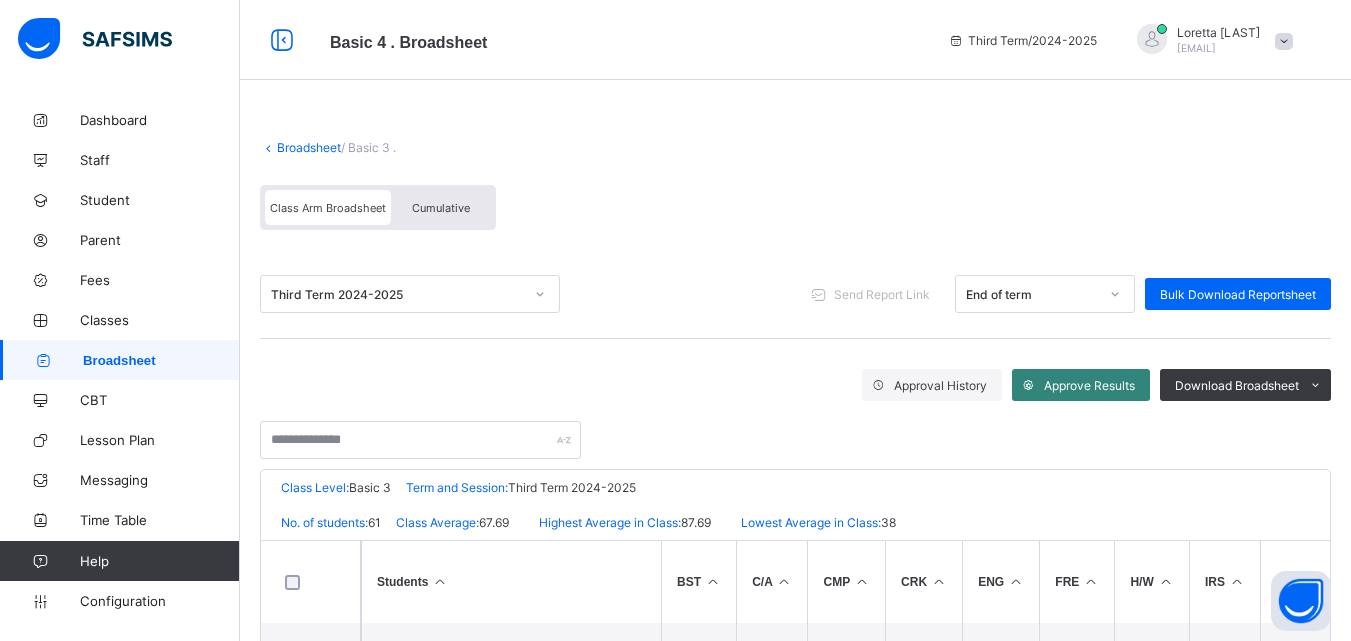 click on "Approve Results" at bounding box center (1089, 385) 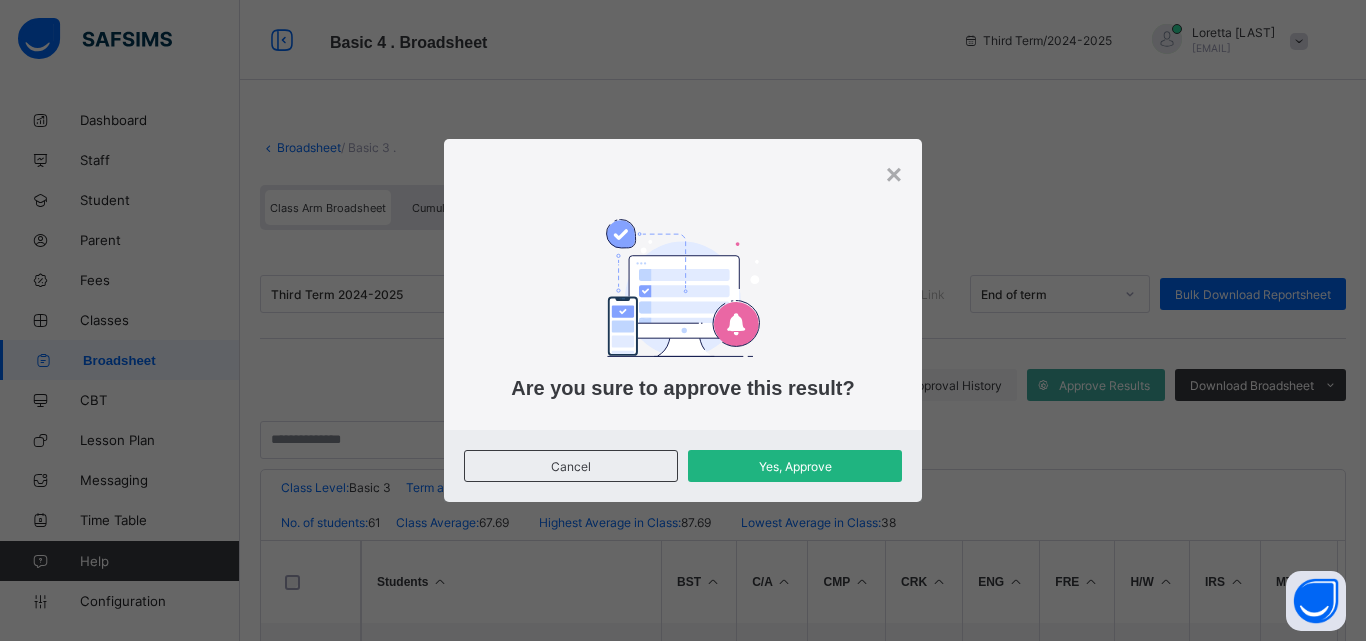 click on "Yes, Approve" at bounding box center (795, 466) 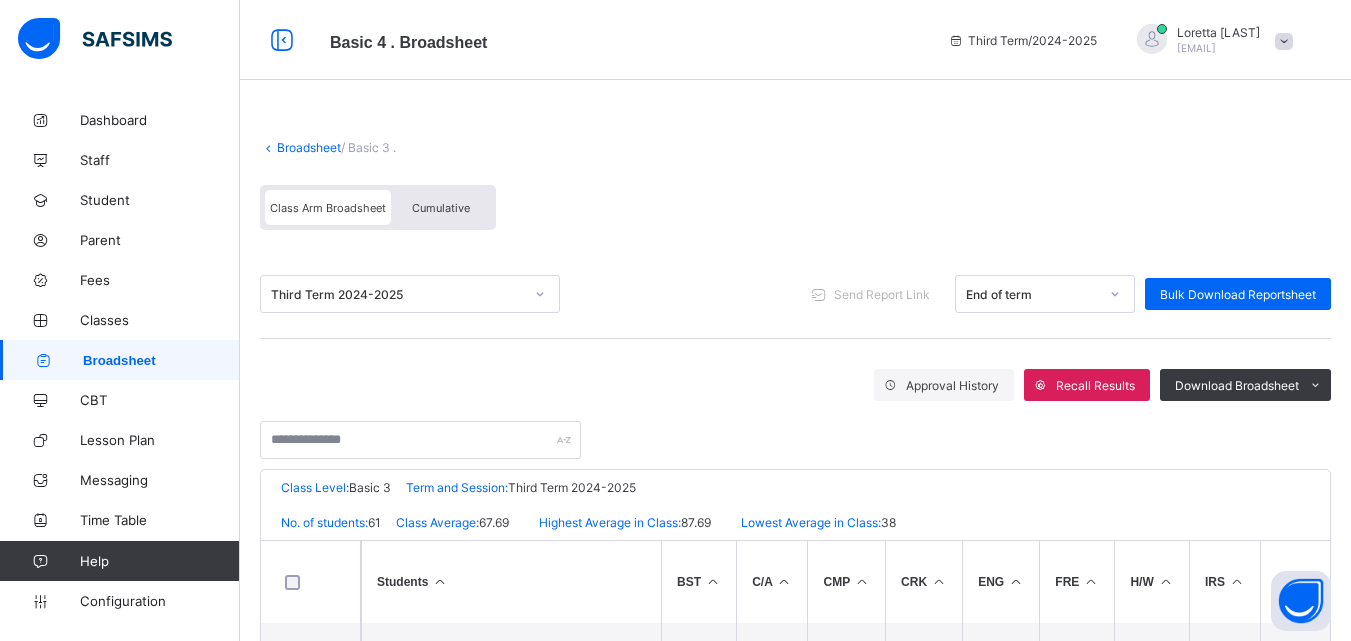 click at bounding box center (311, 582) 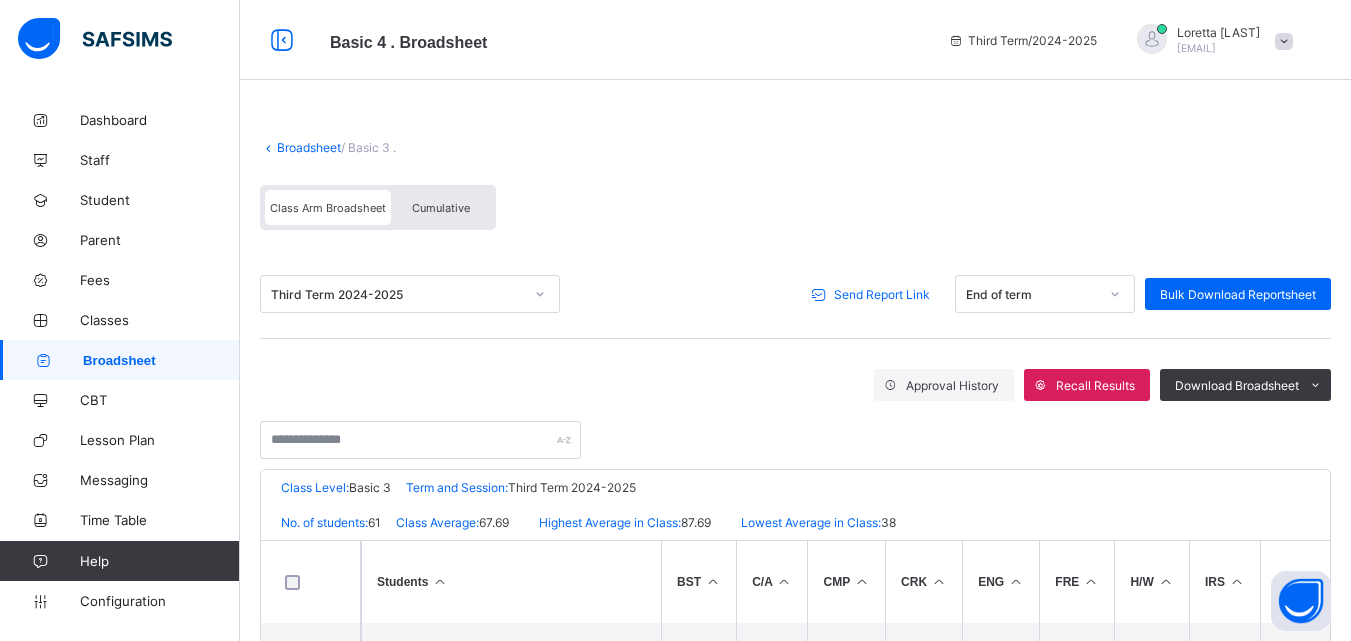 click on "Send Report Link" at bounding box center (882, 294) 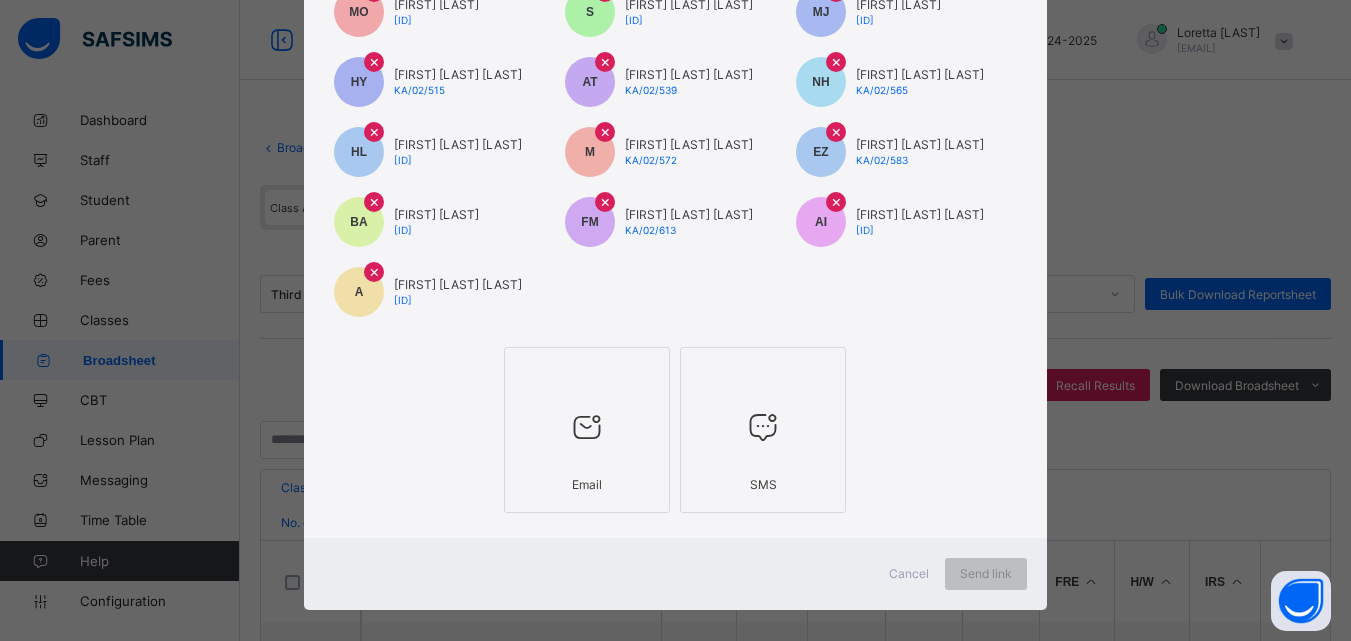 scroll, scrollTop: 1385, scrollLeft: 0, axis: vertical 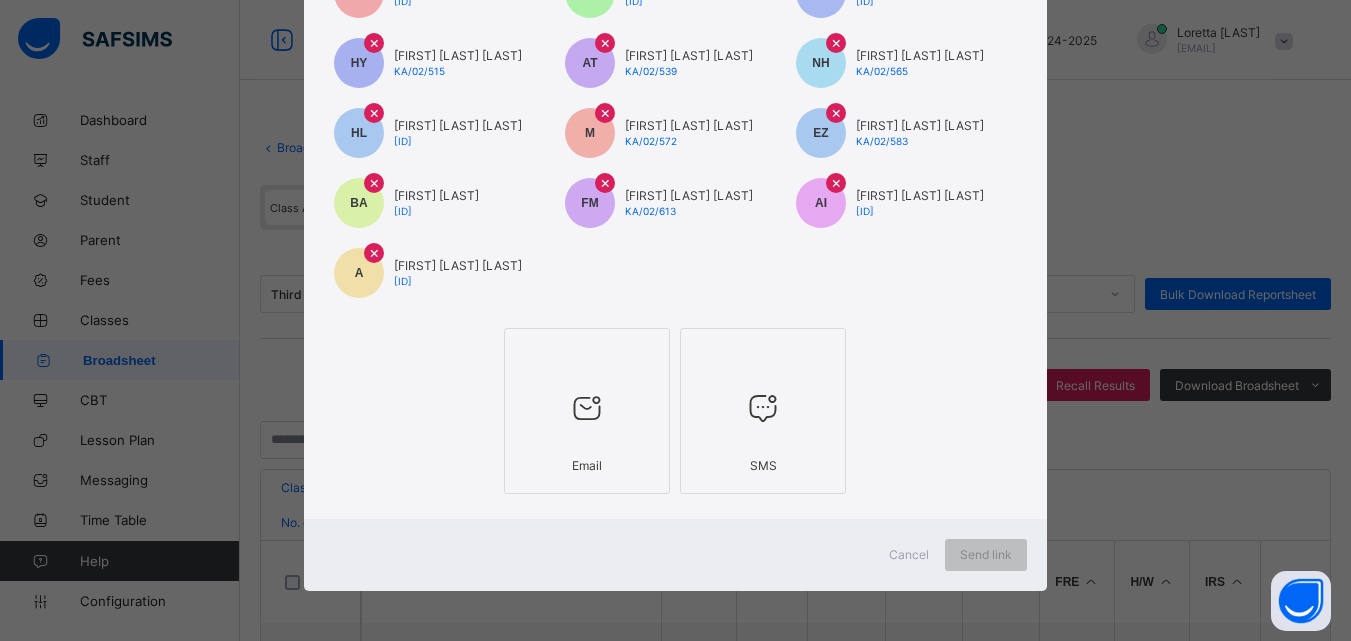 click at bounding box center (587, 408) 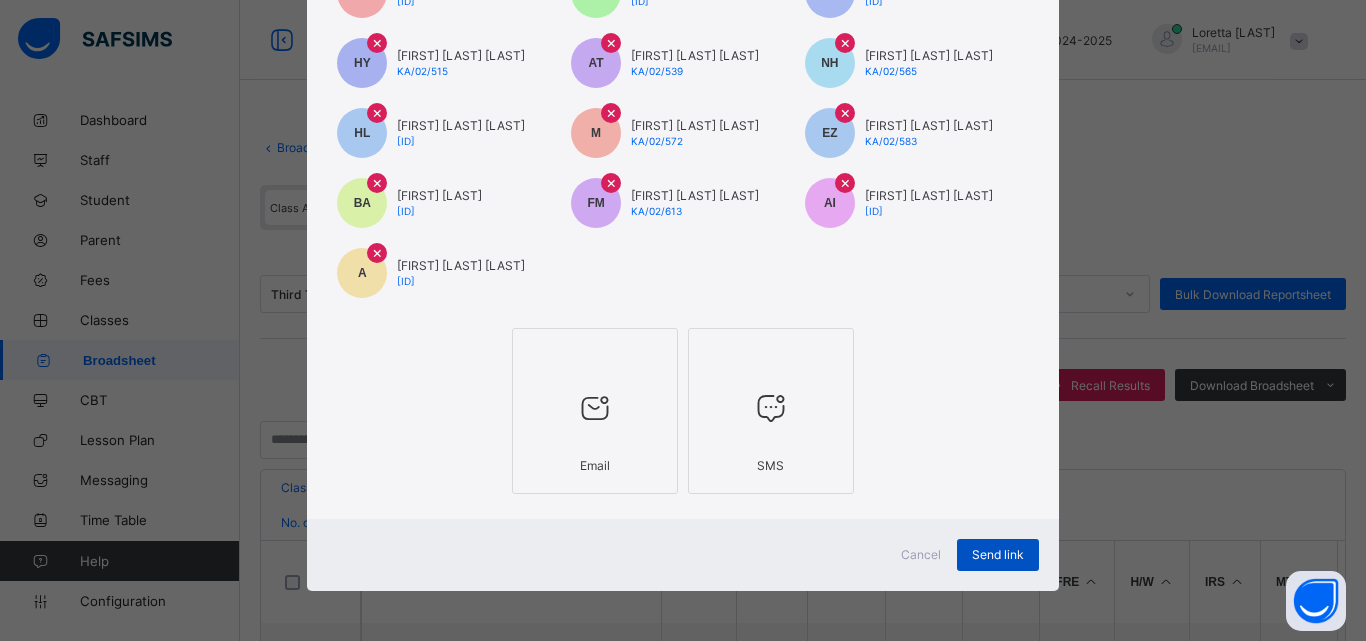 click on "Send link" at bounding box center (998, 554) 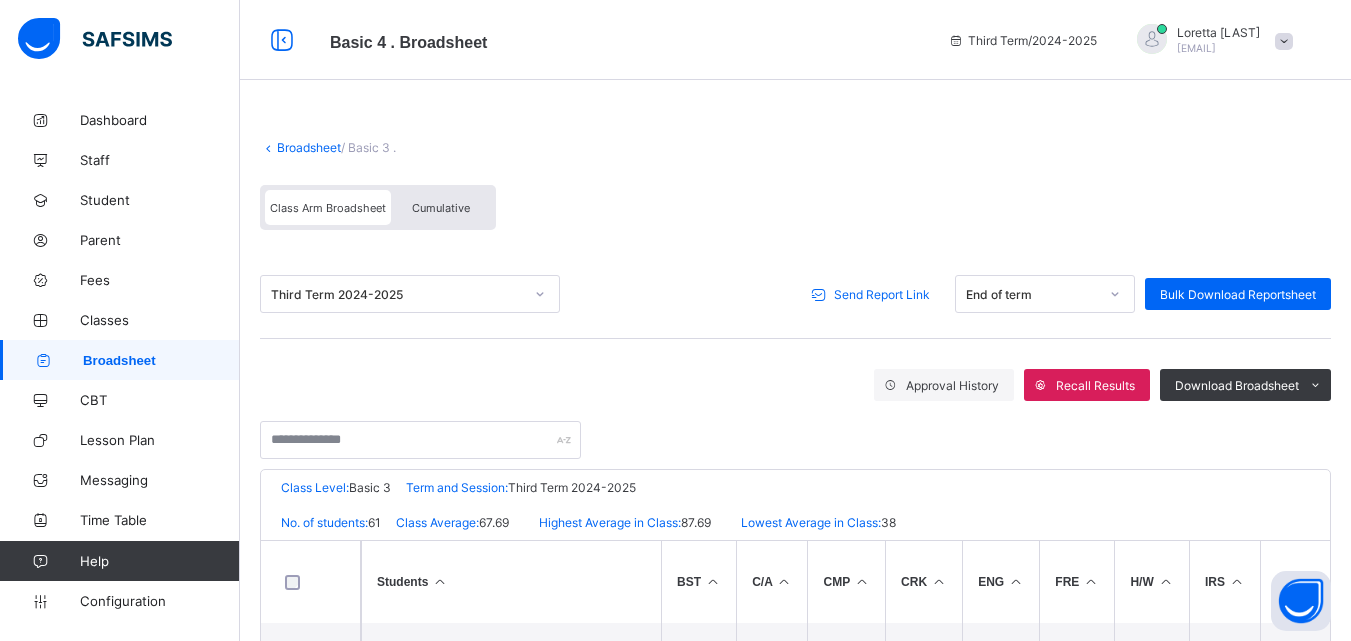 click on "Broadsheet" at bounding box center [309, 147] 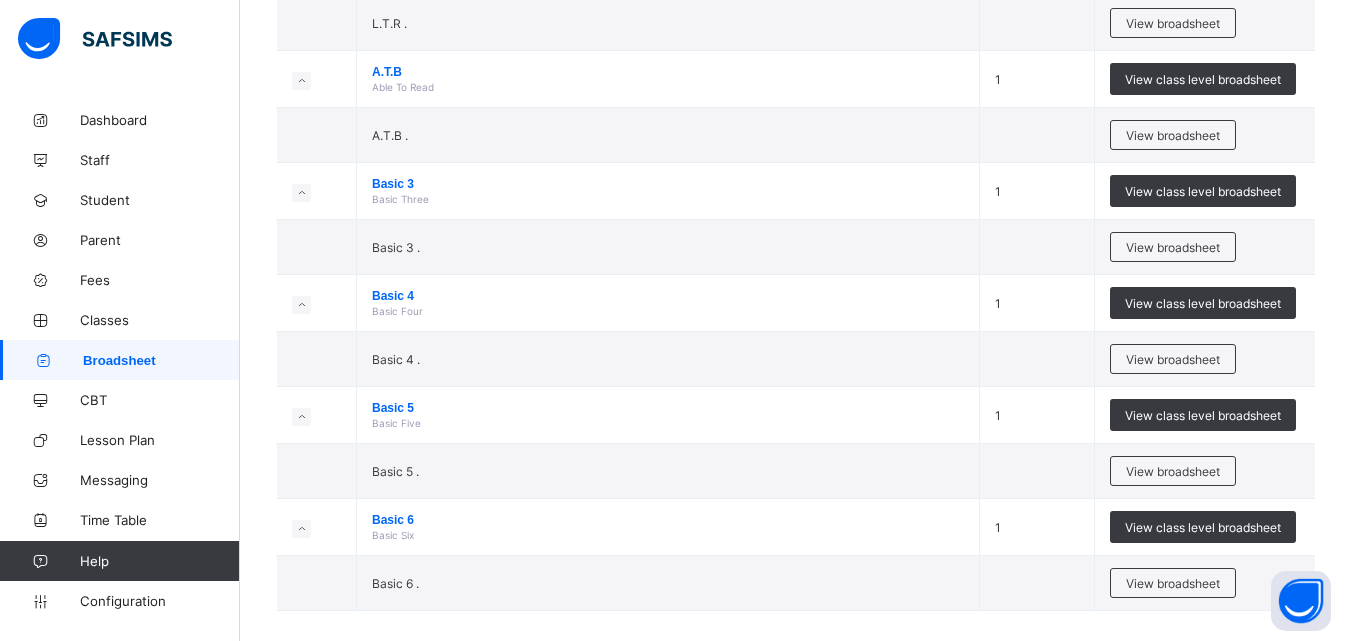 scroll, scrollTop: 650, scrollLeft: 0, axis: vertical 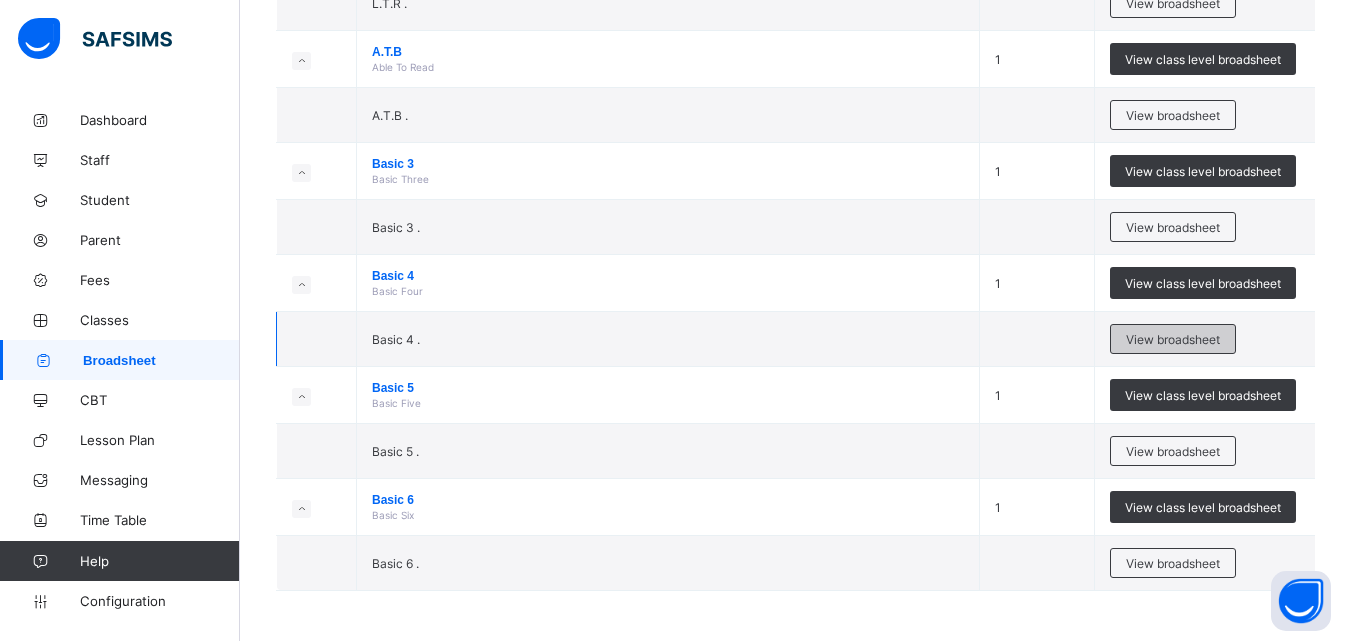 click on "View broadsheet" at bounding box center (1173, 339) 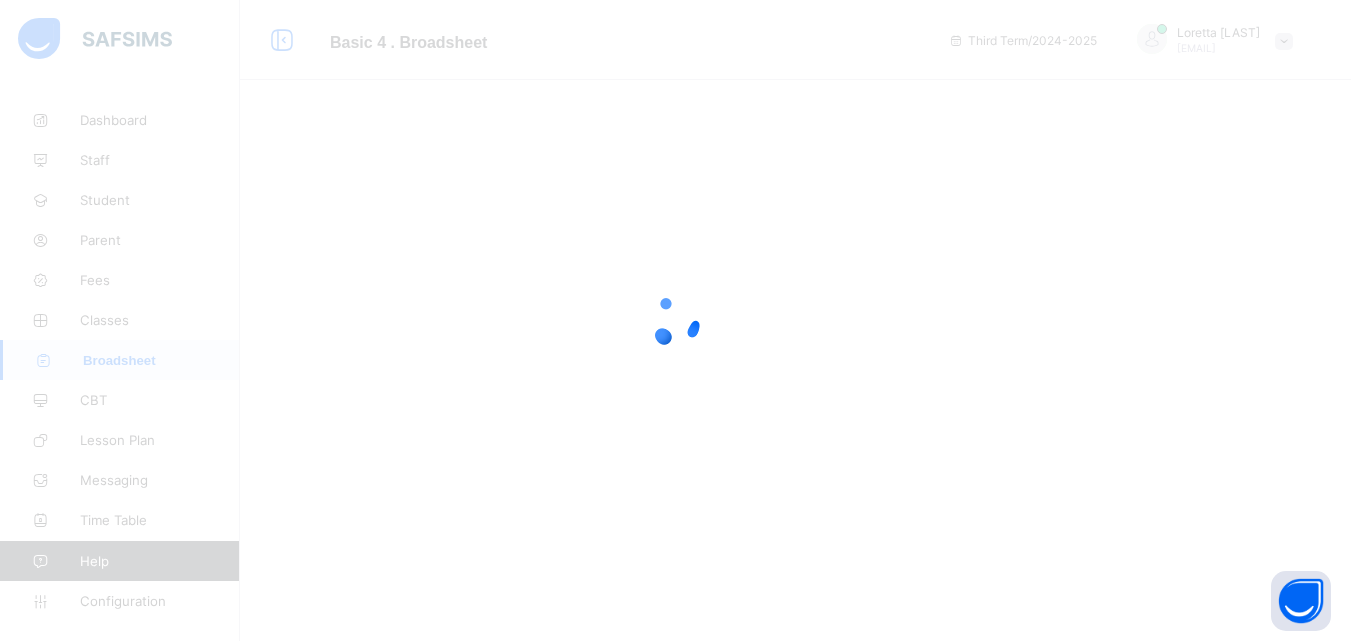 scroll, scrollTop: 0, scrollLeft: 0, axis: both 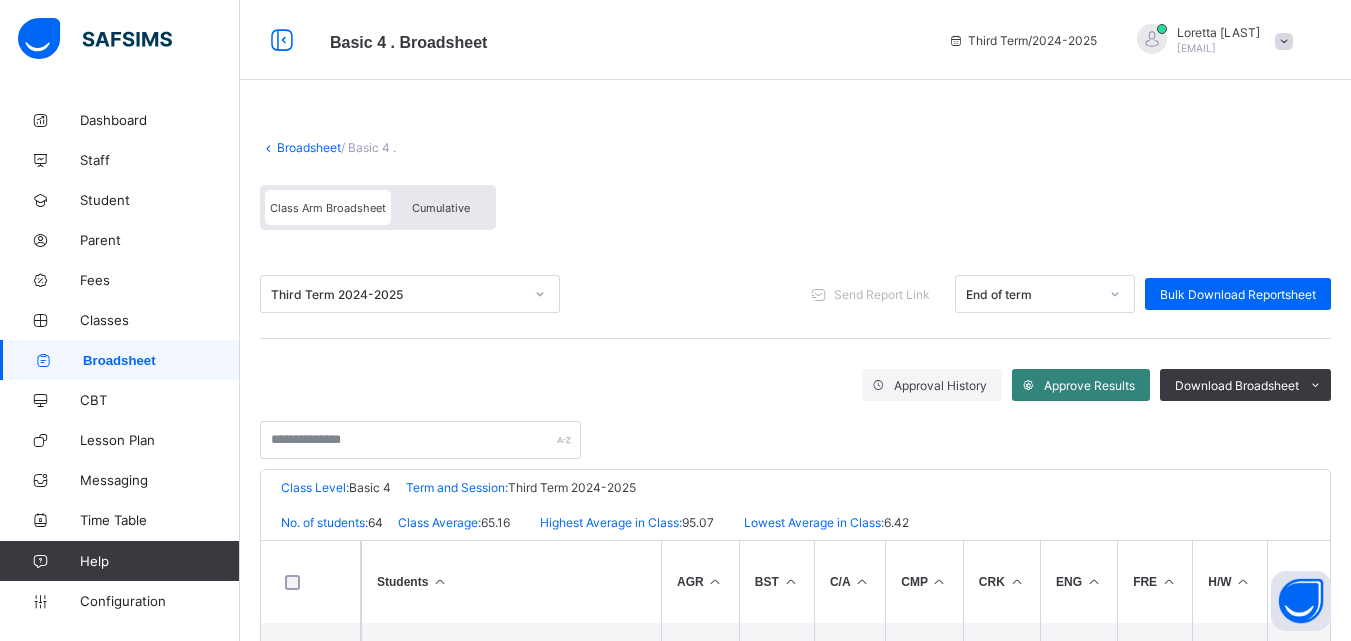 click on "Approve Results" at bounding box center (1089, 385) 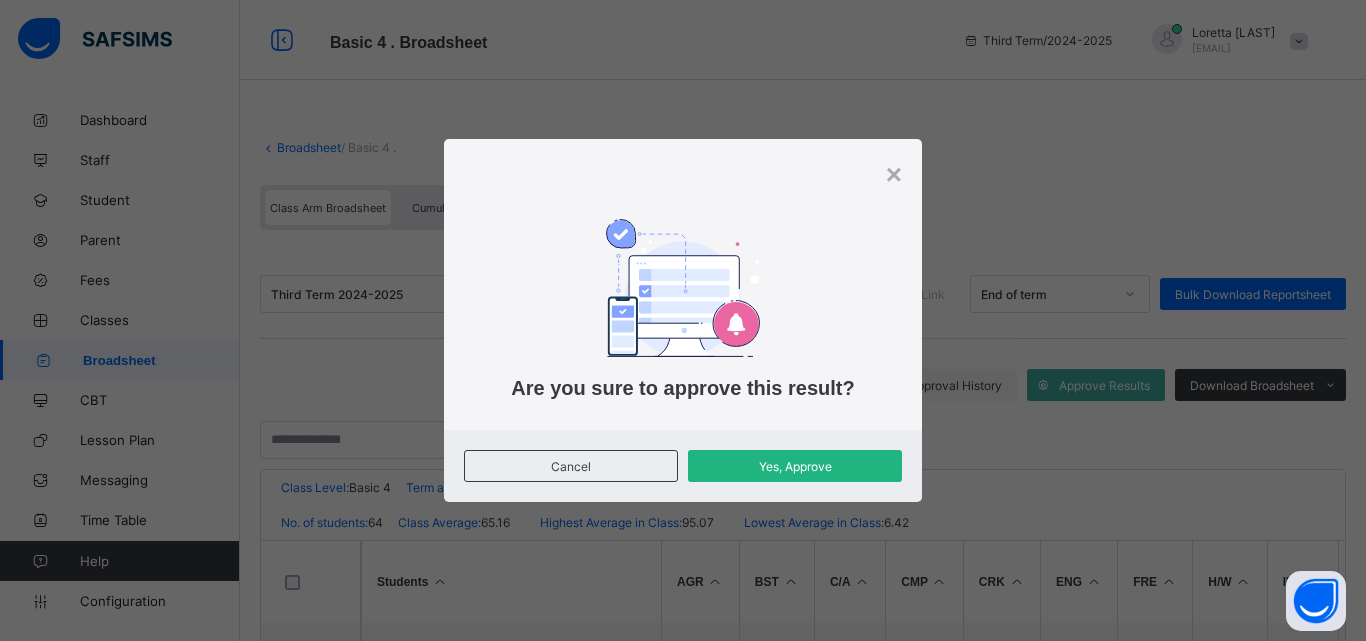 click on "Yes, Approve" at bounding box center (795, 466) 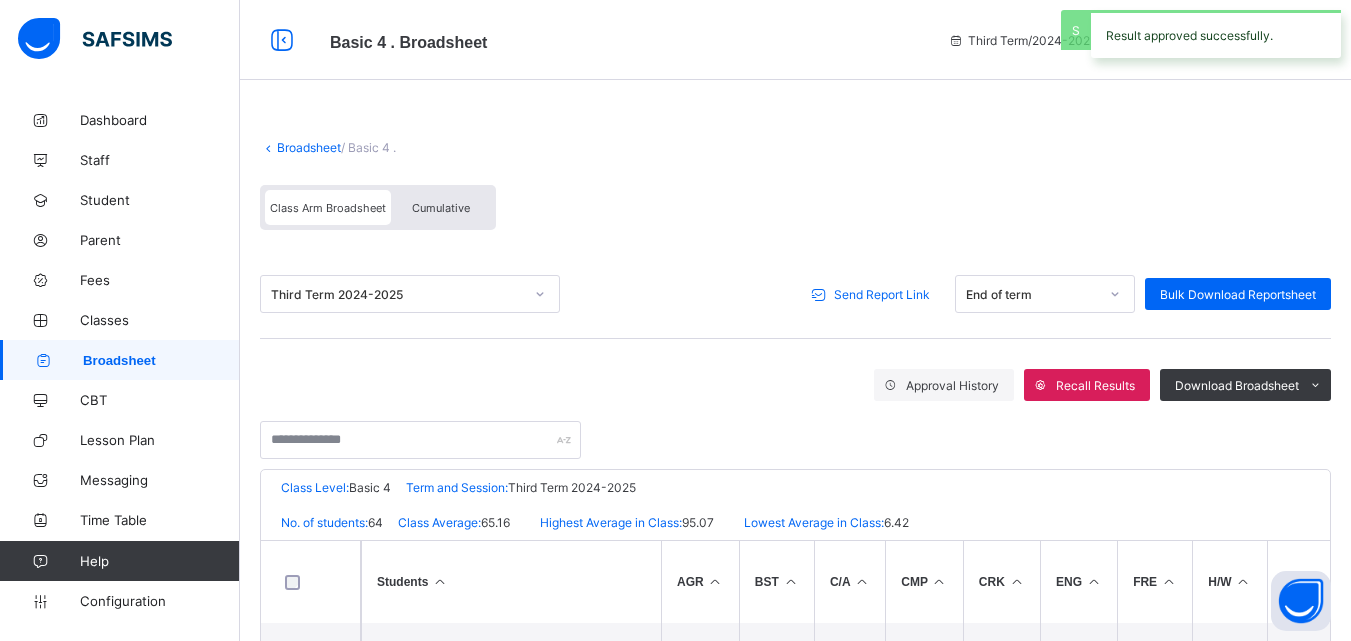 click on "Send Report Link" at bounding box center (882, 294) 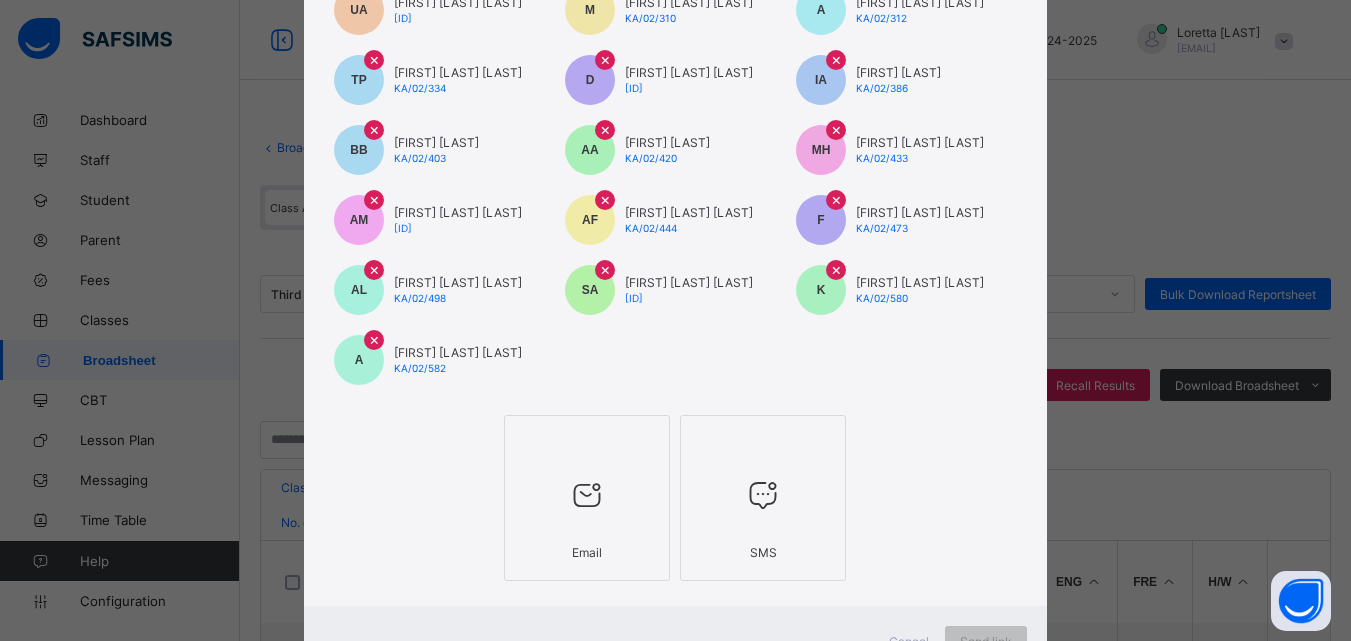 scroll, scrollTop: 1455, scrollLeft: 0, axis: vertical 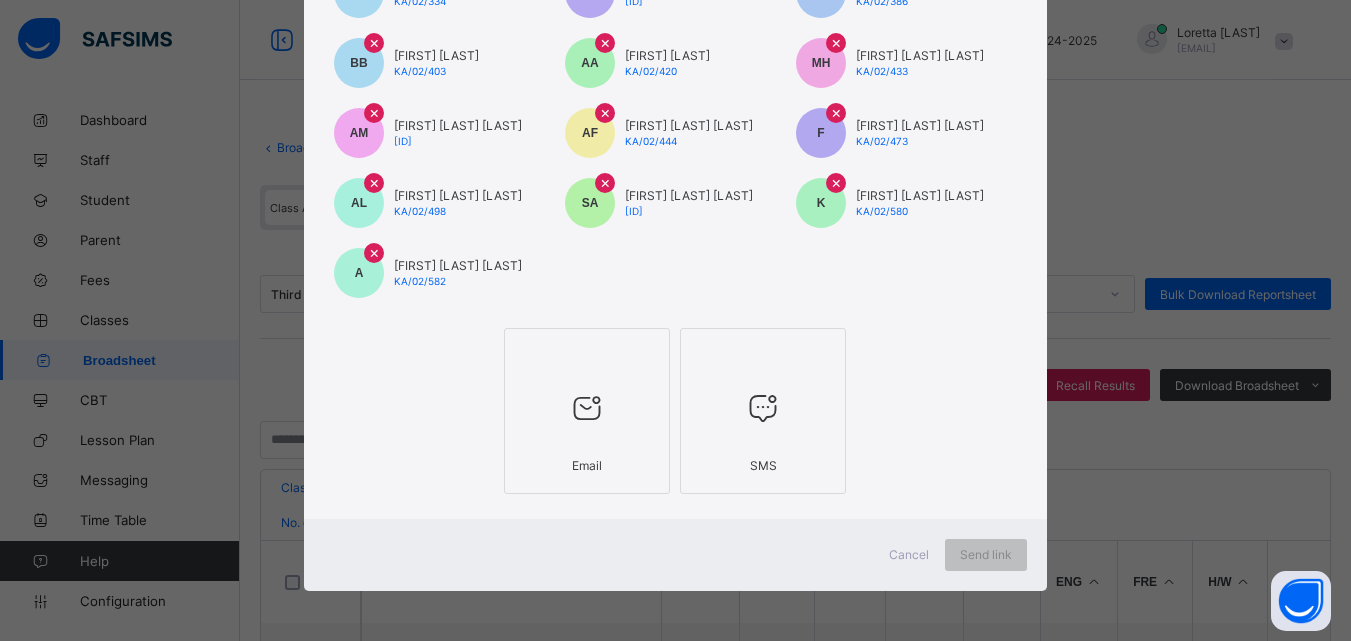 click at bounding box center (587, 408) 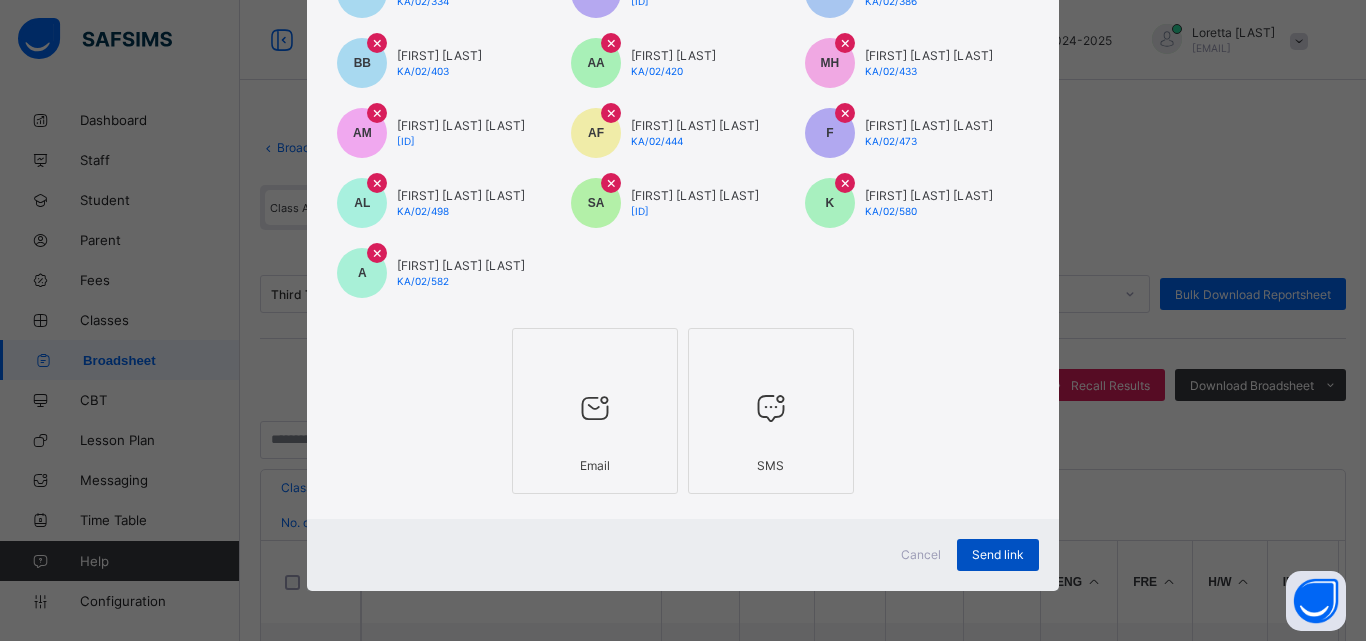 click on "Send link" at bounding box center [998, 554] 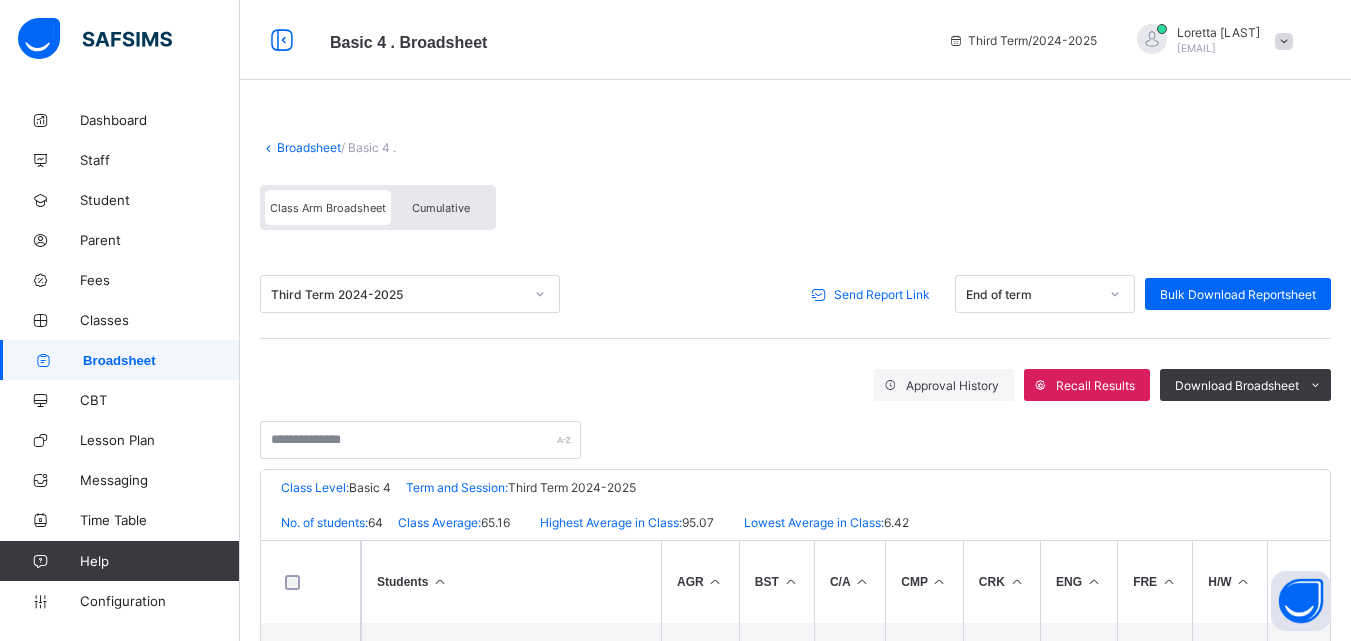 click on "Broadsheet" at bounding box center [309, 147] 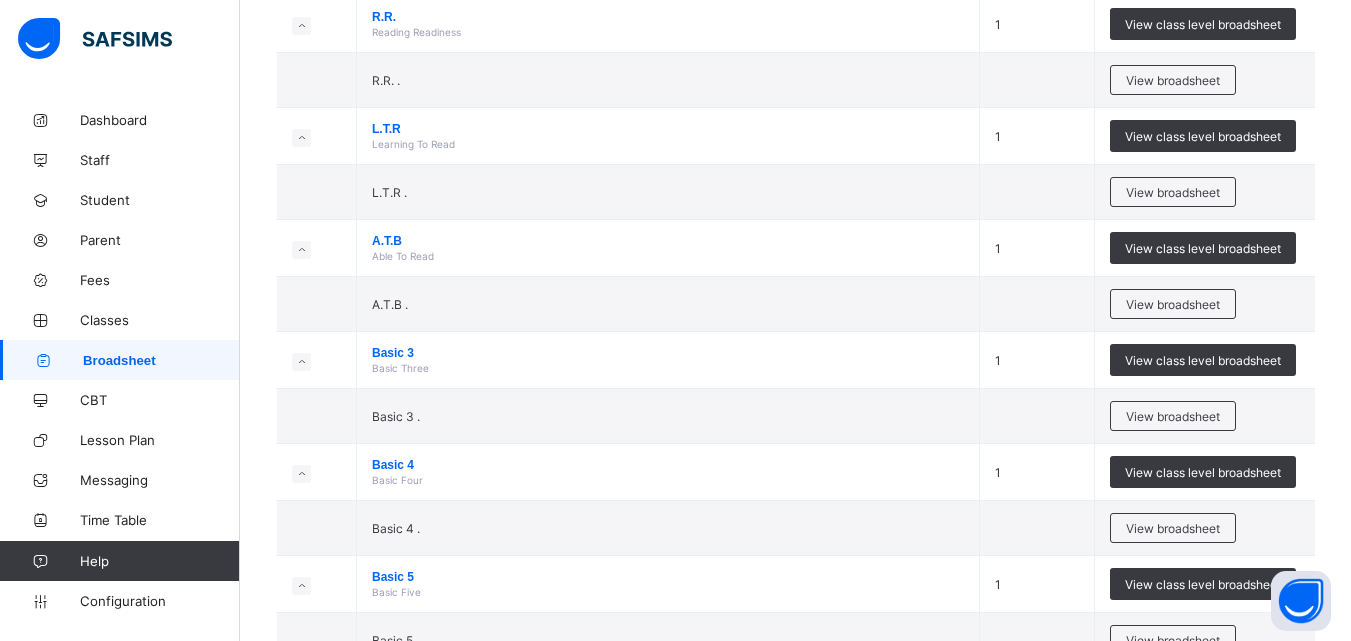 scroll, scrollTop: 650, scrollLeft: 0, axis: vertical 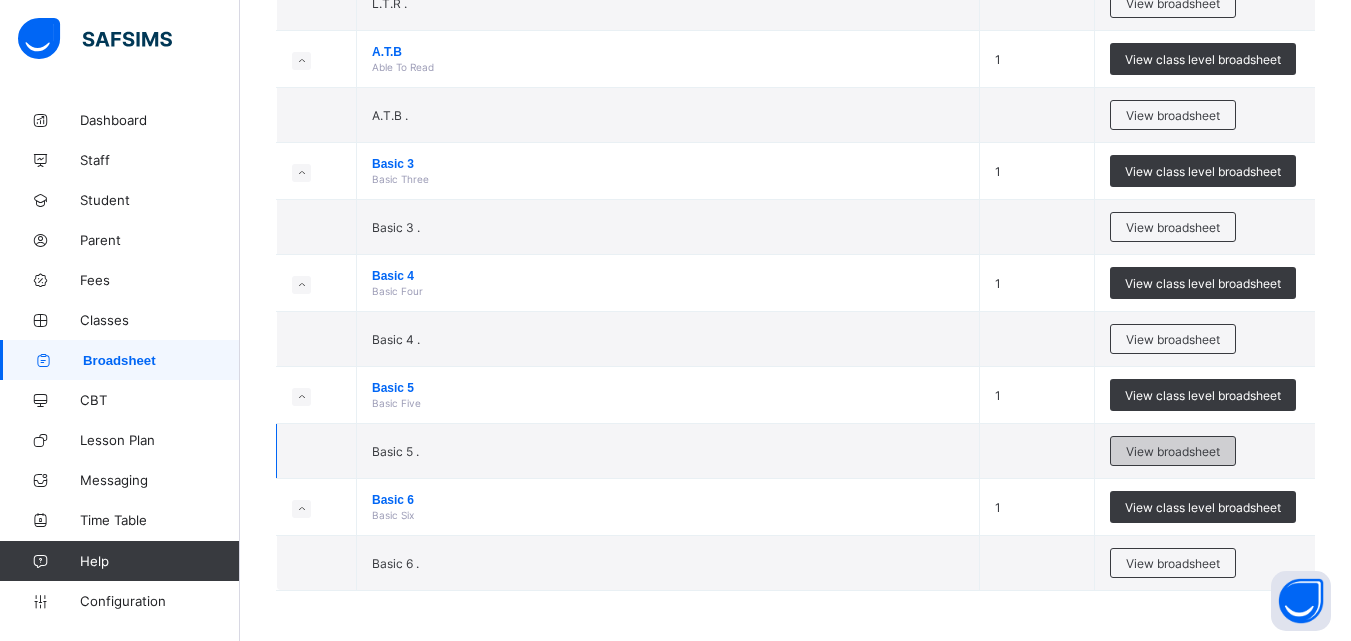 click on "View broadsheet" at bounding box center [1173, 451] 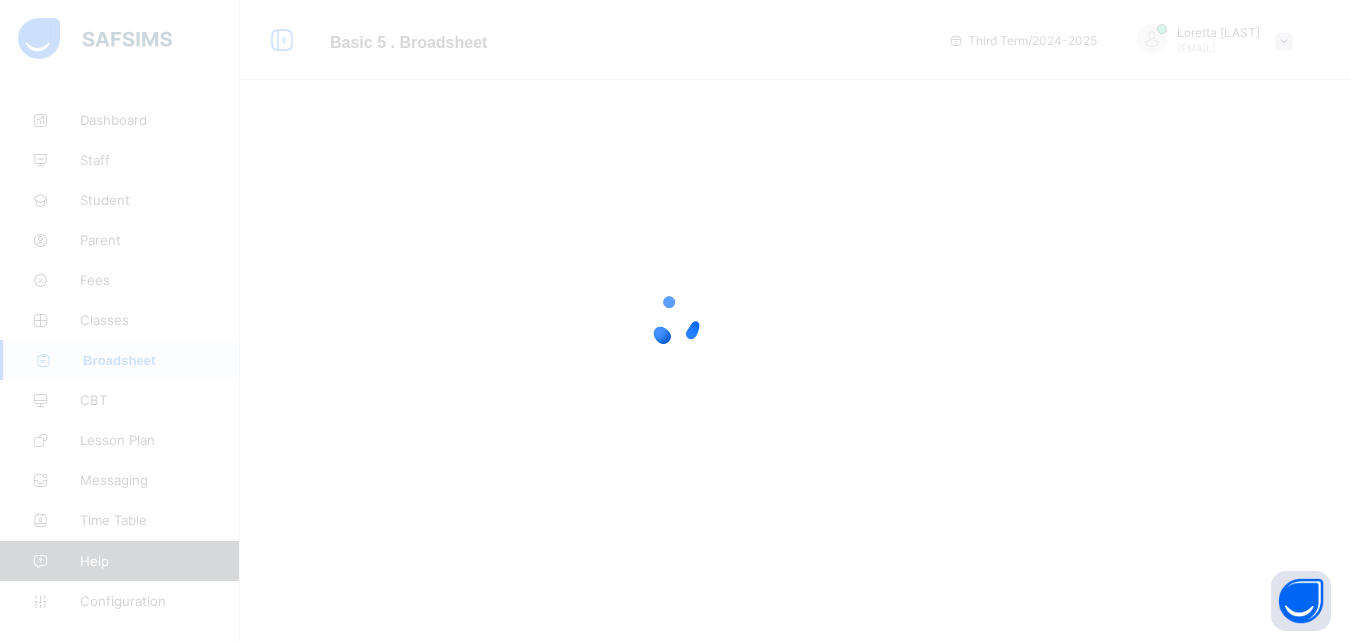 scroll, scrollTop: 0, scrollLeft: 0, axis: both 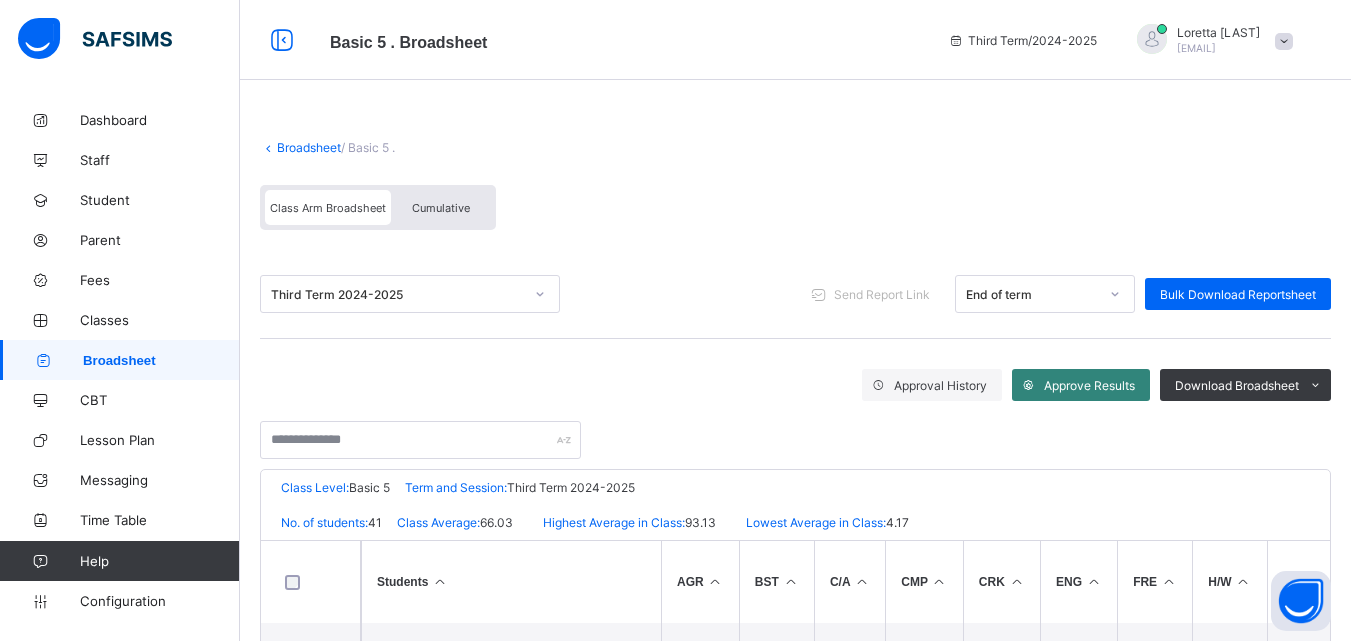 click on "Approve Results" at bounding box center [1089, 385] 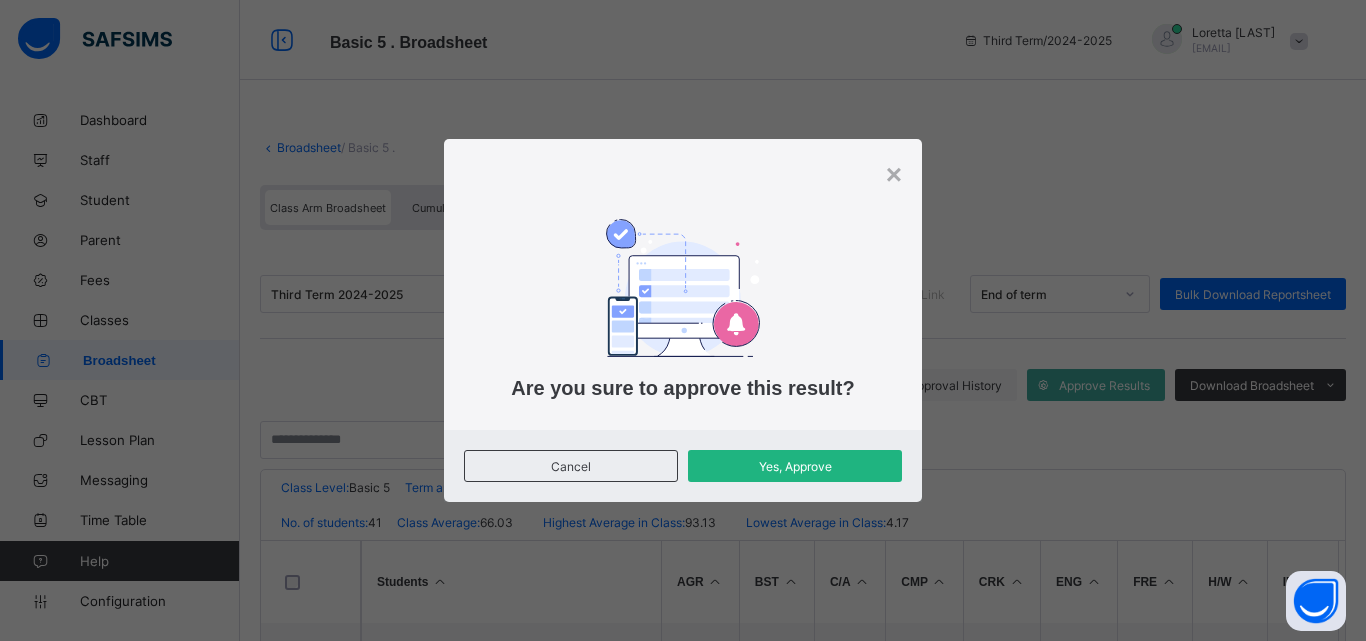 click on "Yes, Approve" at bounding box center [795, 466] 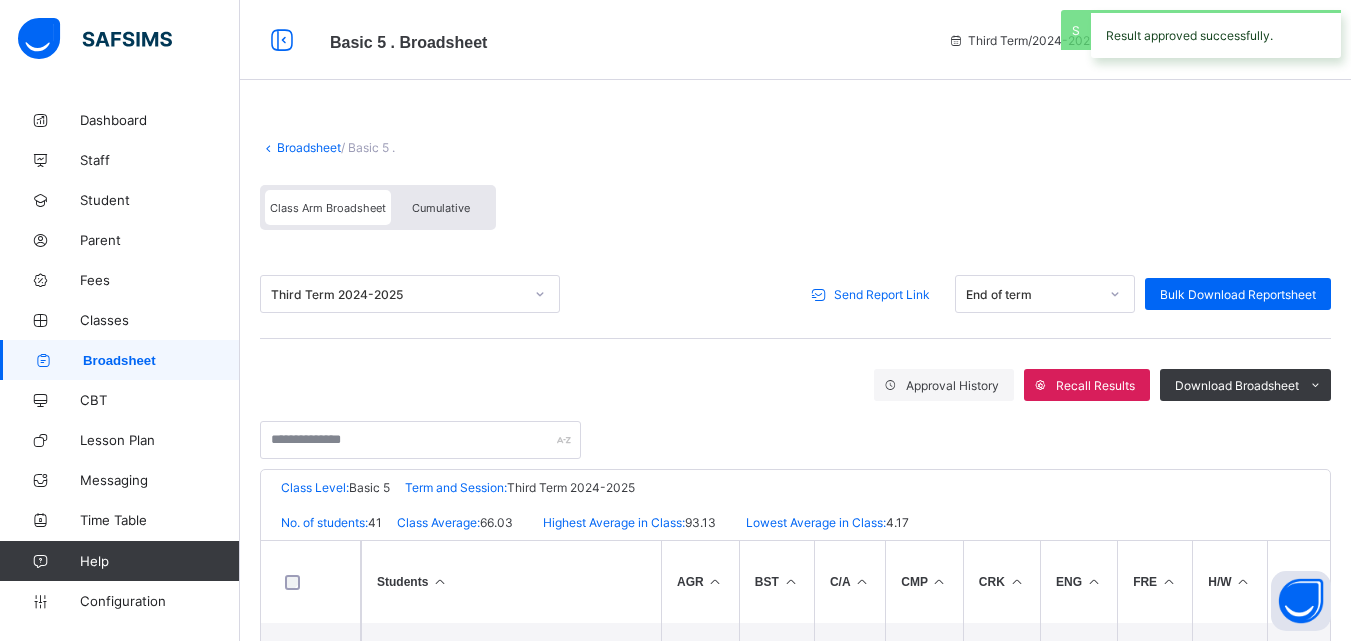 click on "Send Report Link" at bounding box center (882, 294) 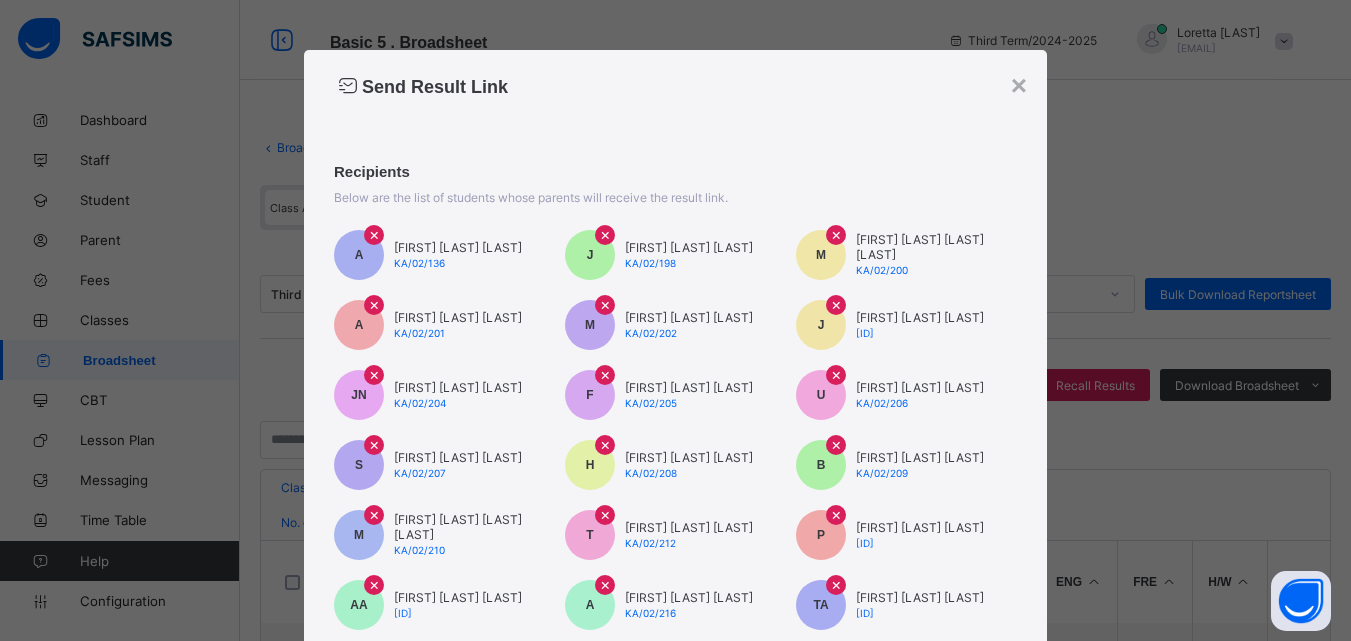 click on "× Send Result Link Recipients Below are the list of students whose parents will receive the result link. A × [FIRST] [LAST] KA/02/136 J × [FIRST] [LAST] KA/02/198 M × [FIRST] [LAST] KA/02/200 A × [FIRST] [LAST] KA/02/201 M × [FIRST] [LAST] KA/02/202 J × [FIRST] [LAST] KA/02/203 JN × [FIRST] [LAST] KA/02/204 F × [FIRST] [LAST] KA/02/205 U × [FIRST] [LAST] KA/02/206 S × [FIRST] [LAST] KA/02/207 H × [FIRST] [LAST] KA/02/208 B × [FIRST] [LAST] KA/02/209 M × [FIRST] [LAST] [LAST] KA/02/210 T × [FIRST] [LAST] KA/02/212 P × [FIRST] [LAST] KA/02/213 AA × [FIRST] [LAST] [LAST] KA/02/214 A × [FIRST] [LAST] [LAST] KA/02/216 TA × [FIRST] [LAST] KA/02/218 S × [FIRST] [LAST] KA/02/220 AO × [FIRST] [LAST] KA/02/221 H × [FIRST] [LAST] KA/02/225 A × [FIRST] [LAST] KA/02/228 B × KA/02/232 N ×" at bounding box center [675, 766] 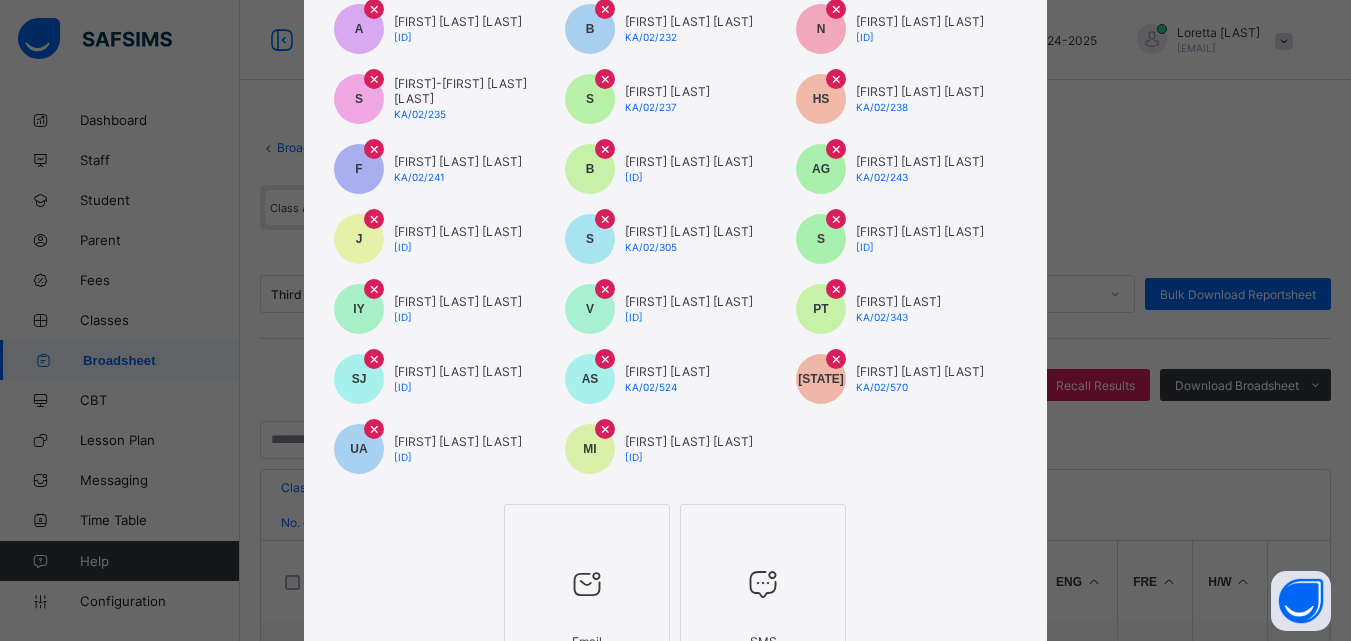 scroll, scrollTop: 895, scrollLeft: 0, axis: vertical 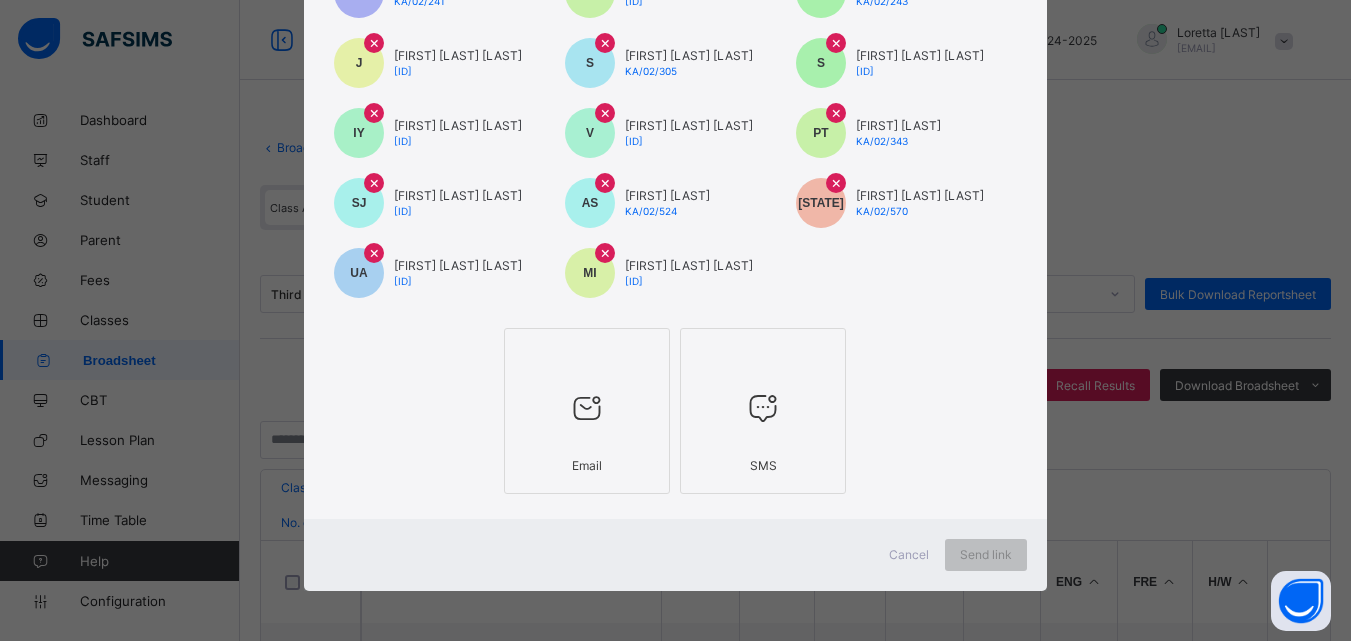 click on "Email" at bounding box center [587, 465] 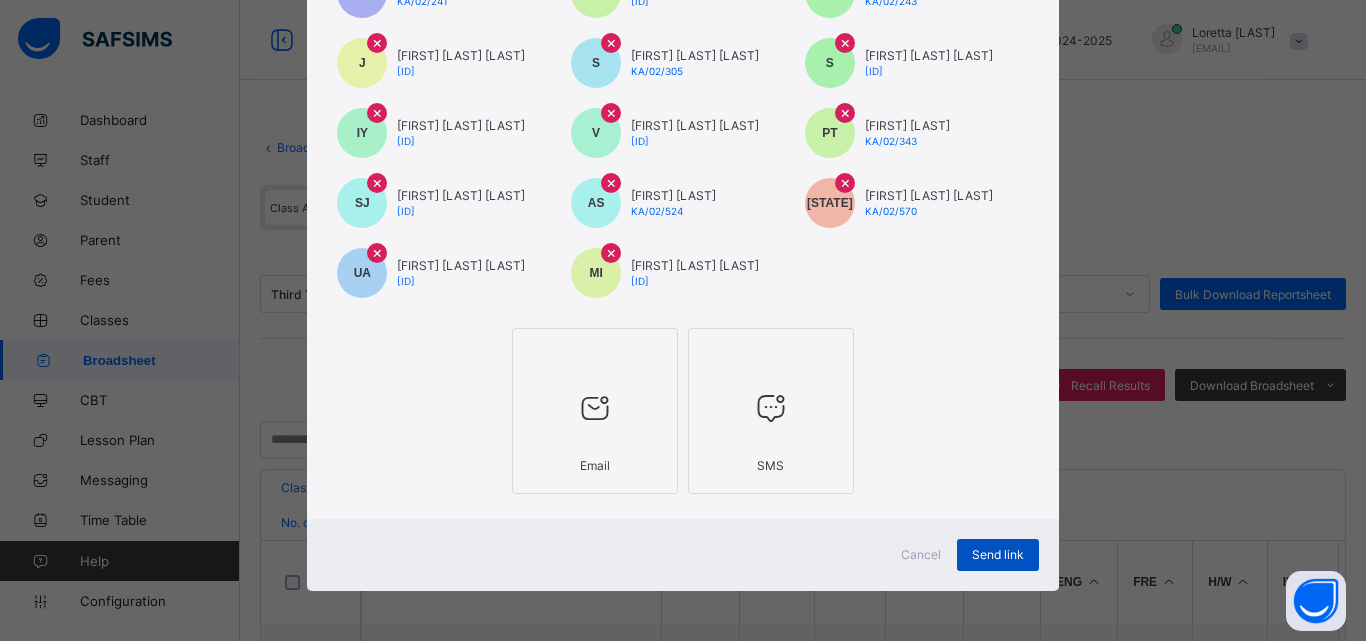 click on "Send link" at bounding box center (998, 554) 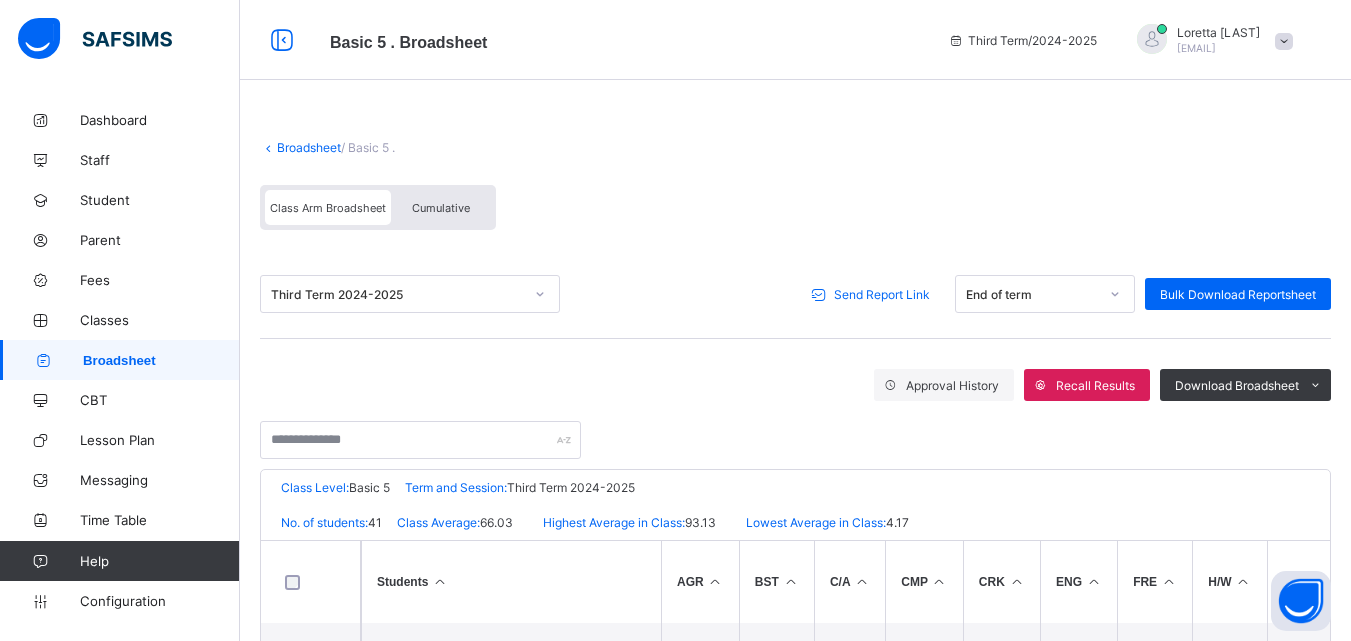 click on "Broadsheet" at bounding box center (309, 147) 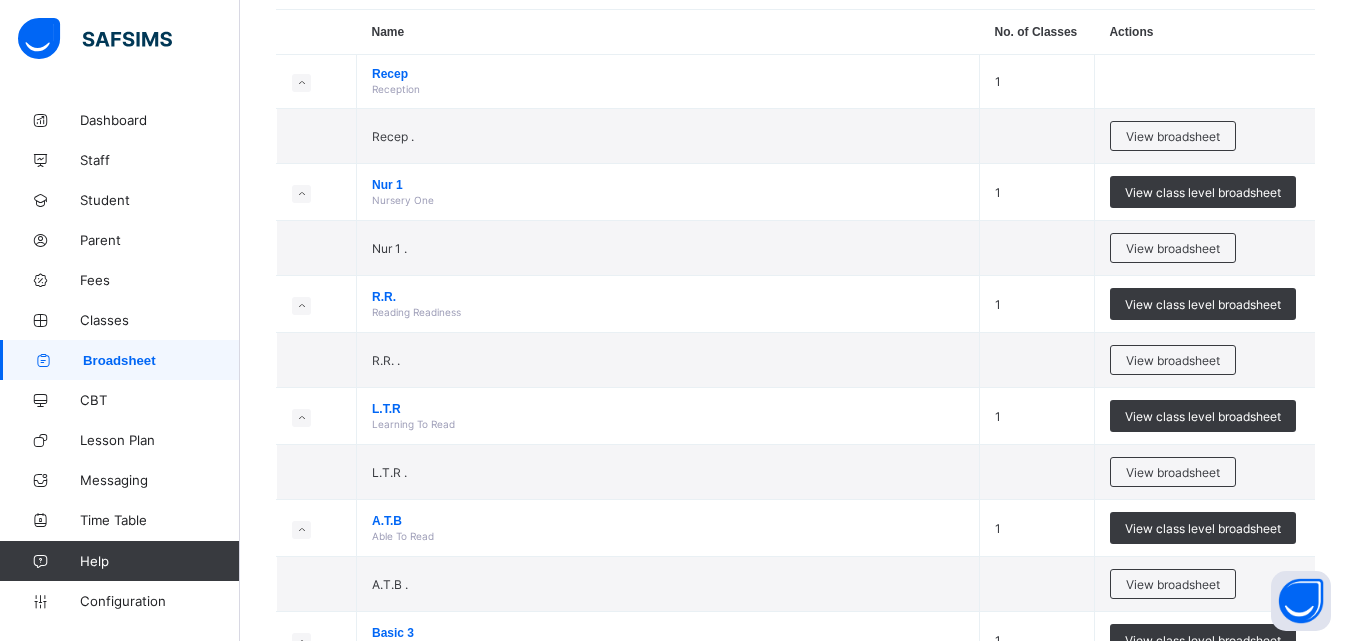 scroll, scrollTop: 650, scrollLeft: 0, axis: vertical 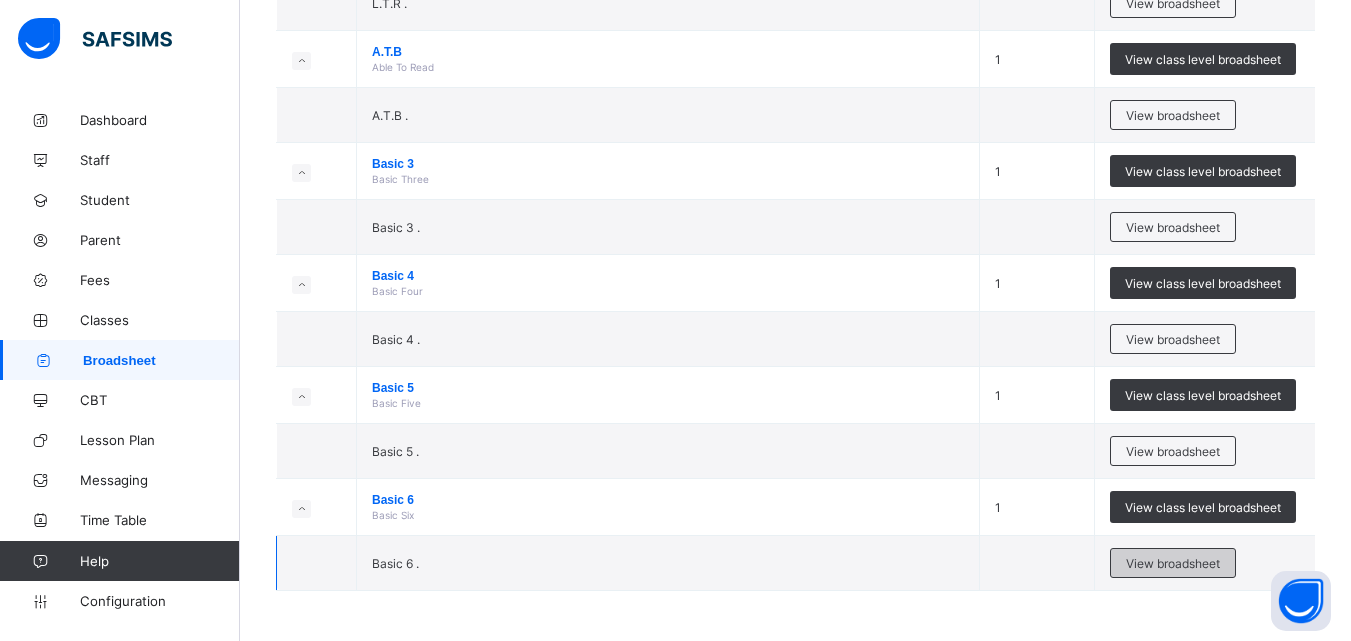click on "View broadsheet" at bounding box center (1173, 563) 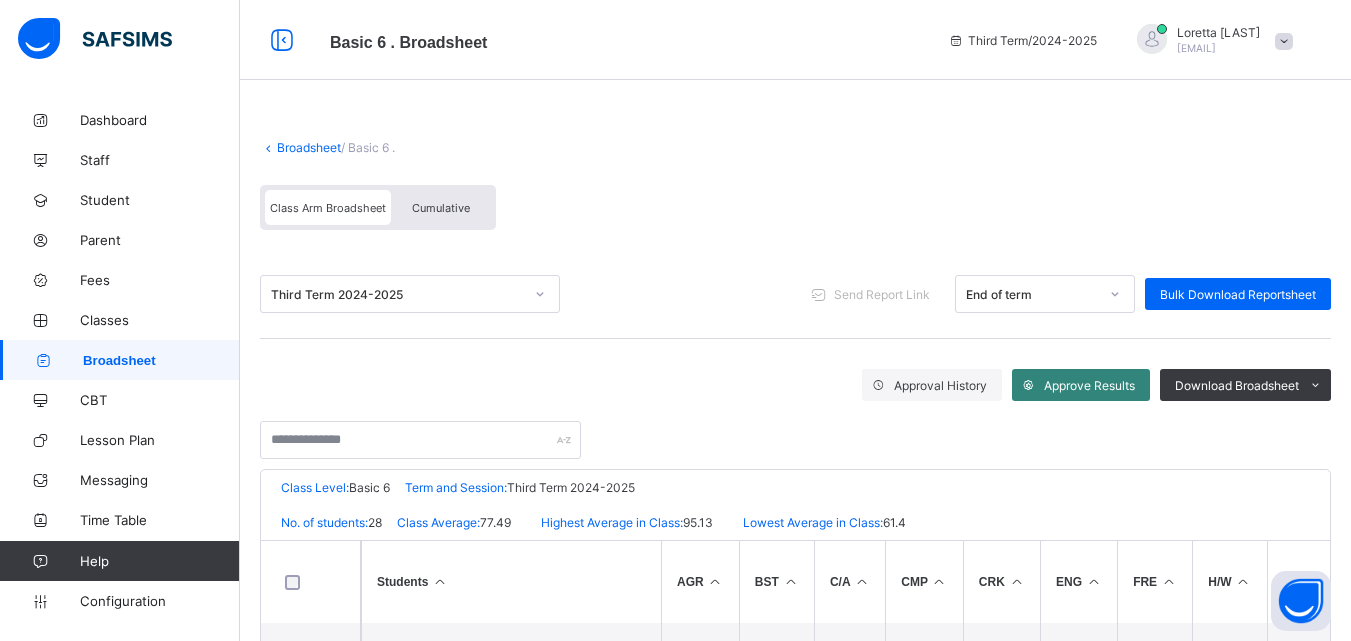 click on "Approve Results" at bounding box center [1089, 385] 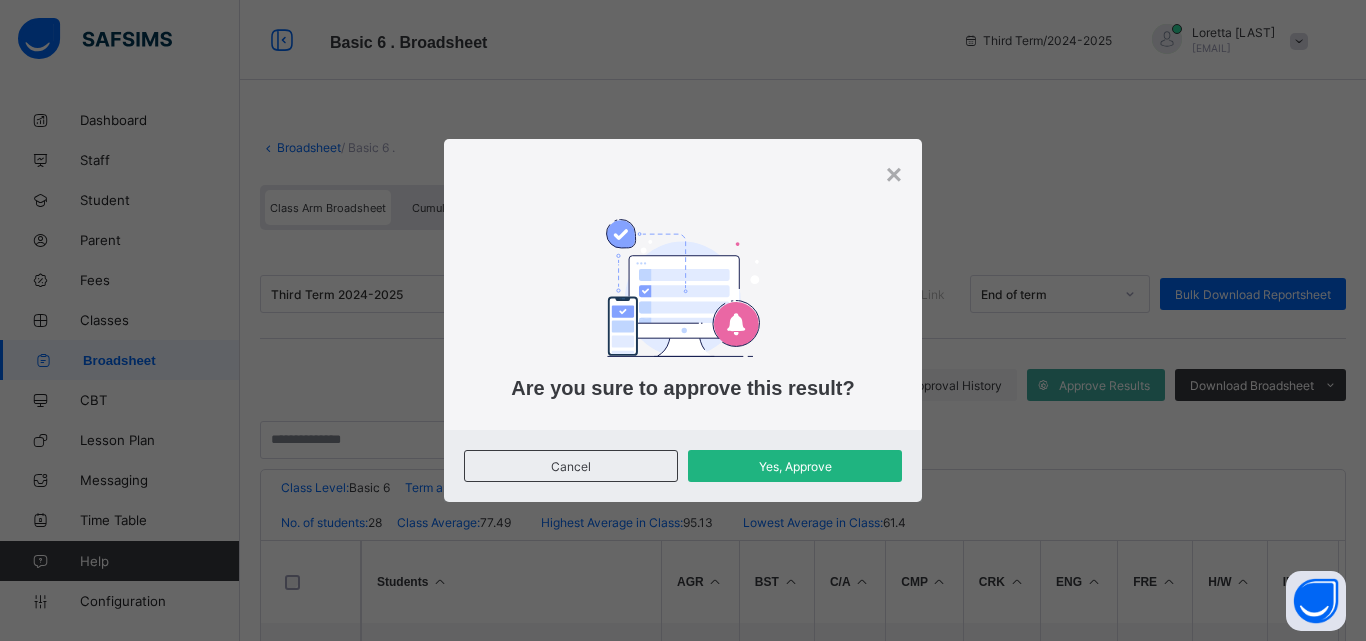 click on "Yes, Approve" at bounding box center (795, 466) 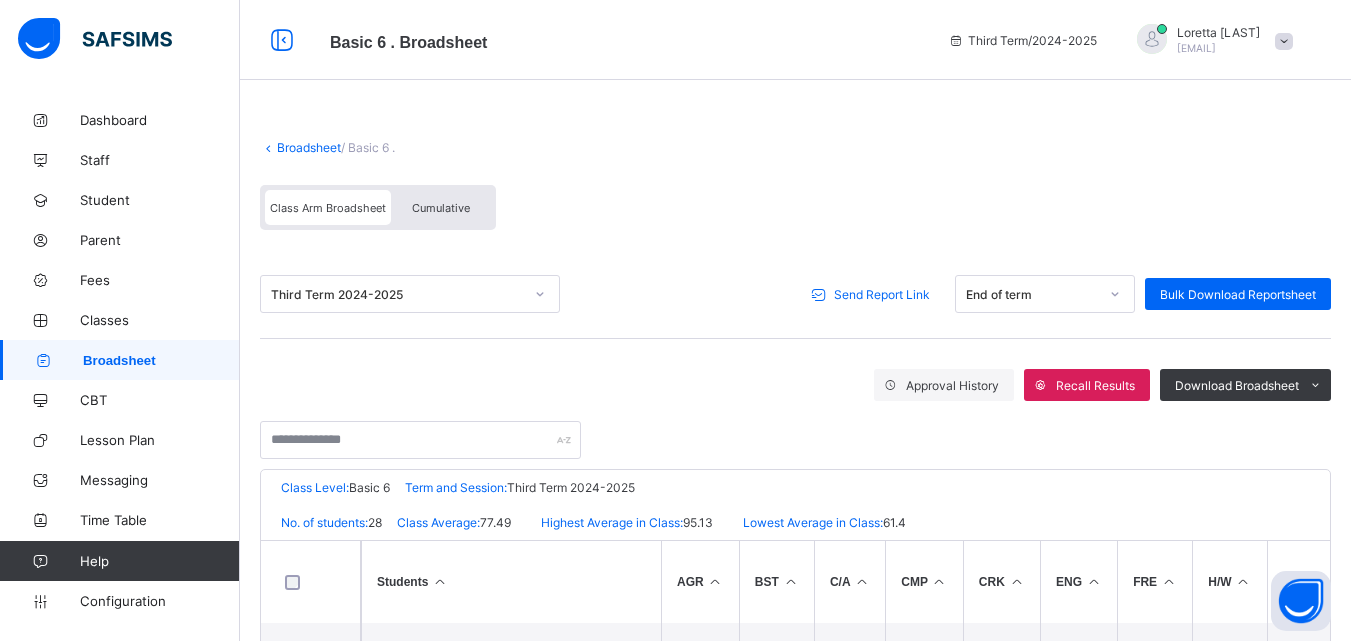 click on "Send Report Link" at bounding box center (882, 294) 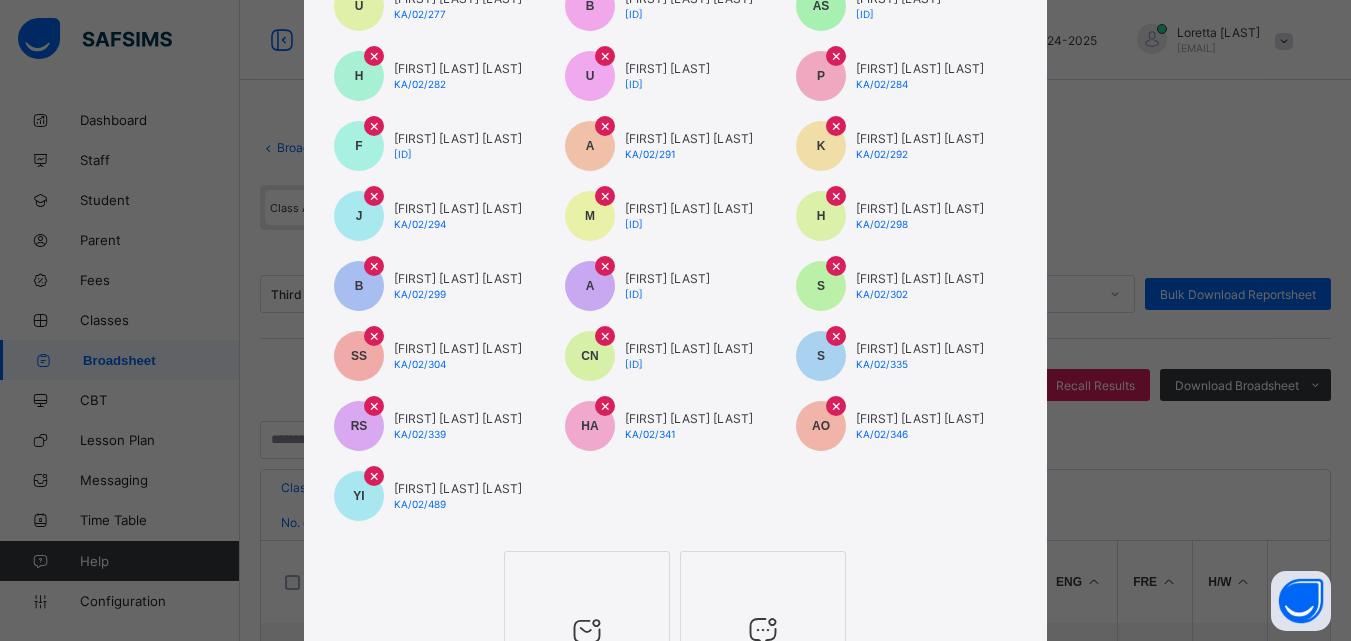 scroll, scrollTop: 615, scrollLeft: 0, axis: vertical 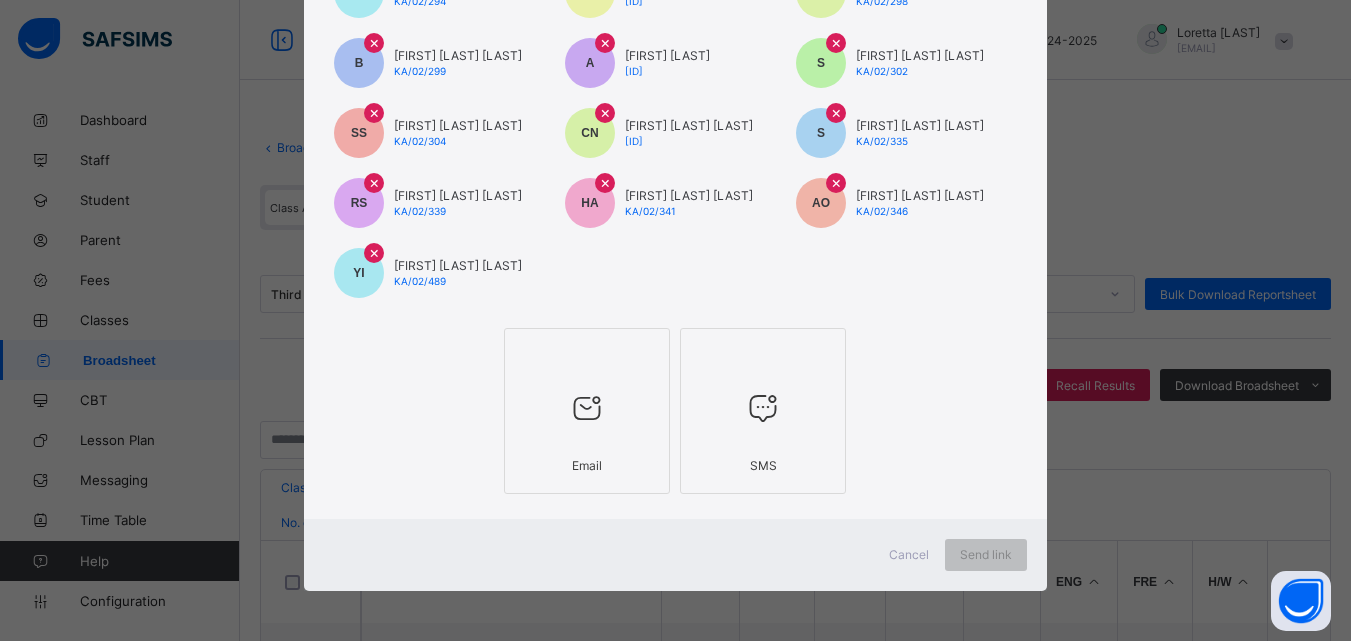 click on "Email" at bounding box center [587, 465] 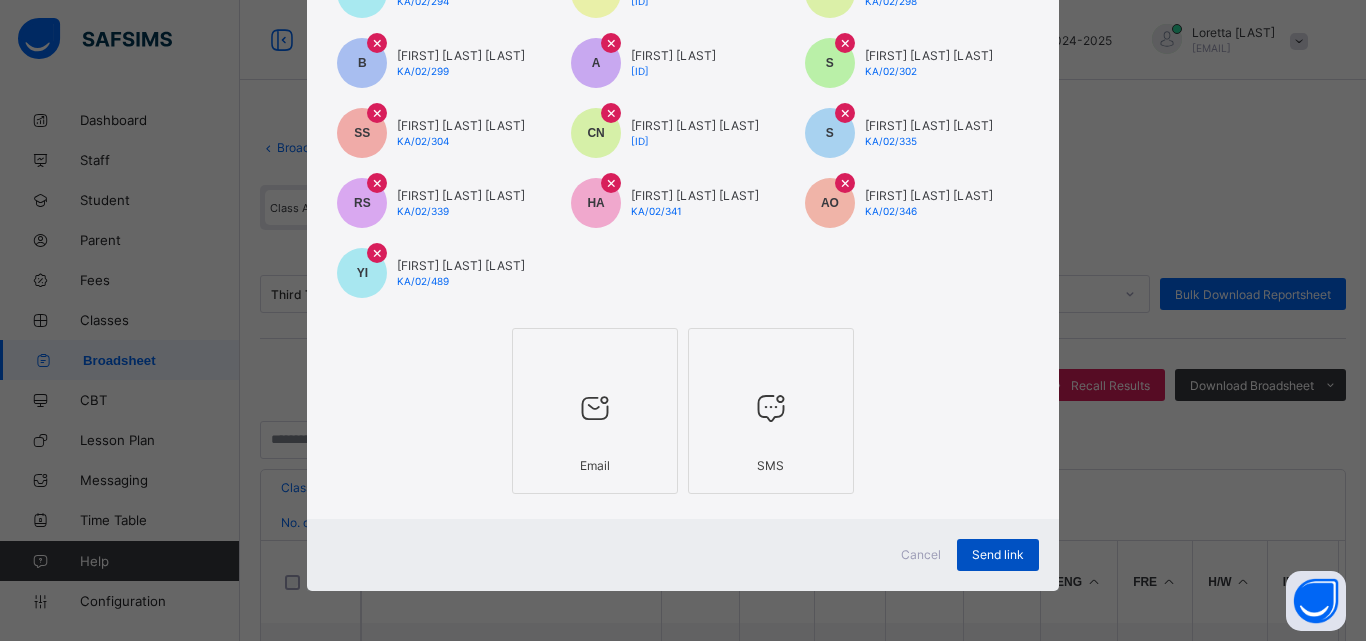 click on "Send link" at bounding box center [998, 555] 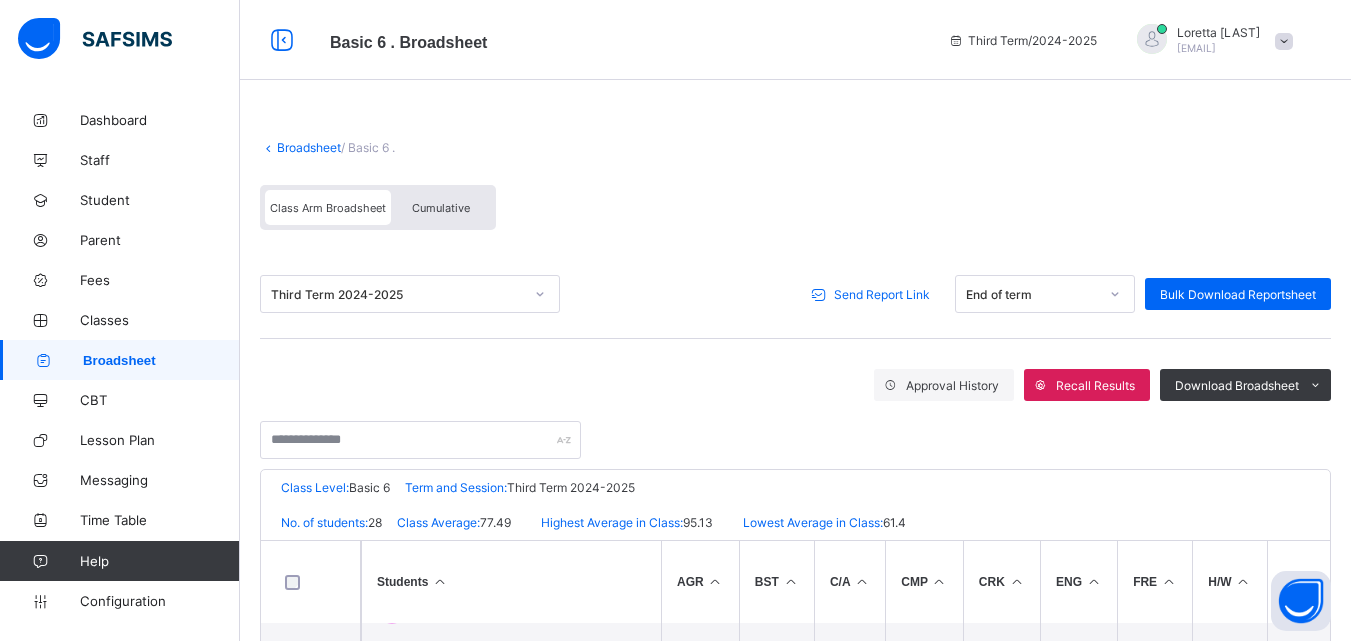 scroll, scrollTop: 781, scrollLeft: 0, axis: vertical 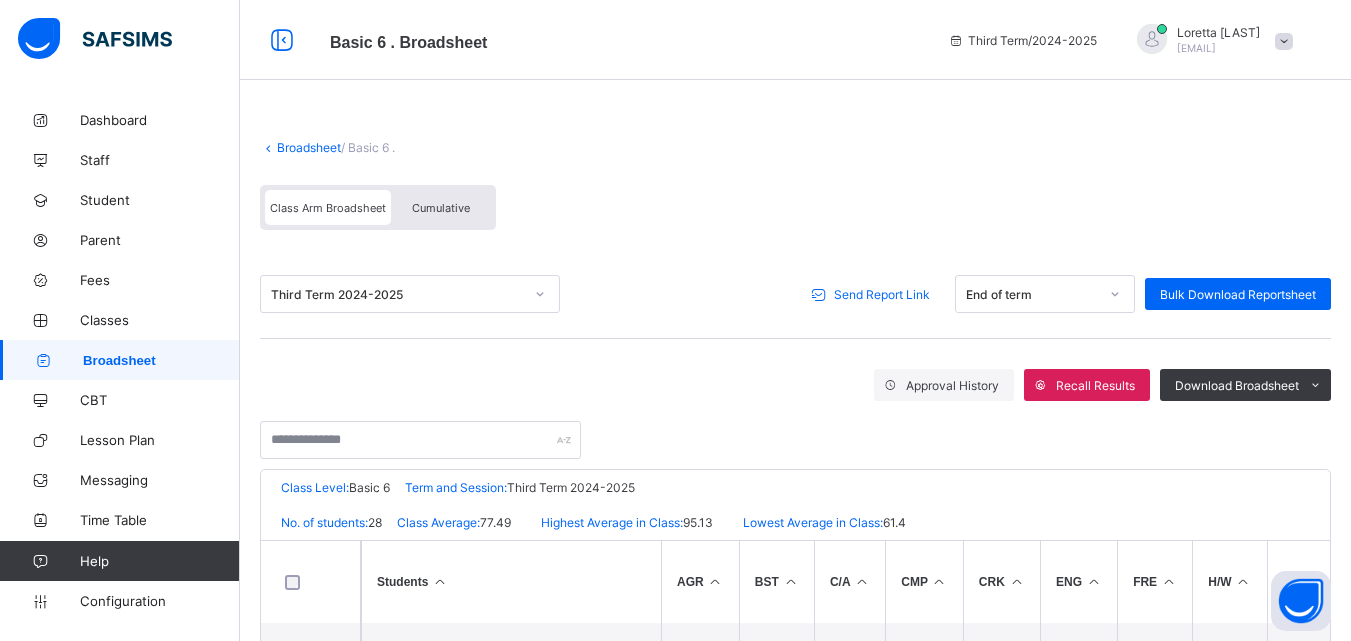 click on "Broadsheet" at bounding box center [309, 147] 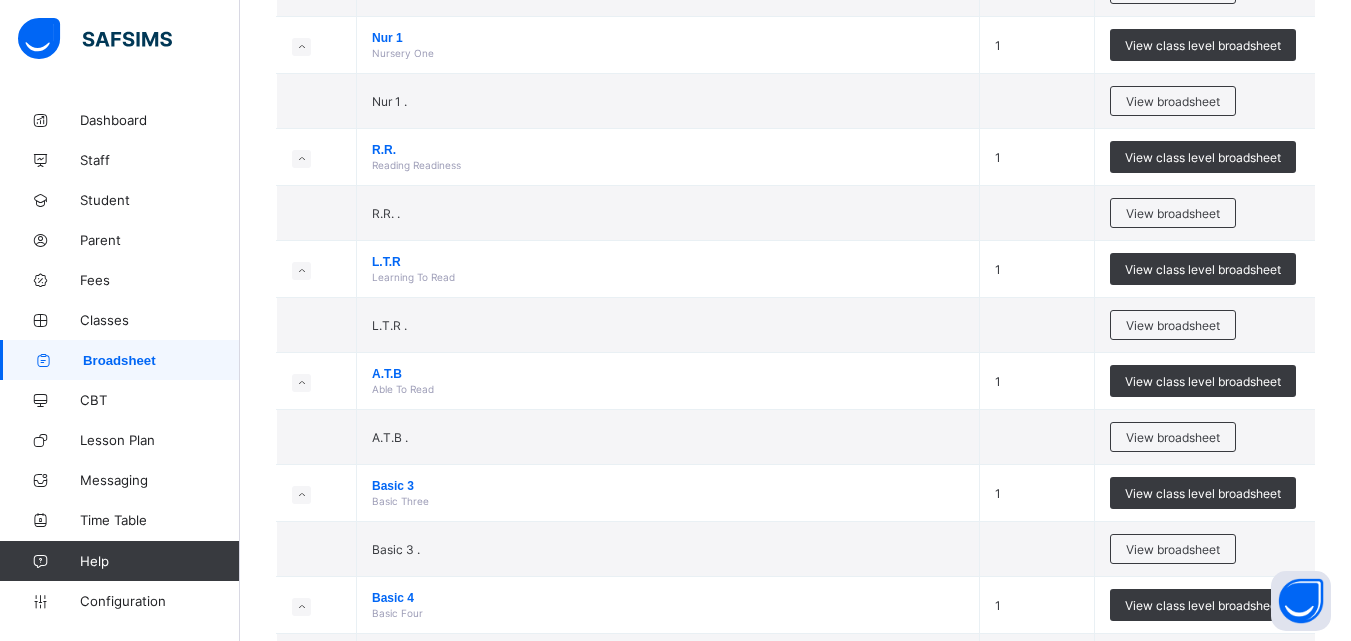 scroll, scrollTop: 0, scrollLeft: 0, axis: both 